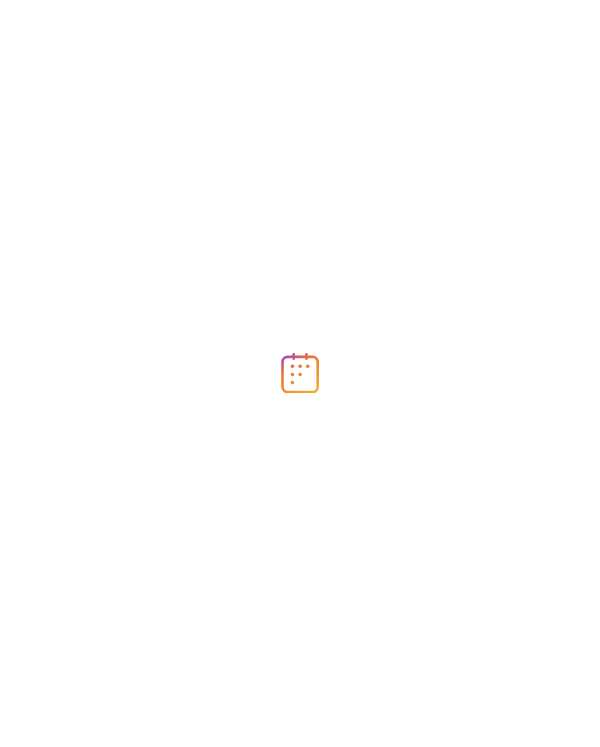 scroll, scrollTop: 0, scrollLeft: 0, axis: both 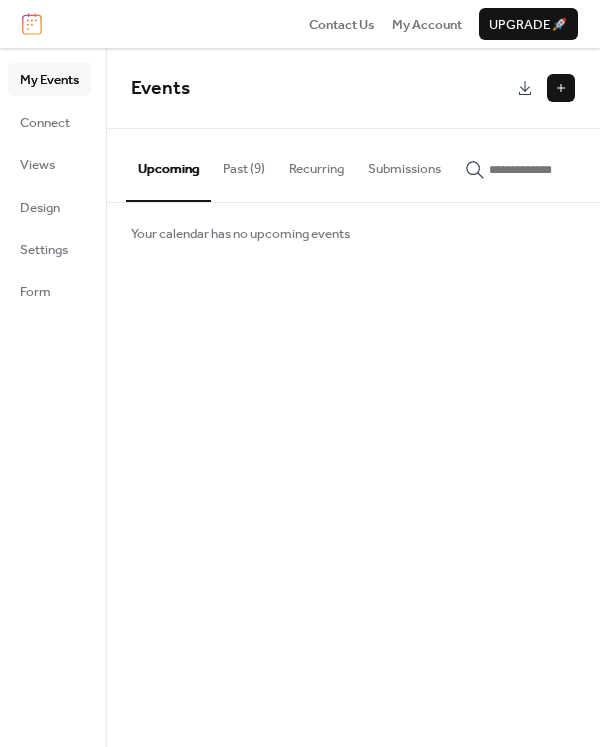 click on "Past (9)" at bounding box center (244, 164) 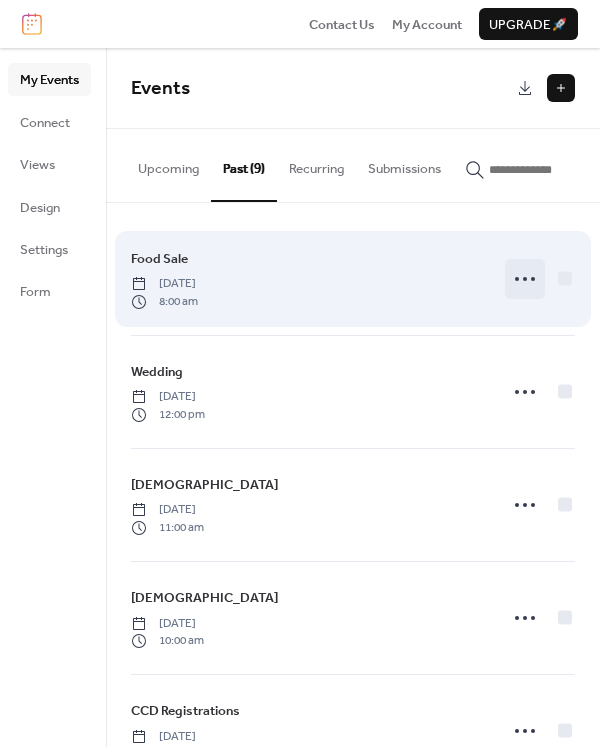 click 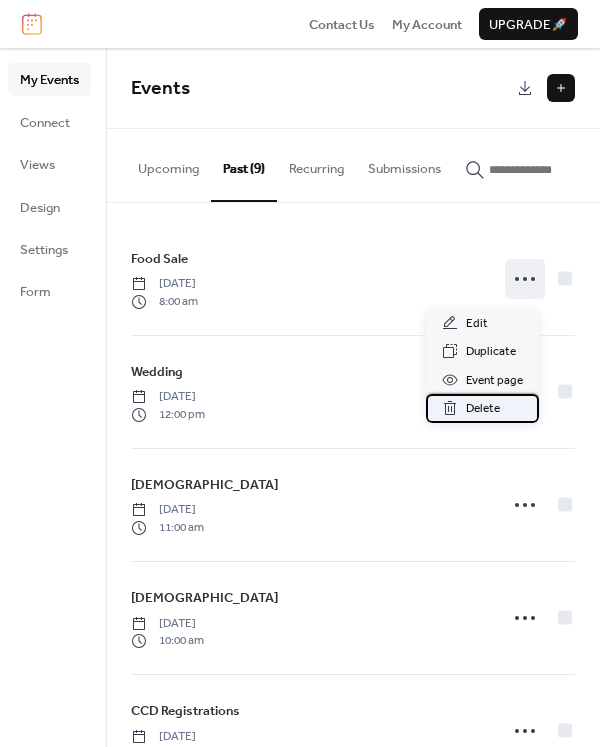 click on "Delete" at bounding box center (483, 409) 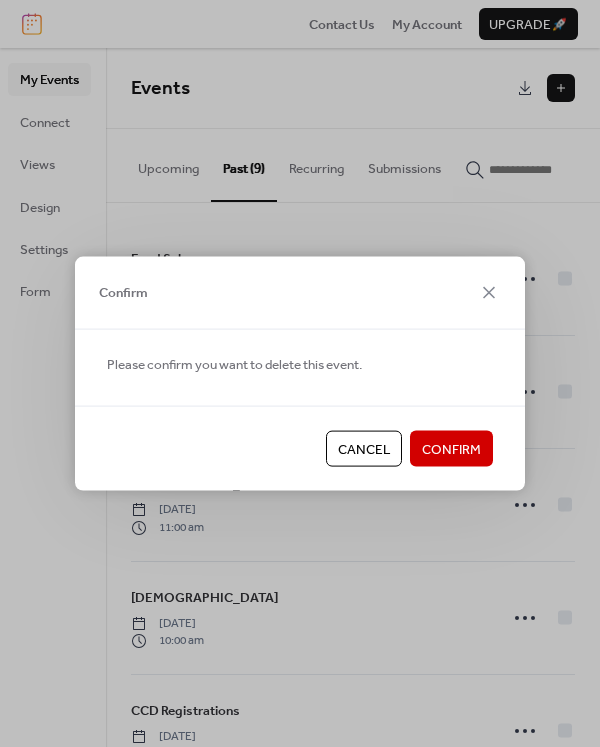 click on "Confirm" at bounding box center [451, 450] 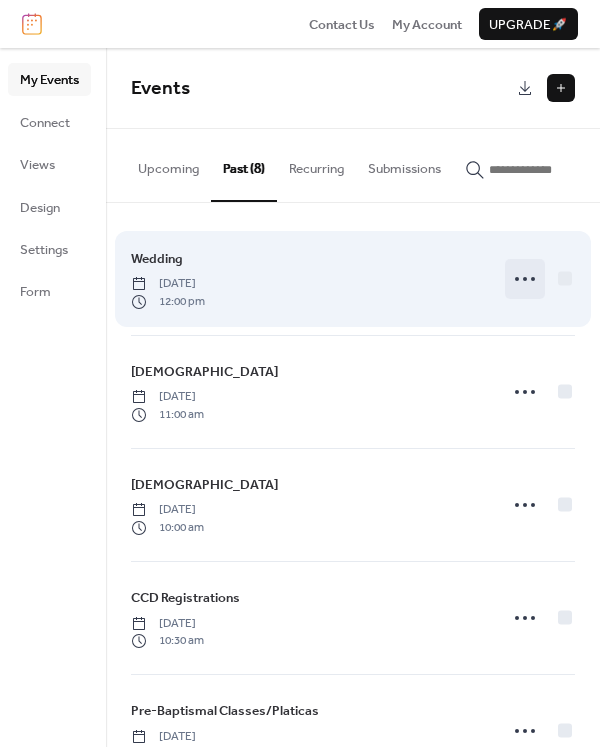click 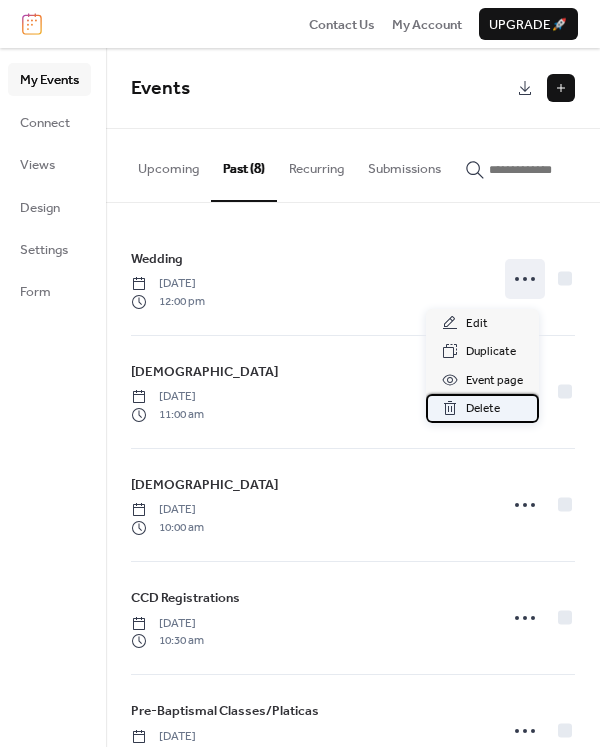 click on "Delete" at bounding box center (483, 409) 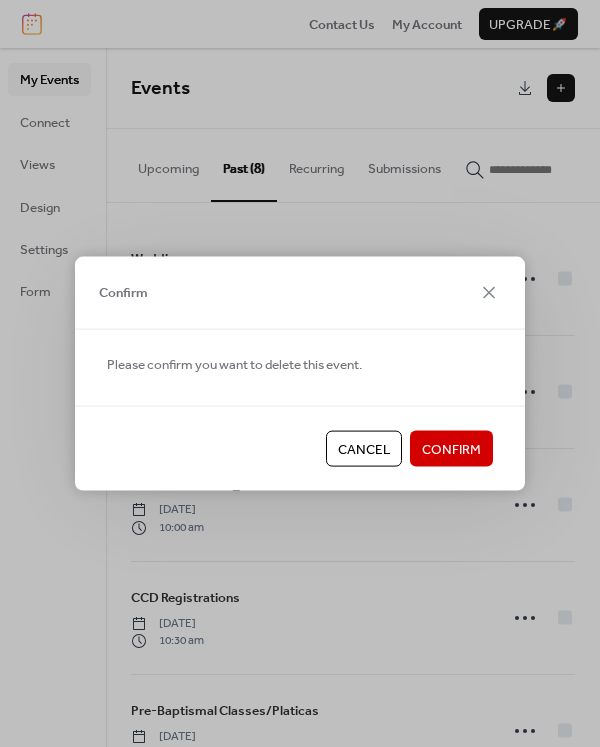 click on "Confirm" at bounding box center [451, 450] 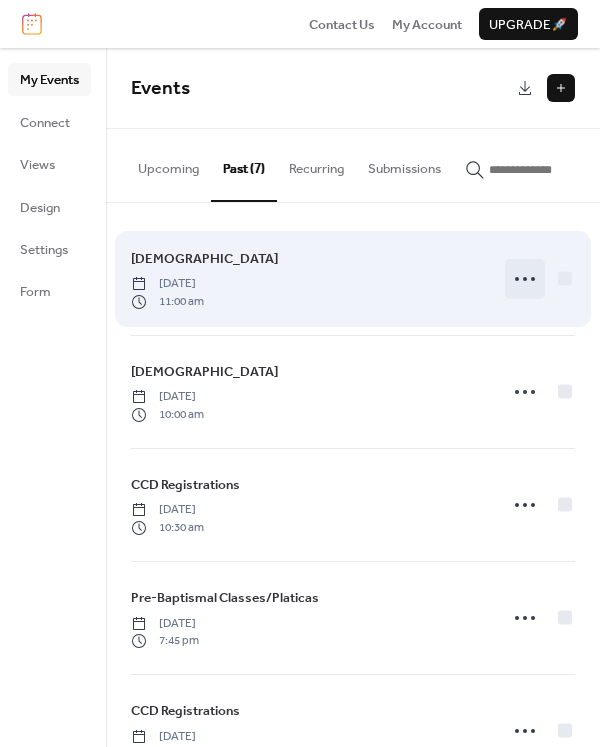 click 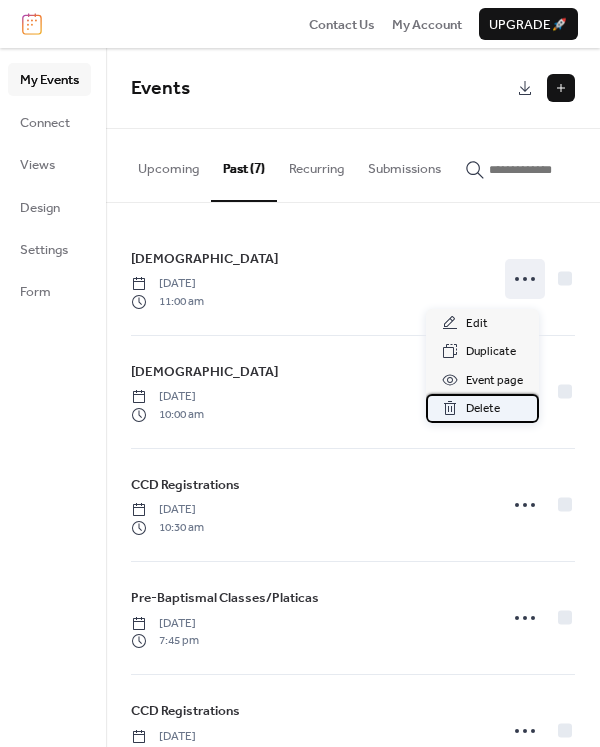 click on "Delete" at bounding box center [482, 408] 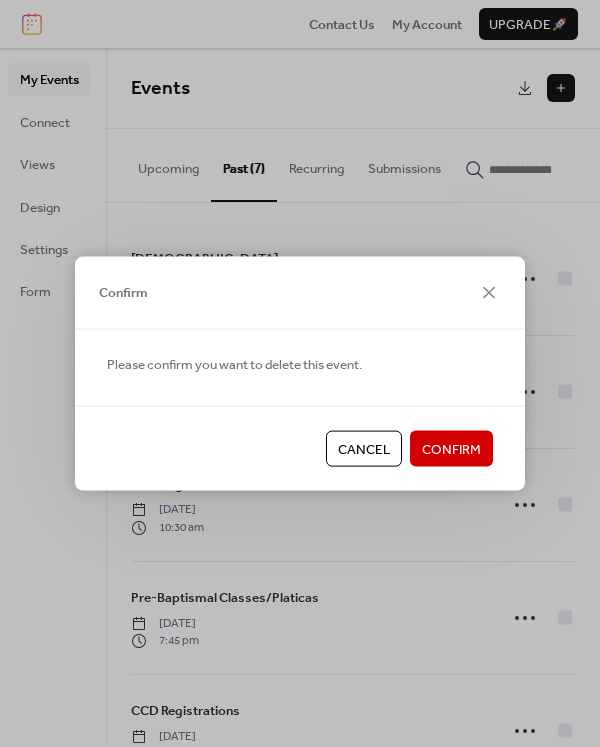 click on "Confirm" at bounding box center [451, 450] 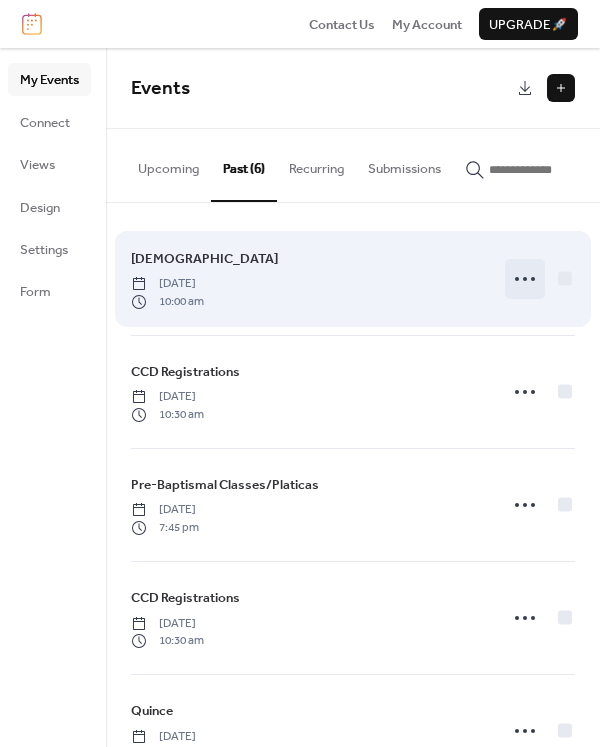 click 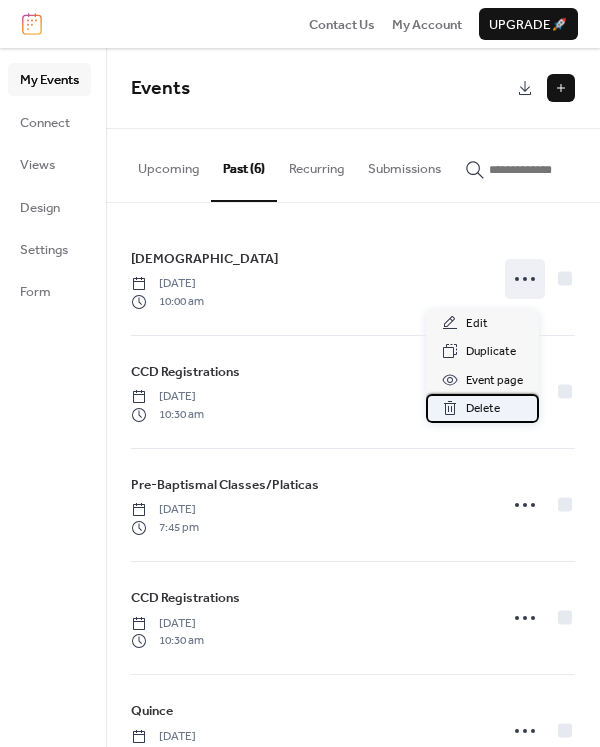 click on "Delete" at bounding box center (483, 409) 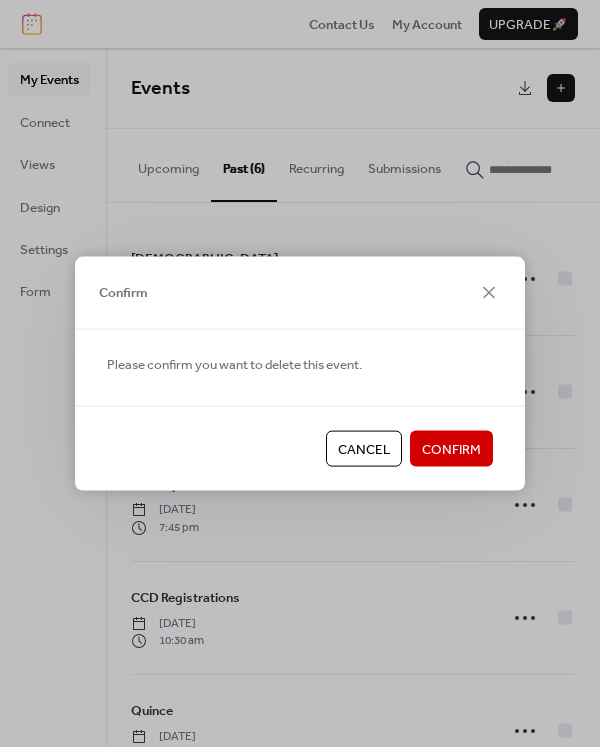 click on "Confirm" at bounding box center (451, 450) 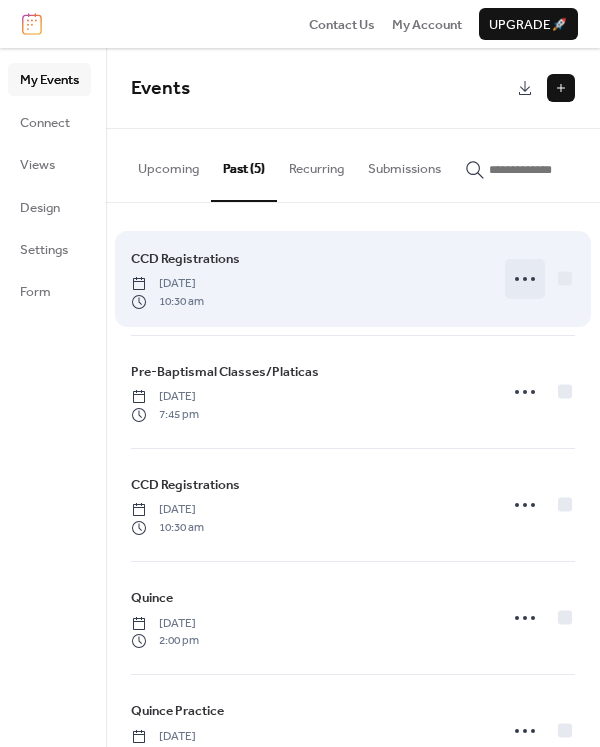 click 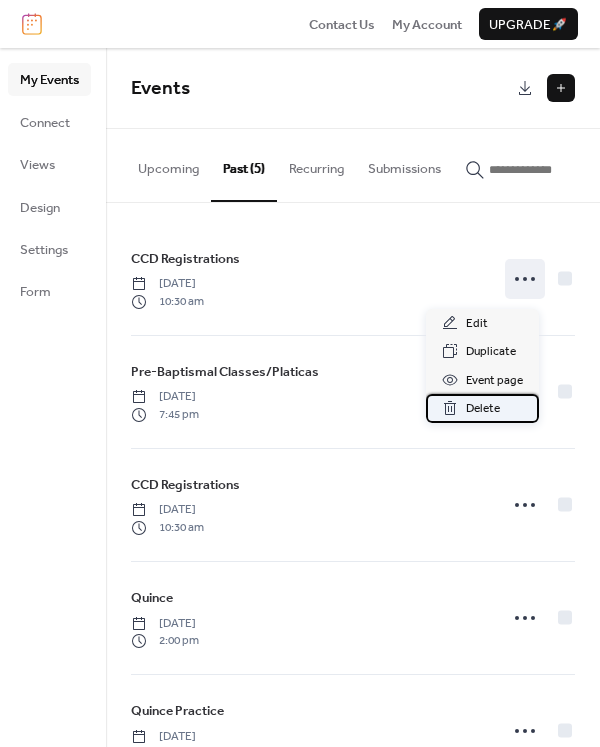 click on "Delete" at bounding box center (483, 409) 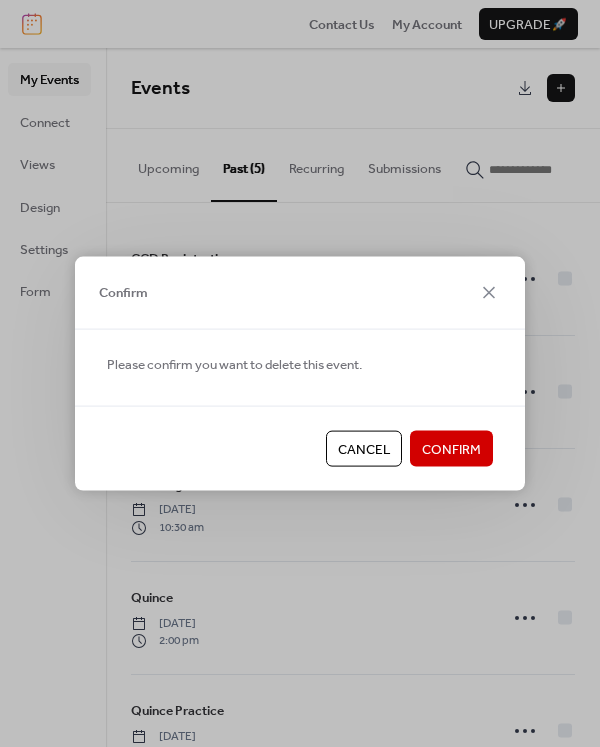 click on "Confirm" at bounding box center (451, 450) 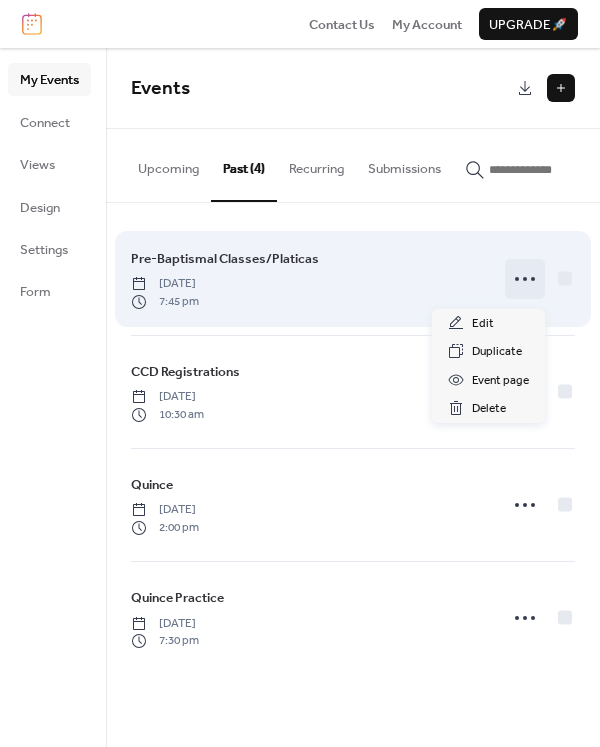 click 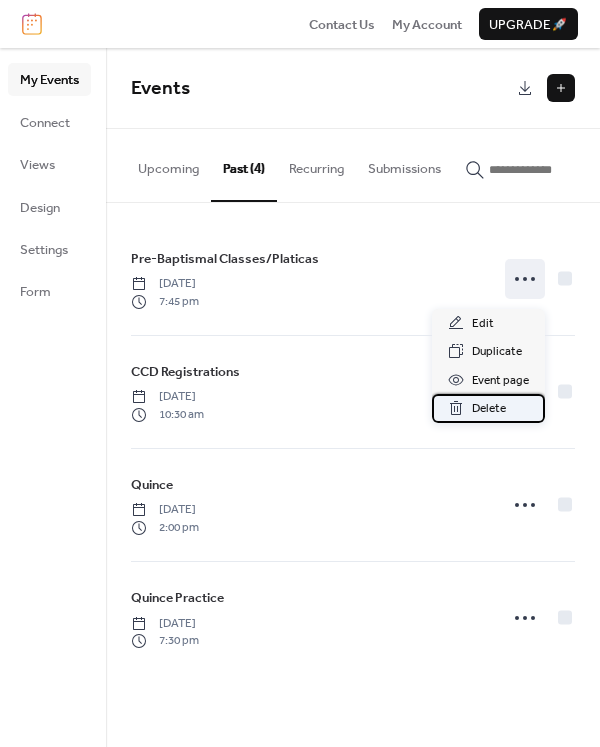 click on "Delete" at bounding box center [489, 409] 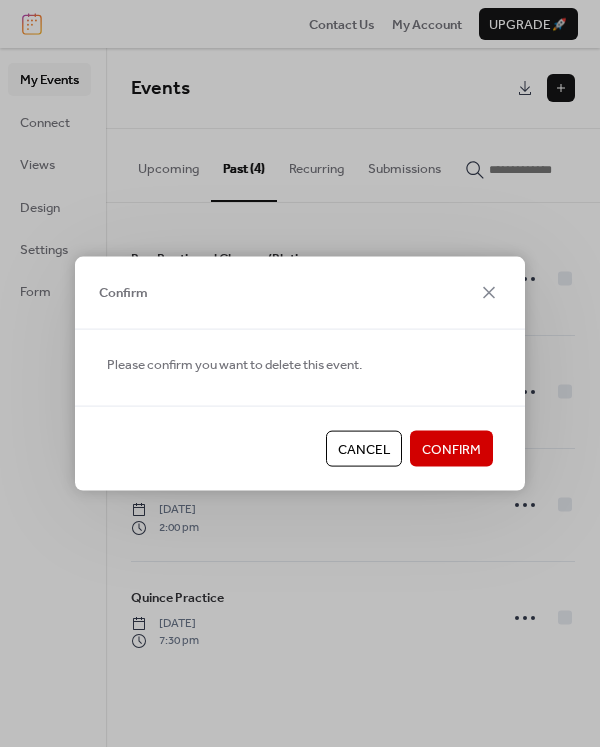 drag, startPoint x: 472, startPoint y: 444, endPoint x: 477, endPoint y: 423, distance: 21.587032 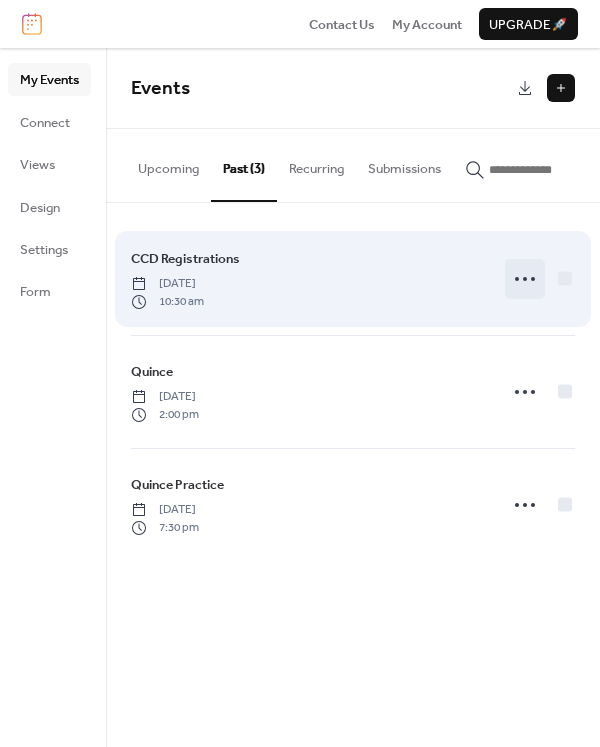 click 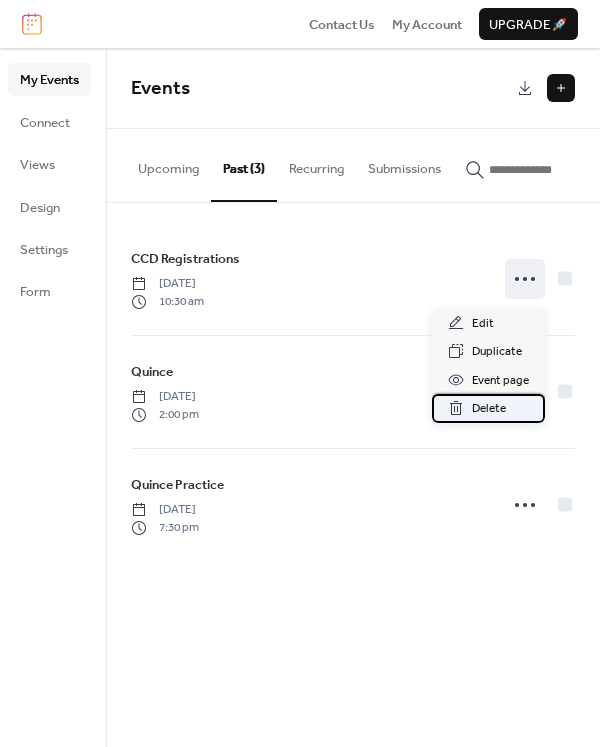 click on "Delete" at bounding box center (489, 409) 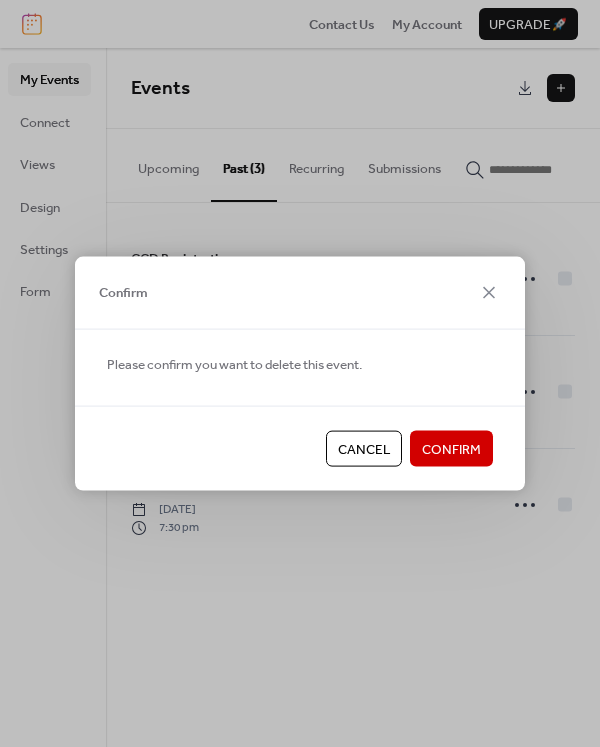 click on "Confirm" at bounding box center [451, 450] 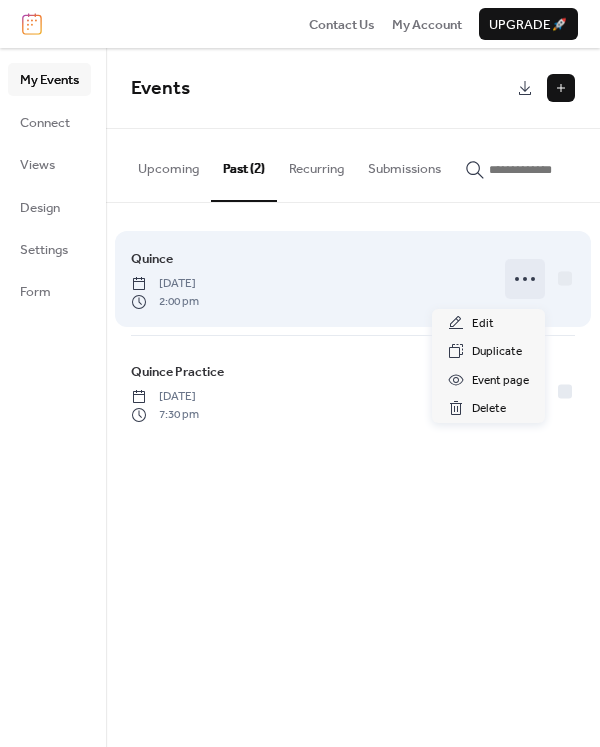click 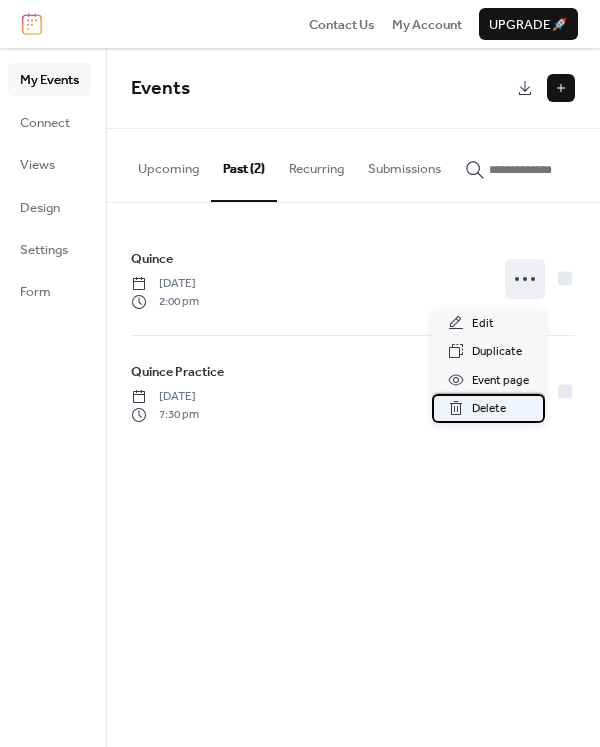 click on "Delete" at bounding box center (489, 409) 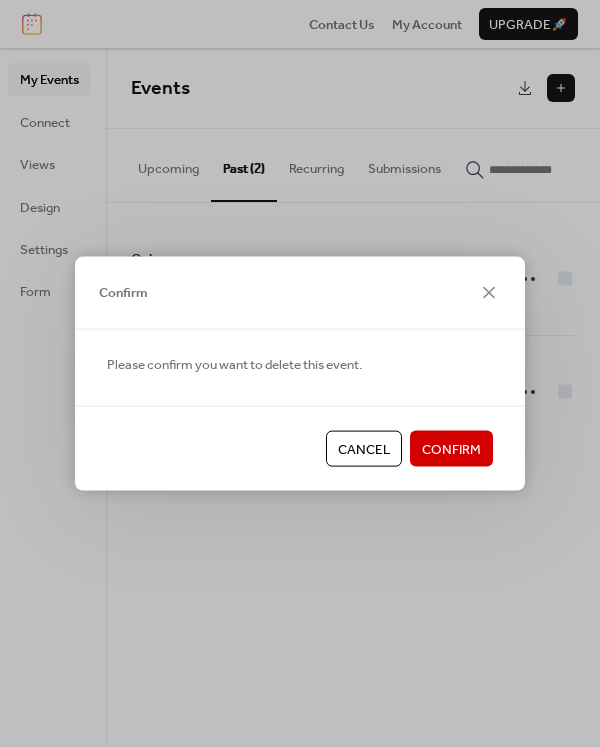 click on "Confirm" at bounding box center (451, 450) 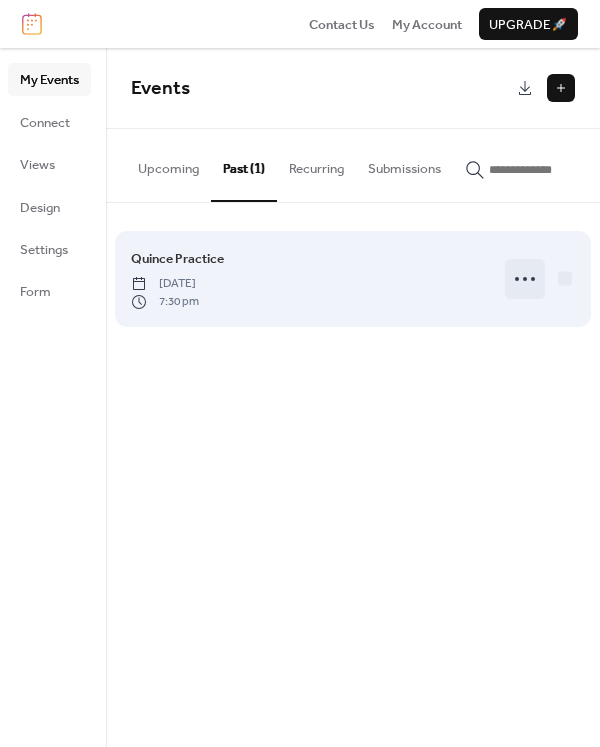 click 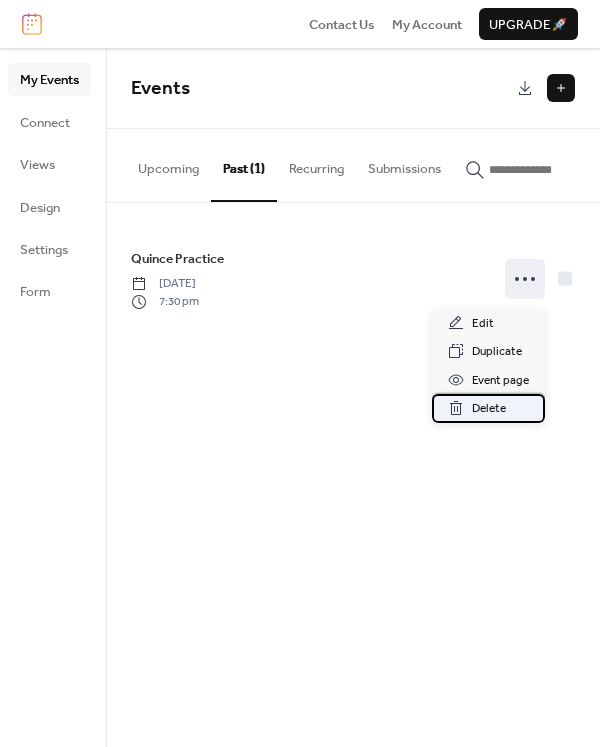 click on "Delete" at bounding box center (489, 409) 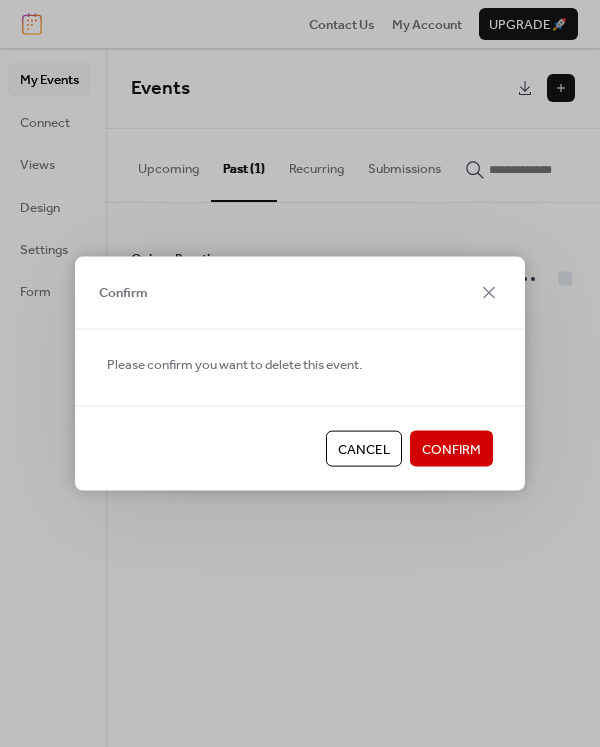 click on "Confirm" at bounding box center (451, 449) 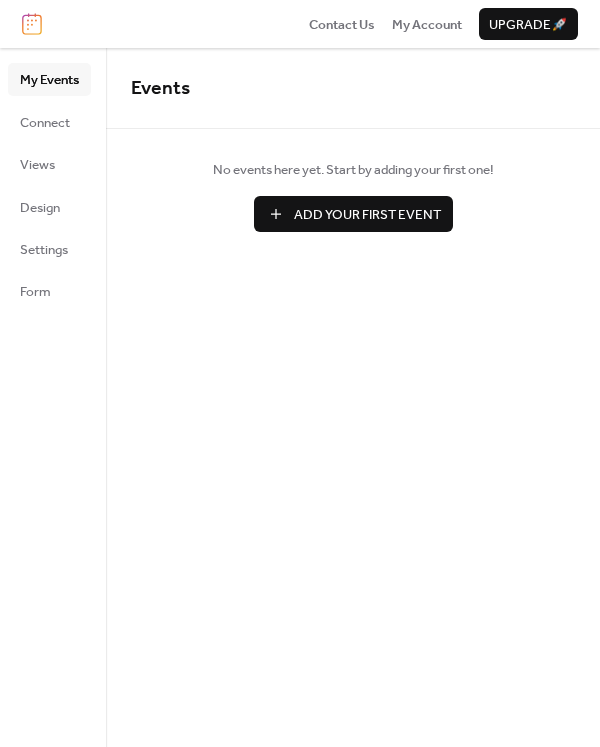 click on "Add Your First Event" at bounding box center (367, 215) 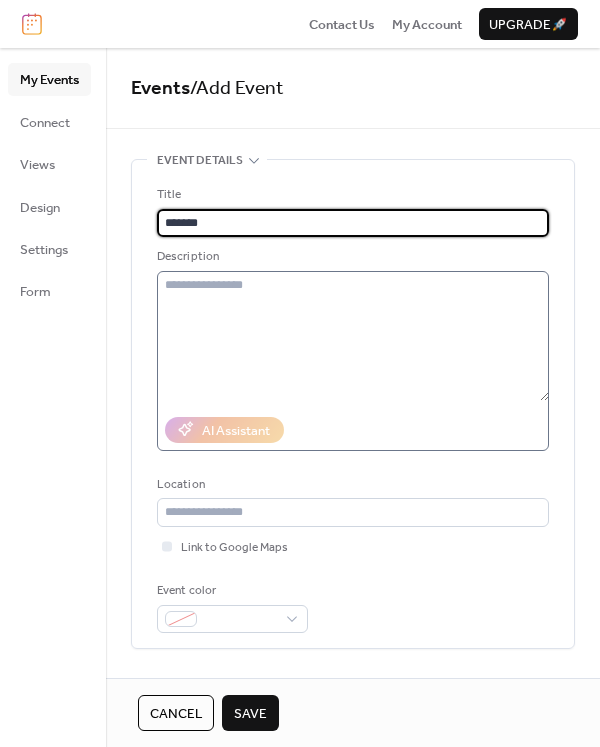 type on "*******" 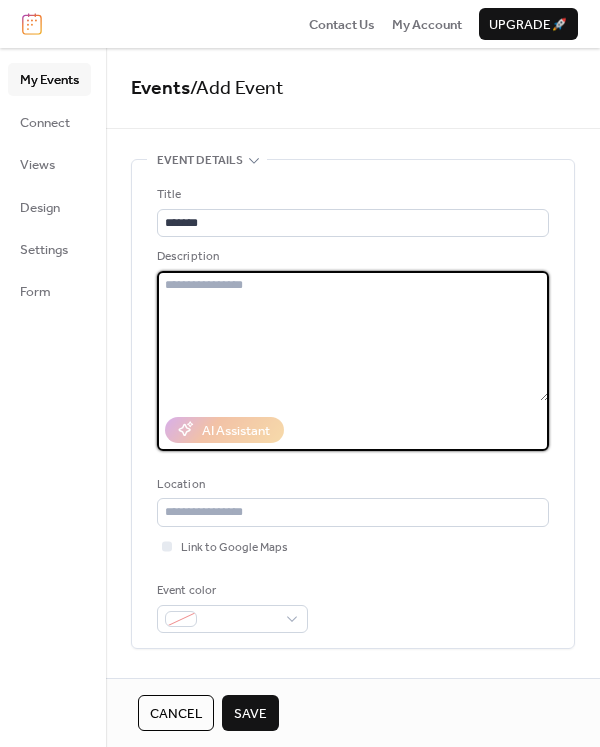 click at bounding box center [353, 336] 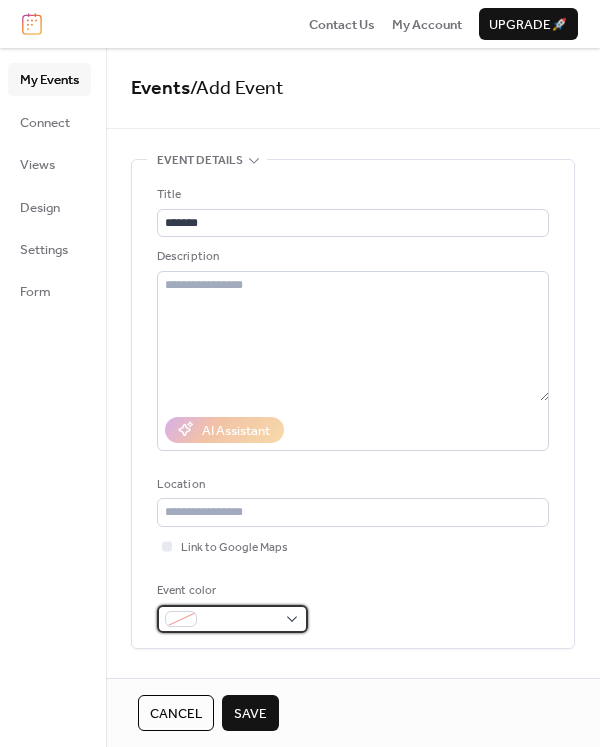 click at bounding box center [240, 620] 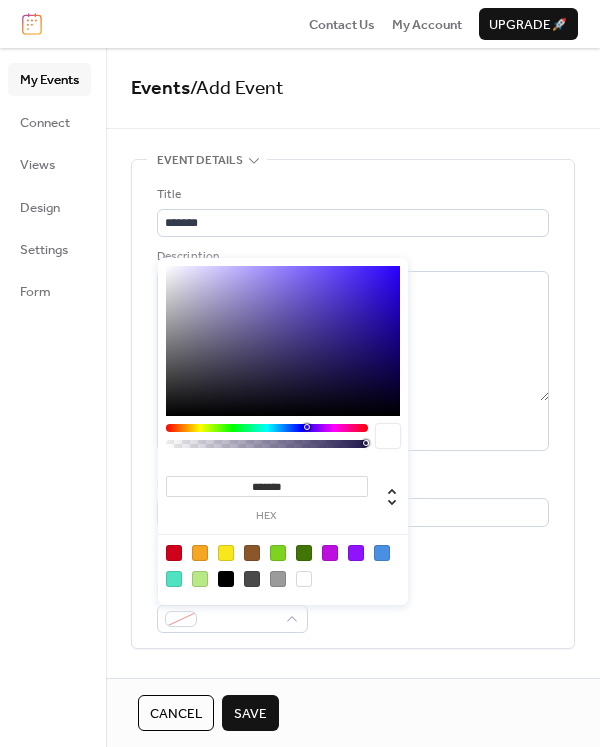click at bounding box center (278, 553) 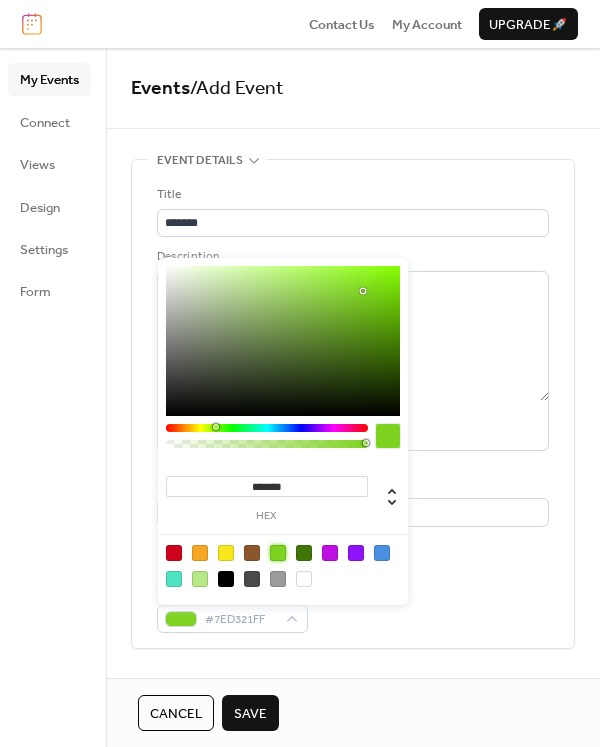 click on "Event color #7ED321FF" at bounding box center [353, 607] 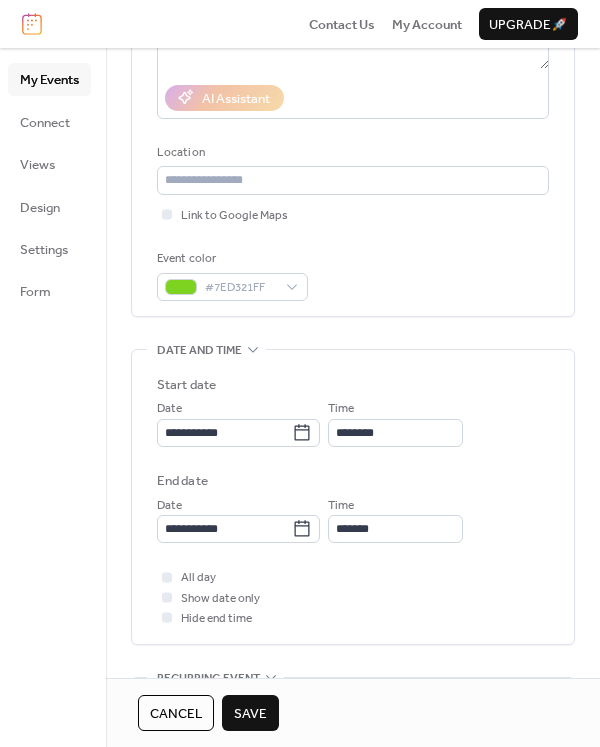 scroll, scrollTop: 400, scrollLeft: 0, axis: vertical 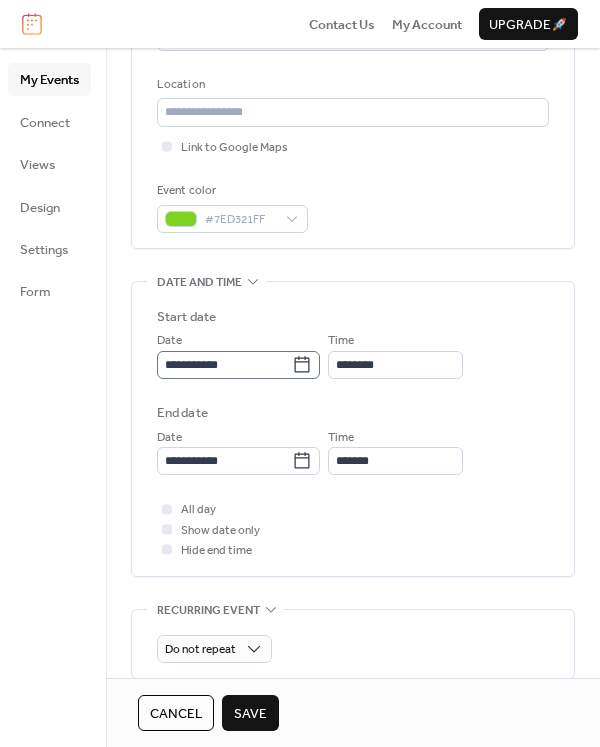 click 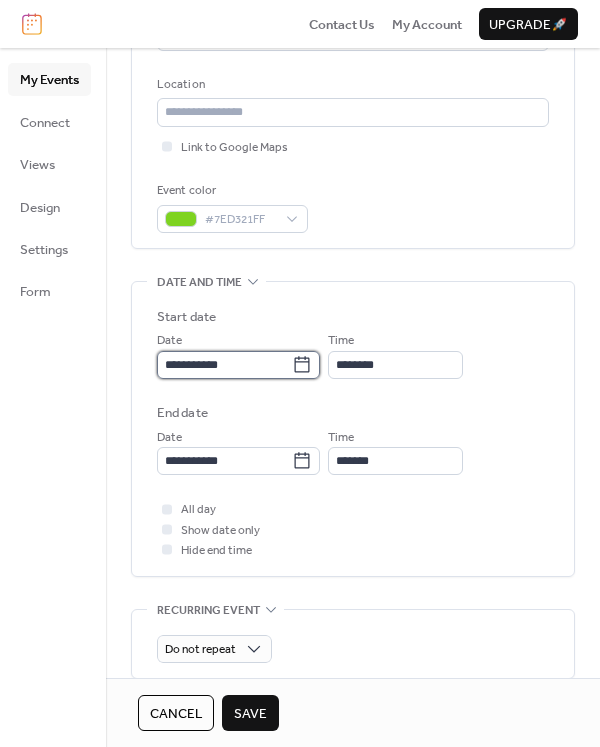 click on "**********" at bounding box center (224, 365) 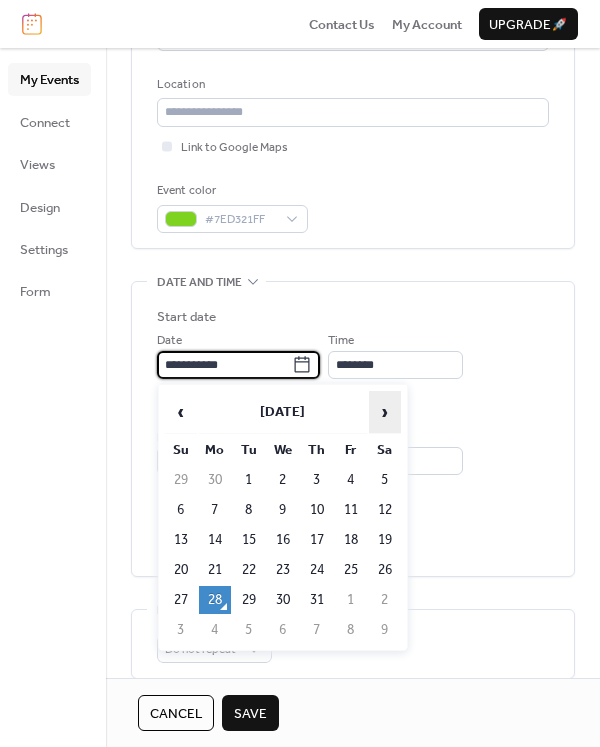 click on "›" at bounding box center (385, 412) 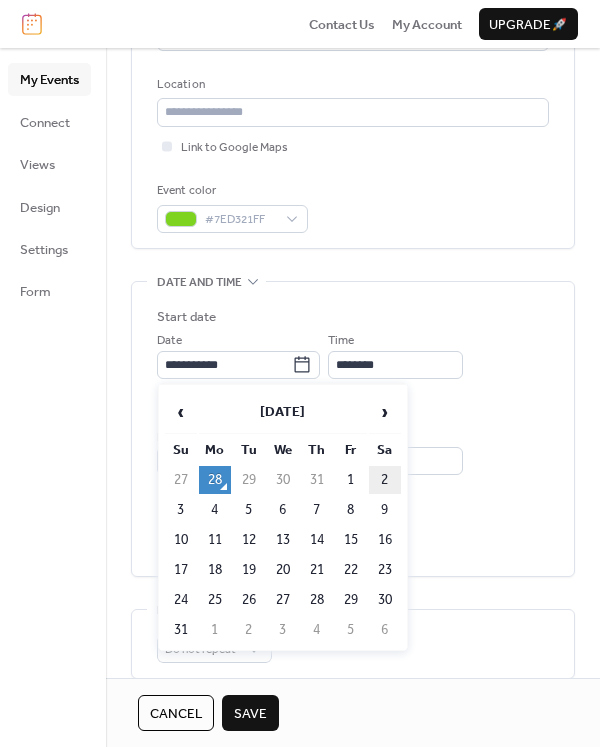 click on "2" at bounding box center [385, 480] 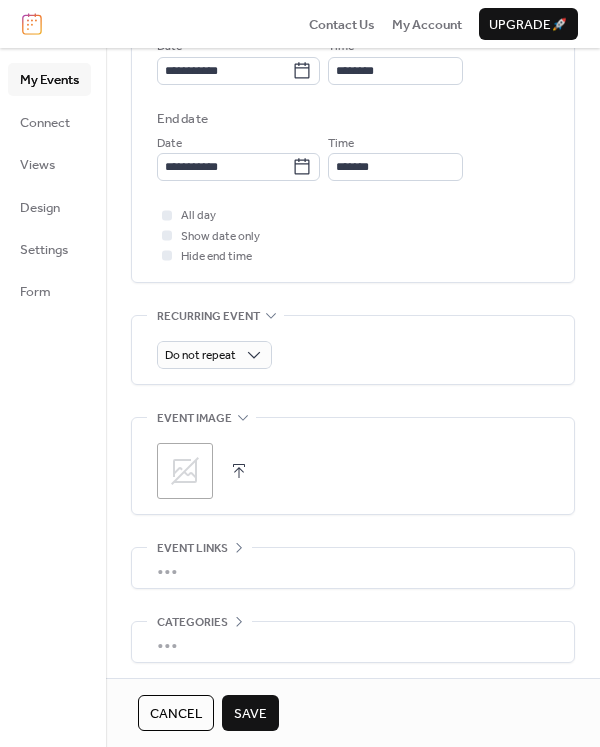 scroll, scrollTop: 773, scrollLeft: 0, axis: vertical 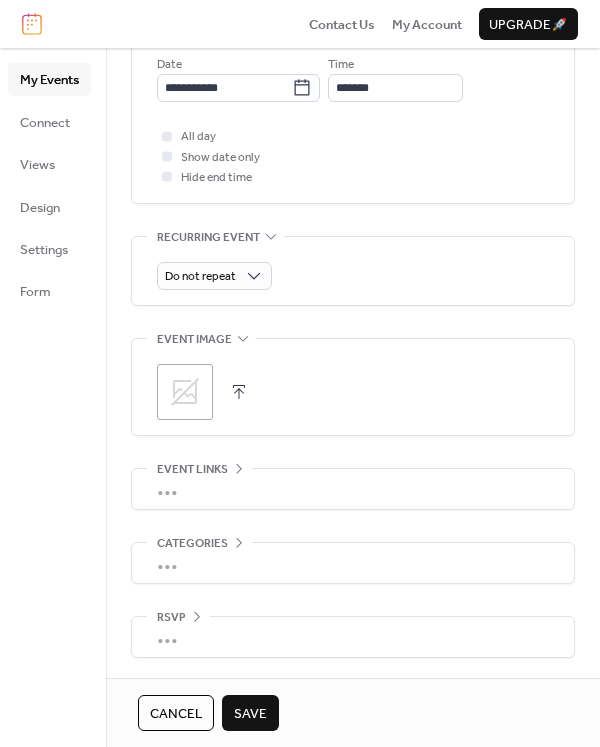 click on "Cancel Save" at bounding box center (353, 712) 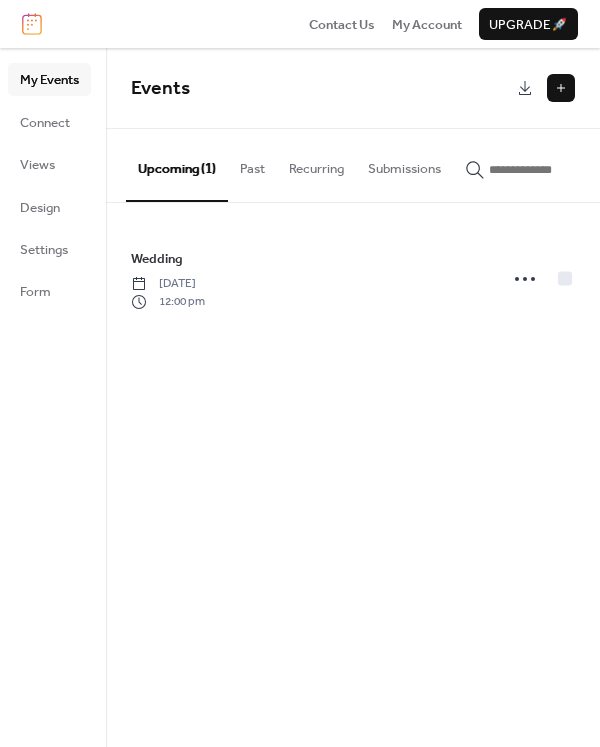 click at bounding box center (561, 88) 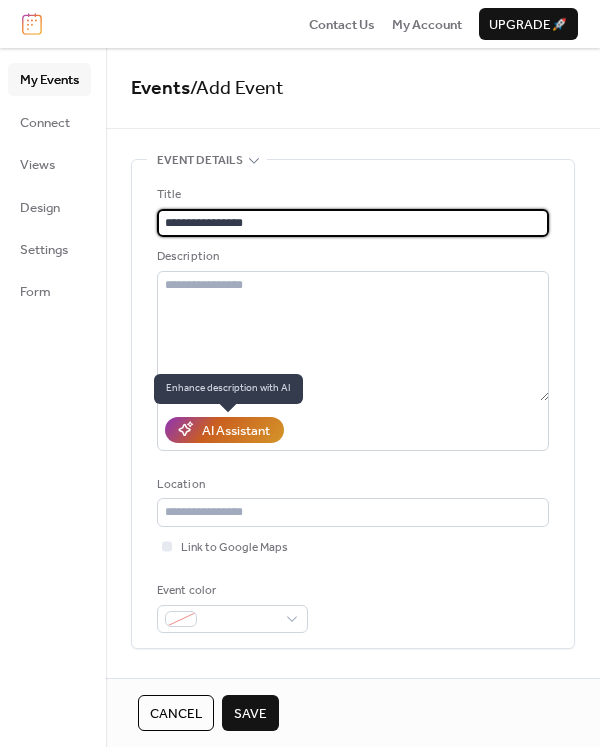 type on "**********" 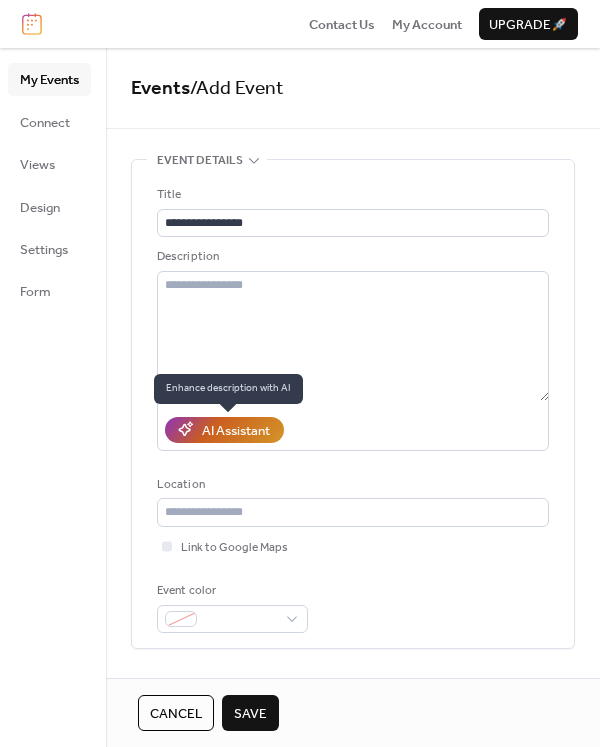 click on "AI Assistant" at bounding box center (236, 431) 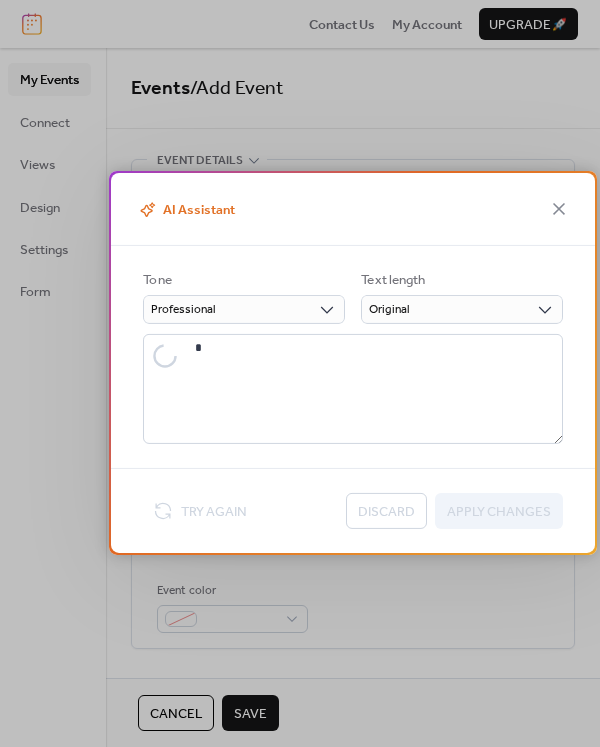 type on "**********" 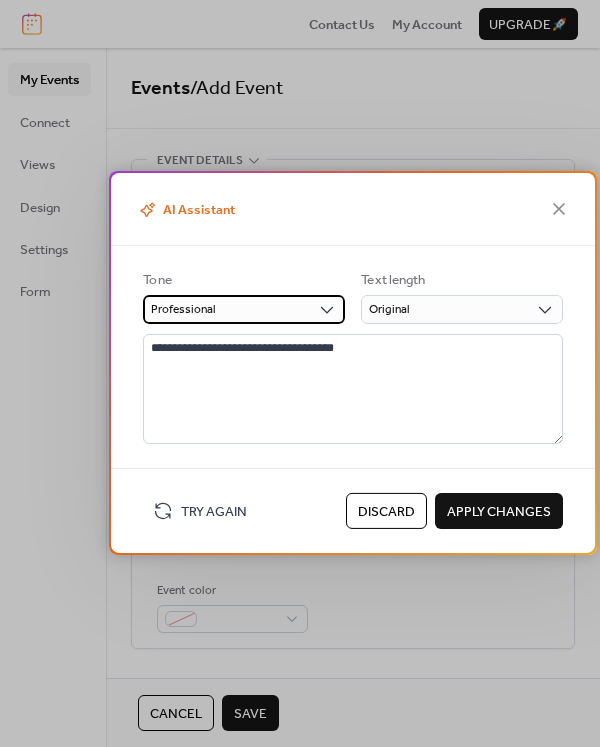click on "Professional" at bounding box center [244, 309] 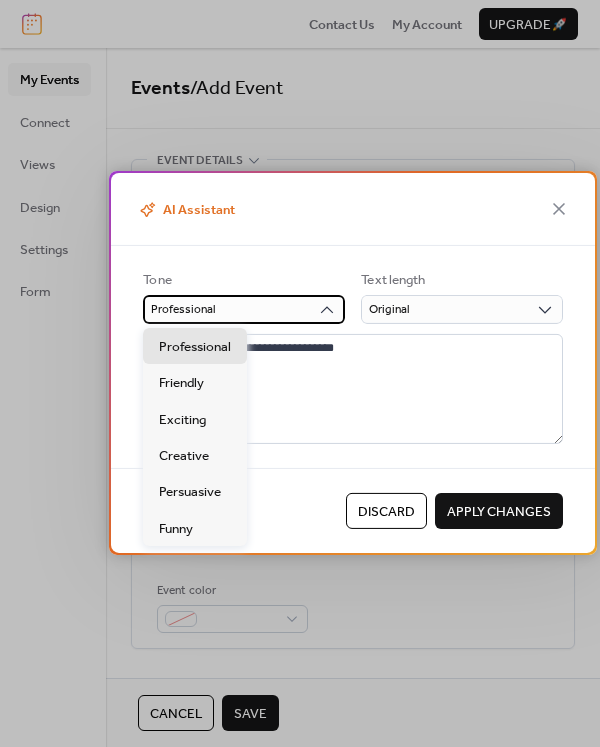 click on "Professional" at bounding box center (244, 309) 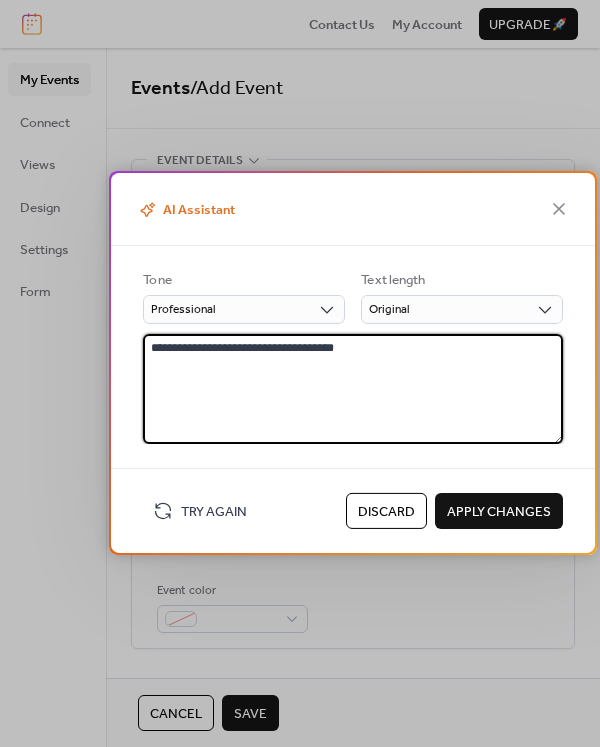 click on "**********" at bounding box center [353, 389] 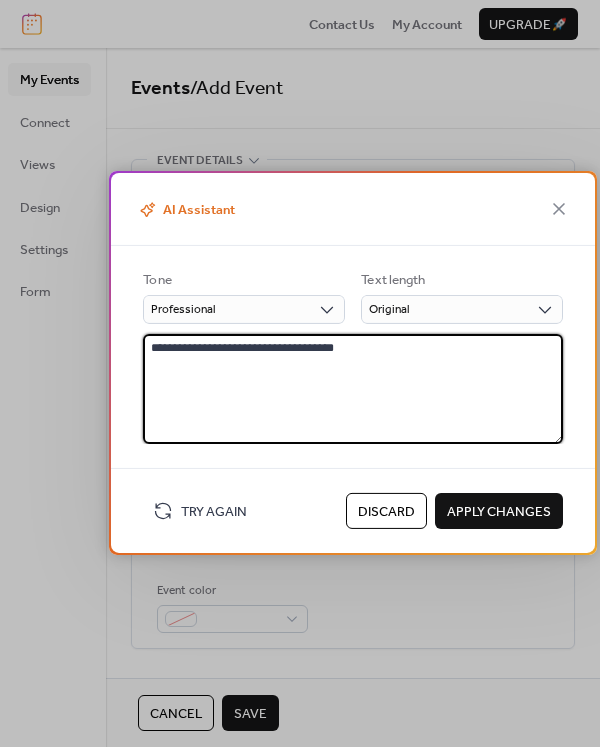 click on "**********" at bounding box center (353, 345) 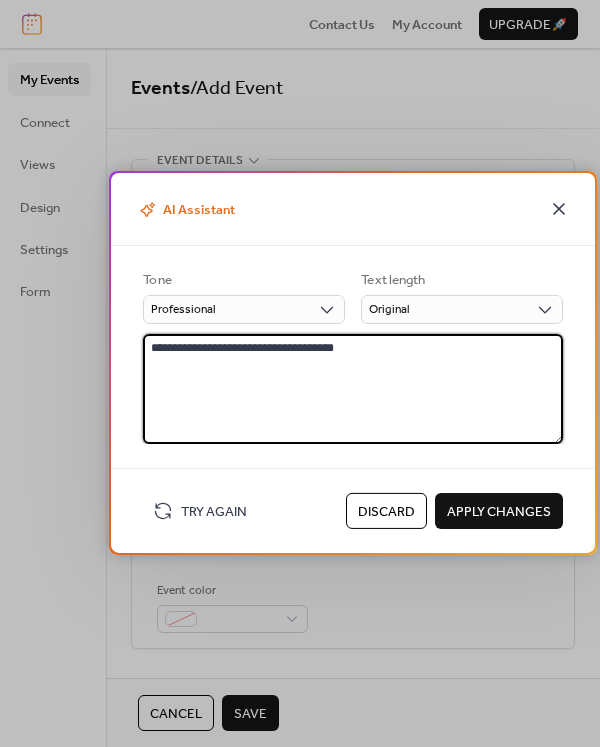 click 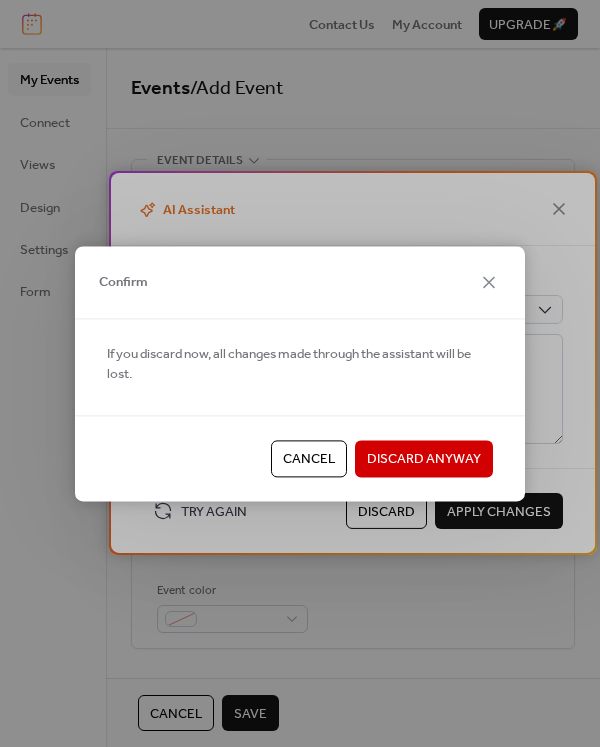 click on "Discard Anyway" at bounding box center [424, 460] 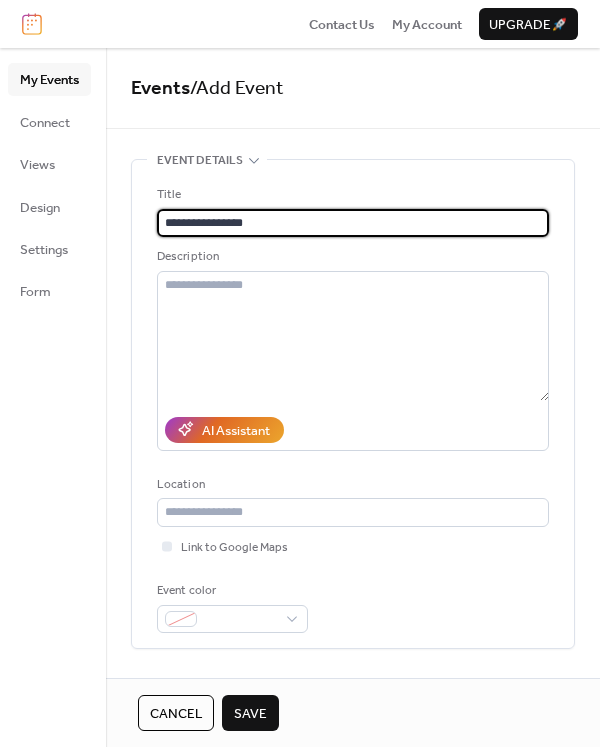 drag, startPoint x: 274, startPoint y: 223, endPoint x: 169, endPoint y: 227, distance: 105.076164 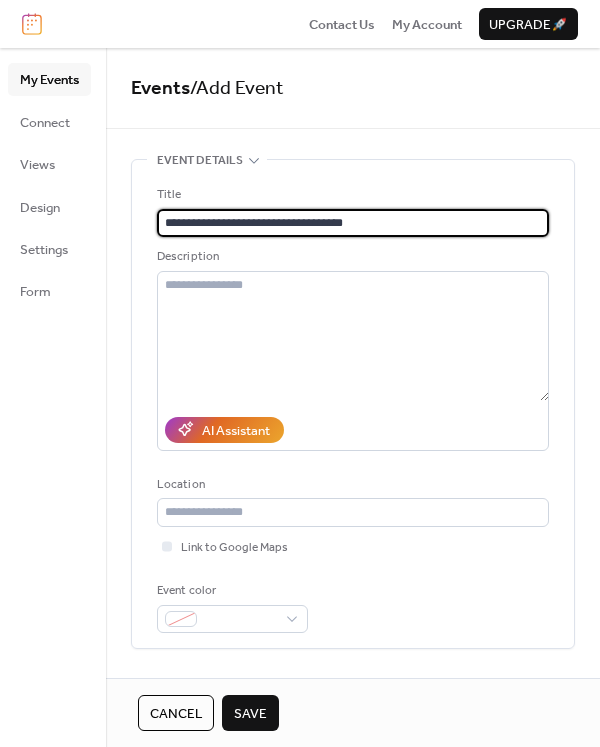 click on "**********" at bounding box center (353, 223) 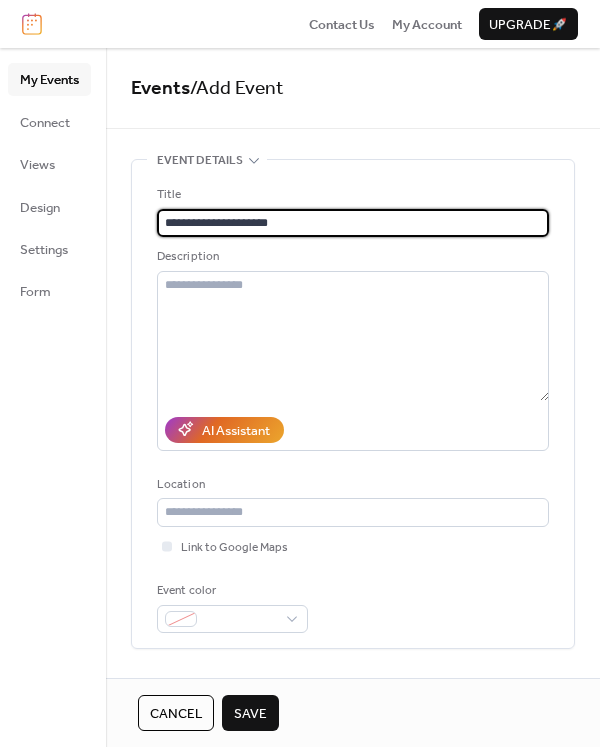 click on "**********" at bounding box center (353, 223) 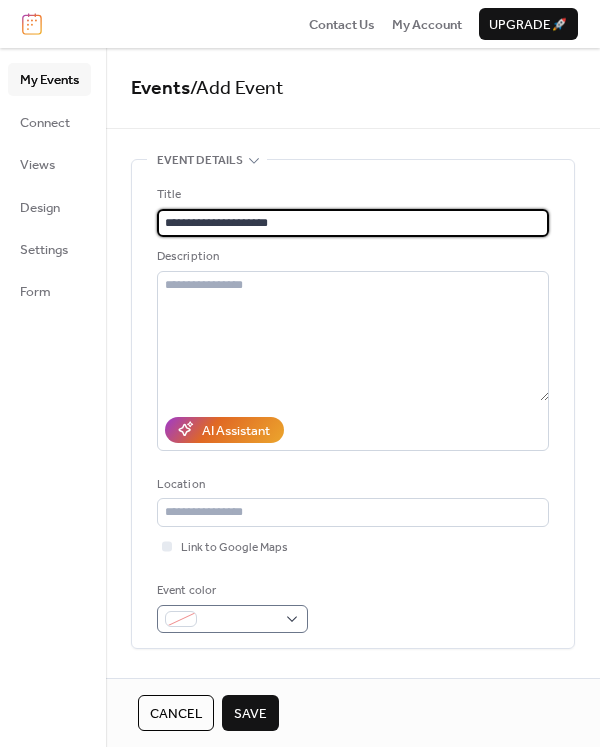 type on "**********" 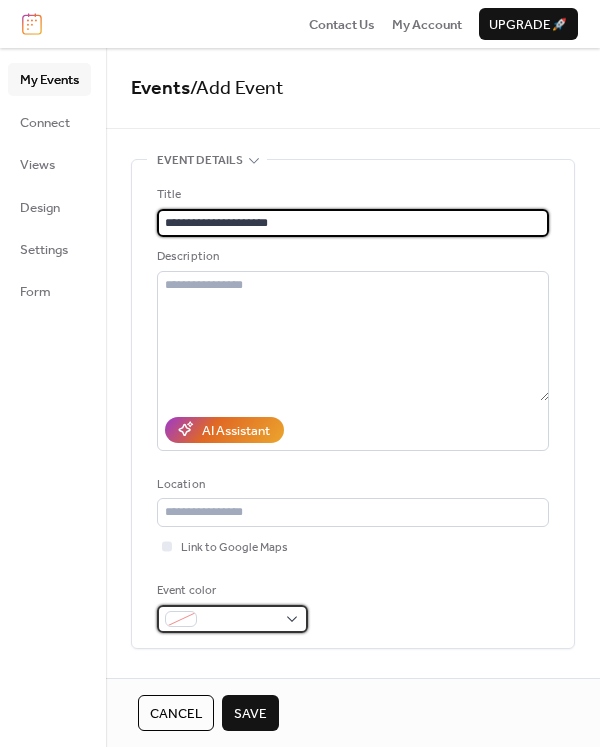 click at bounding box center [240, 620] 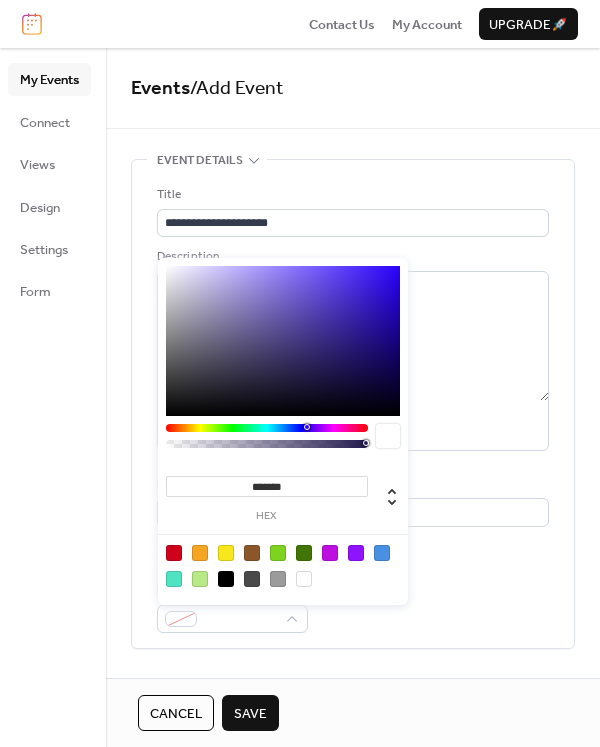 click at bounding box center (278, 553) 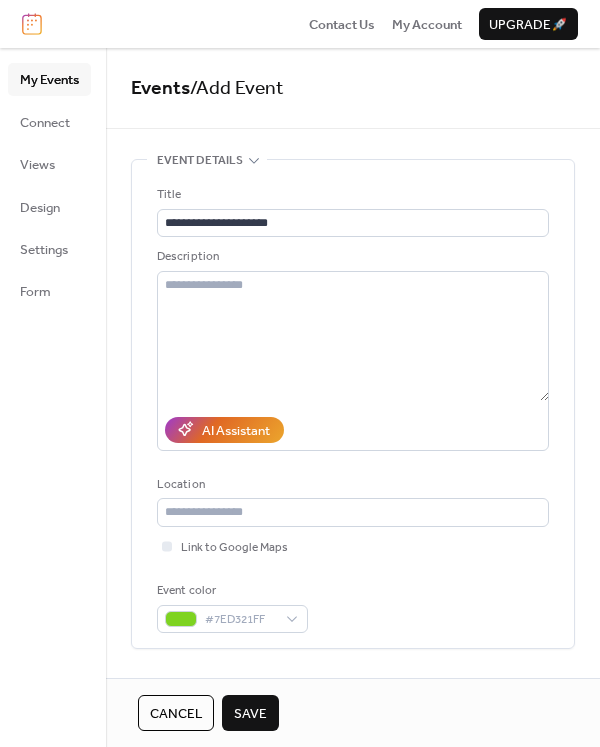 click on "Event color #7ED321FF" at bounding box center (353, 607) 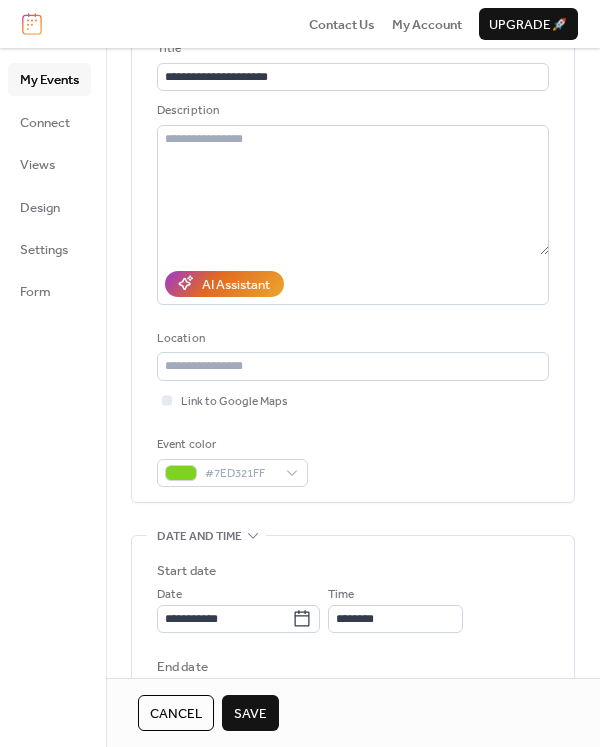 scroll, scrollTop: 300, scrollLeft: 0, axis: vertical 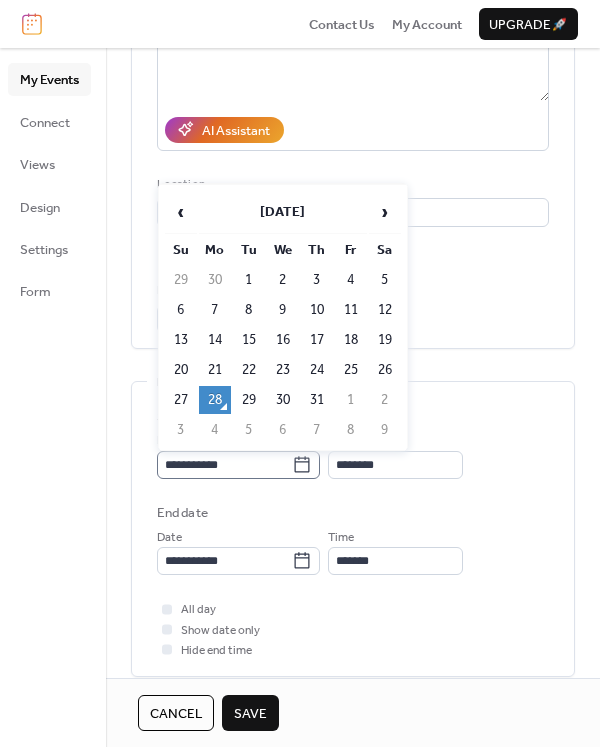 click 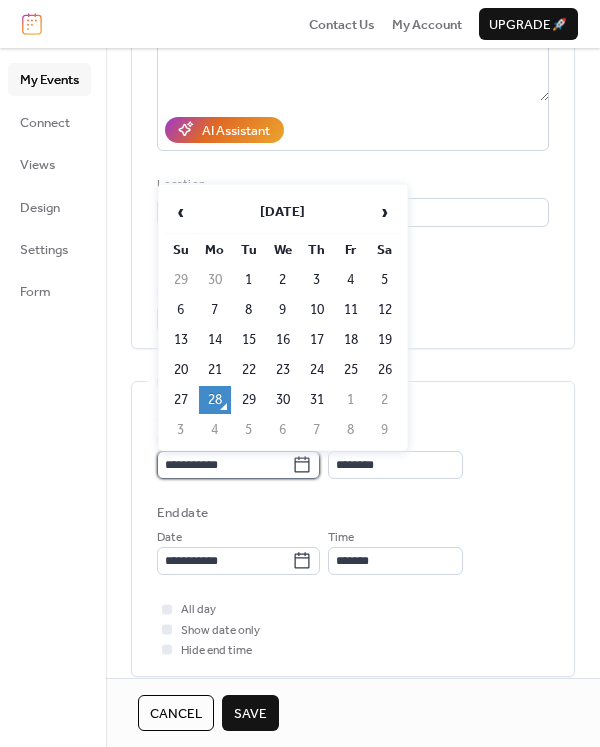 click on "**********" at bounding box center (224, 465) 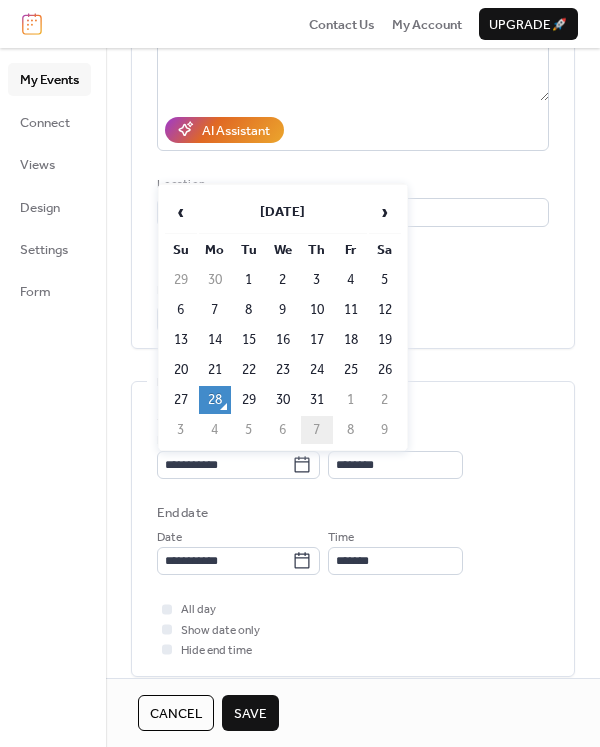 click on "7" at bounding box center [317, 430] 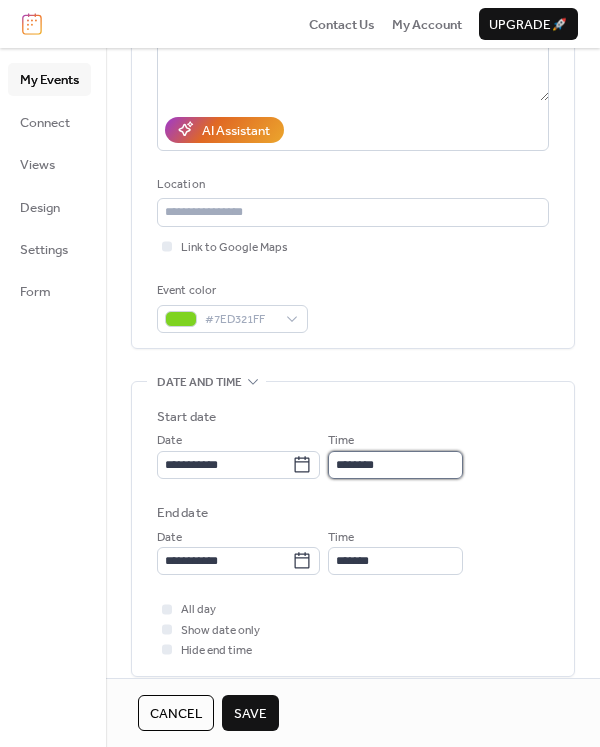 click on "********" at bounding box center (395, 465) 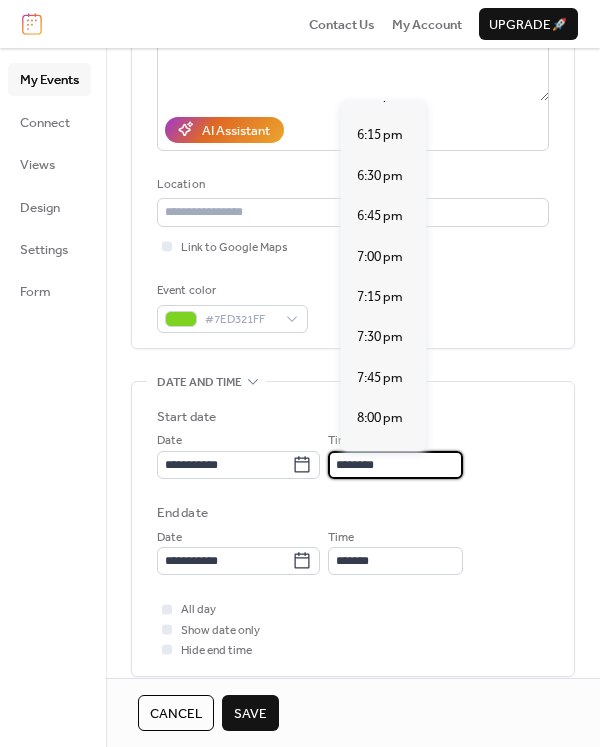 scroll, scrollTop: 2940, scrollLeft: 0, axis: vertical 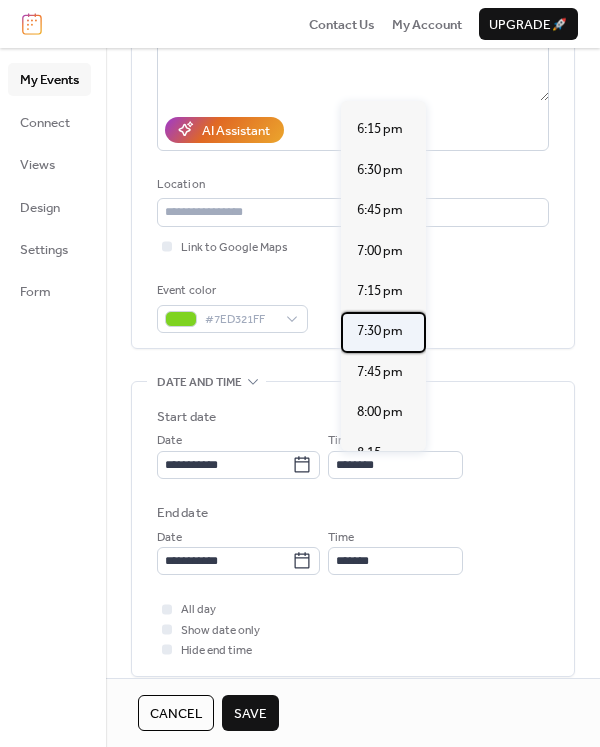 click on "7:30 pm" at bounding box center (380, 331) 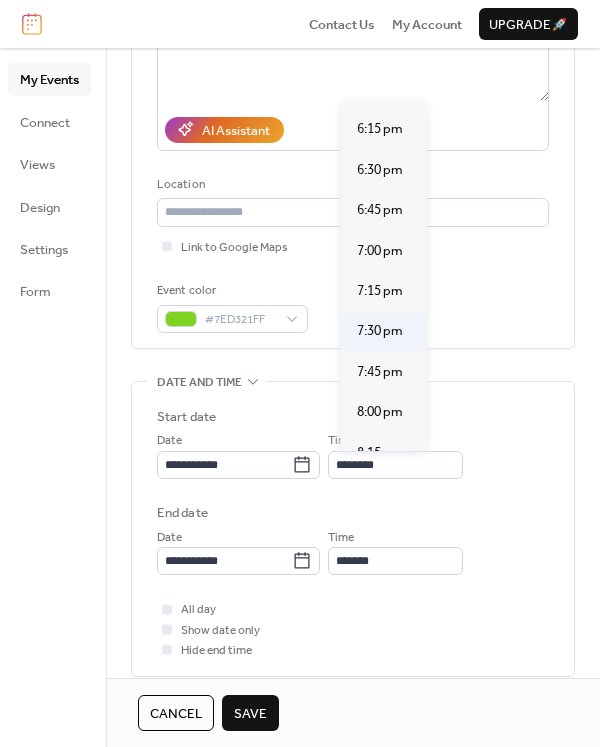 type on "*******" 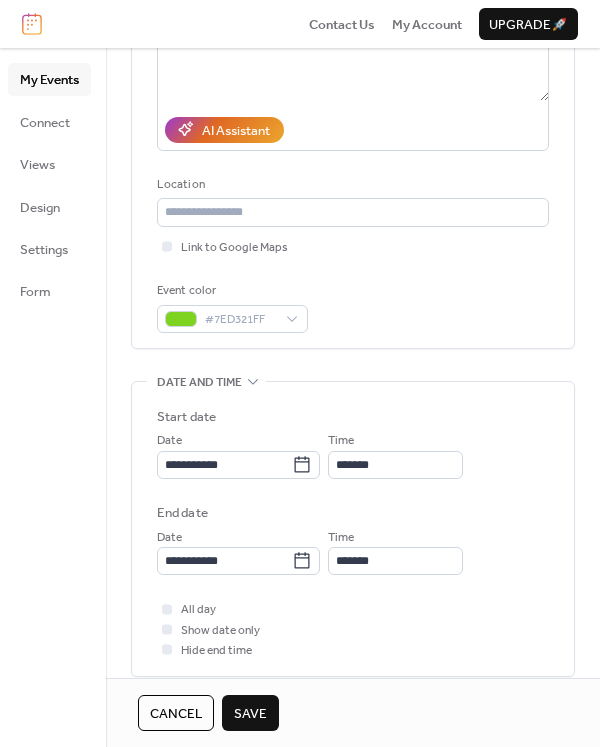 click on "Save" at bounding box center [250, 714] 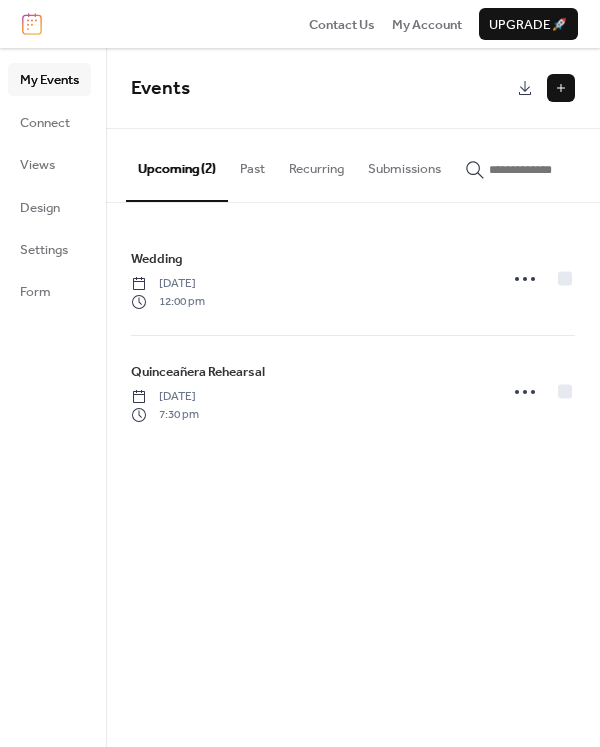 click at bounding box center [561, 88] 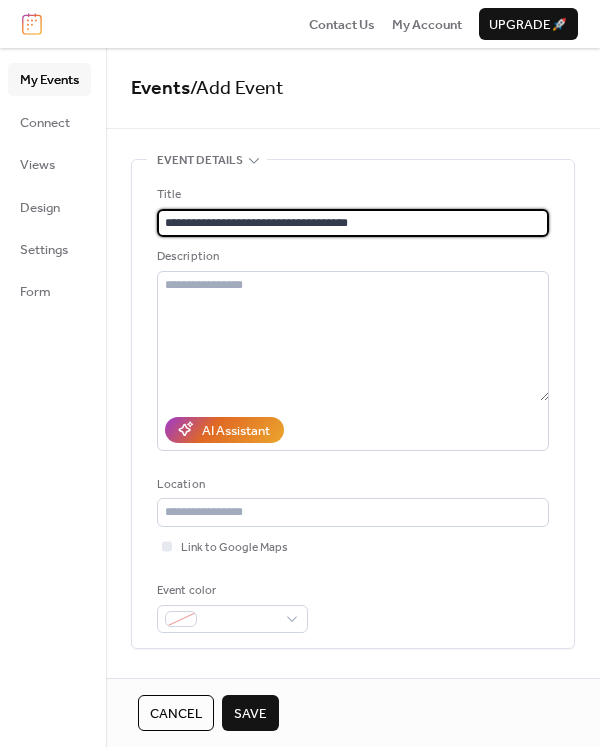 drag, startPoint x: 359, startPoint y: 221, endPoint x: 303, endPoint y: 224, distance: 56.0803 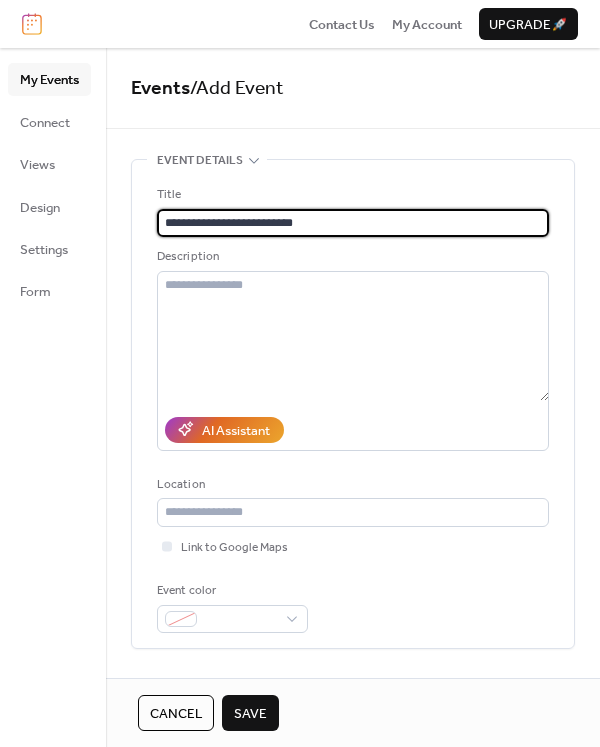 drag, startPoint x: 245, startPoint y: 222, endPoint x: 146, endPoint y: 232, distance: 99.50377 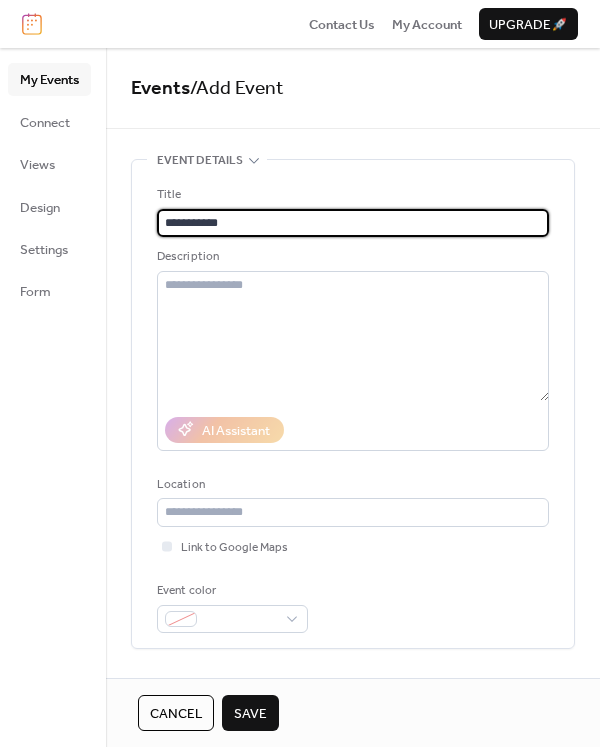 type on "**********" 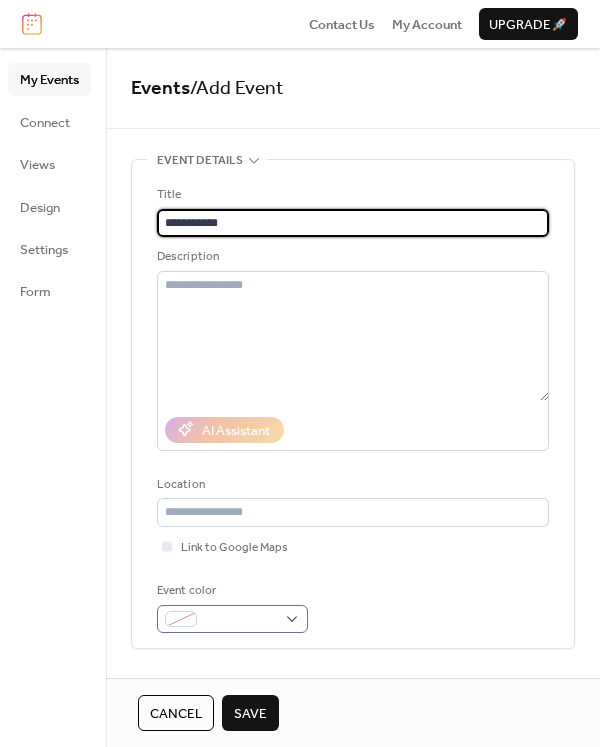 scroll, scrollTop: 0, scrollLeft: 0, axis: both 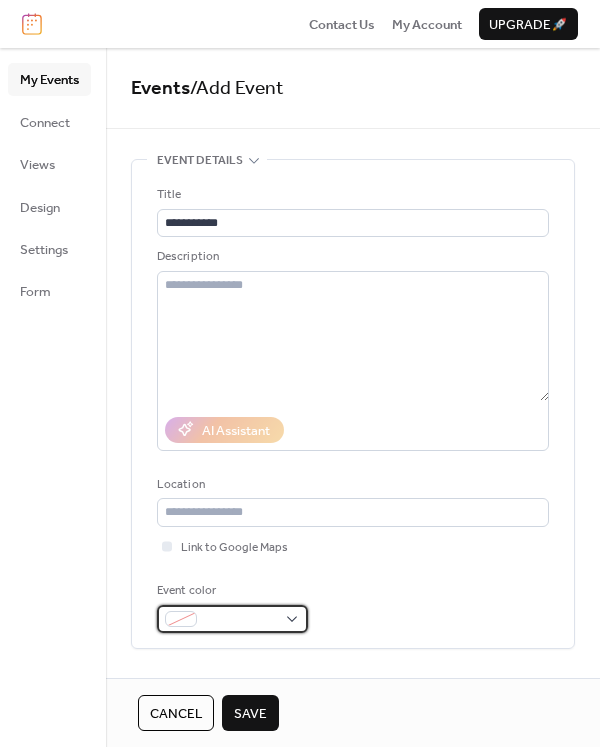 click at bounding box center [240, 620] 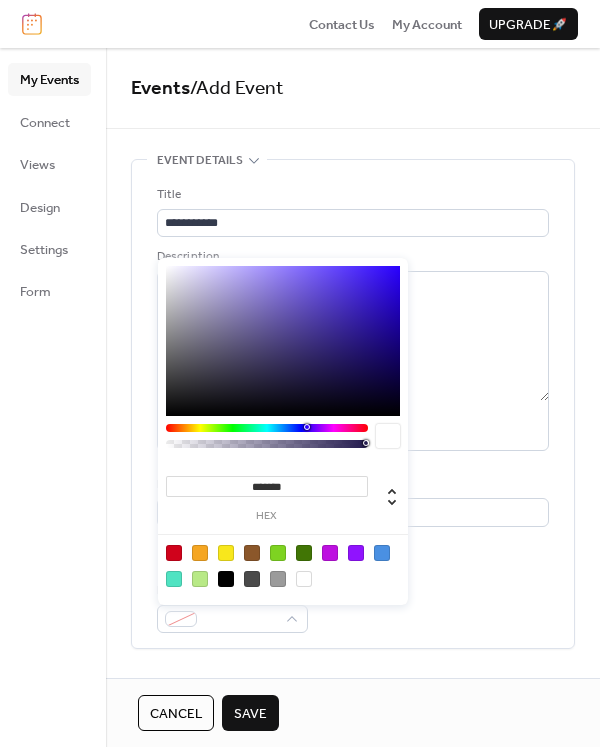 click at bounding box center (278, 553) 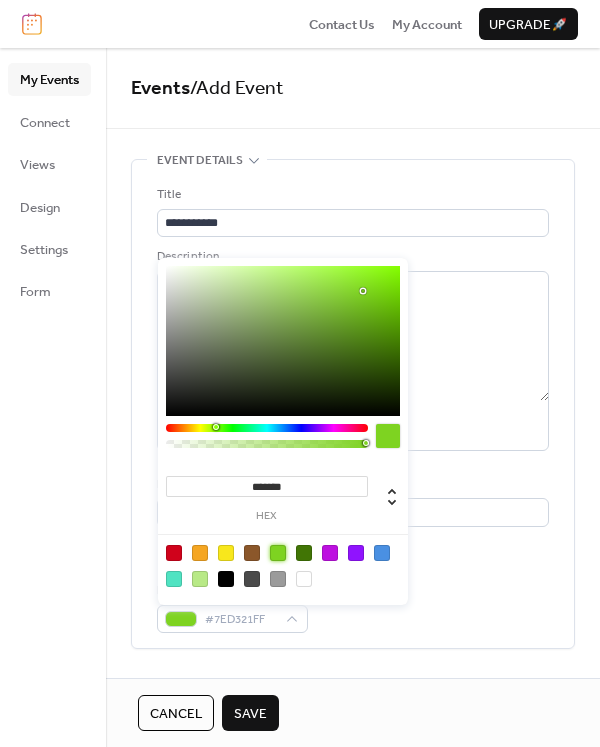 click on "Event color #7ED321FF" at bounding box center [353, 607] 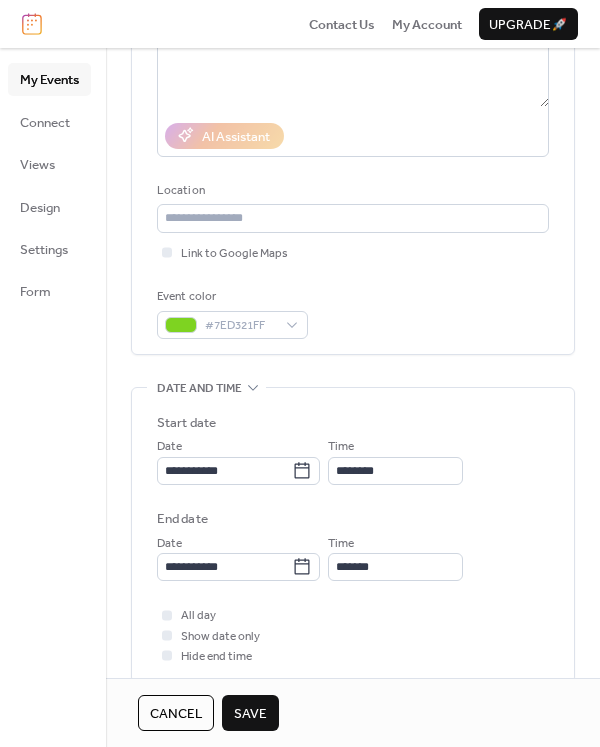 scroll, scrollTop: 300, scrollLeft: 0, axis: vertical 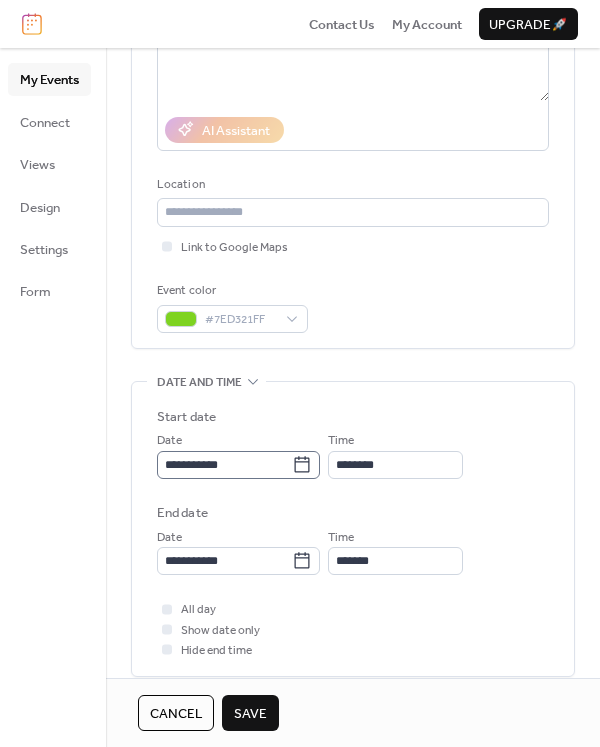 click 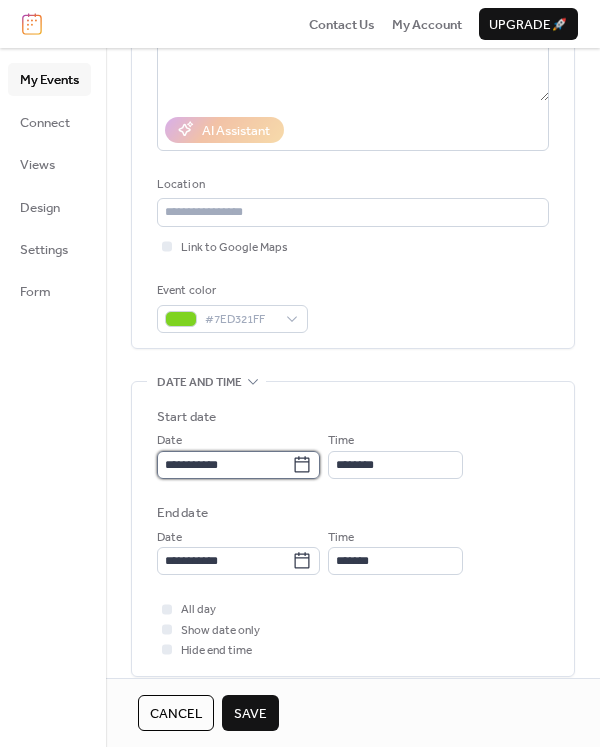 click on "**********" at bounding box center [224, 465] 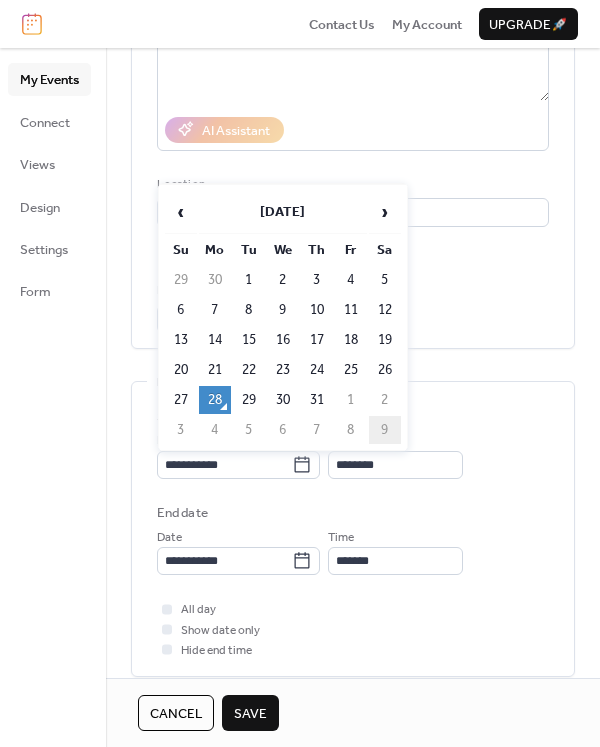 click on "9" at bounding box center (385, 430) 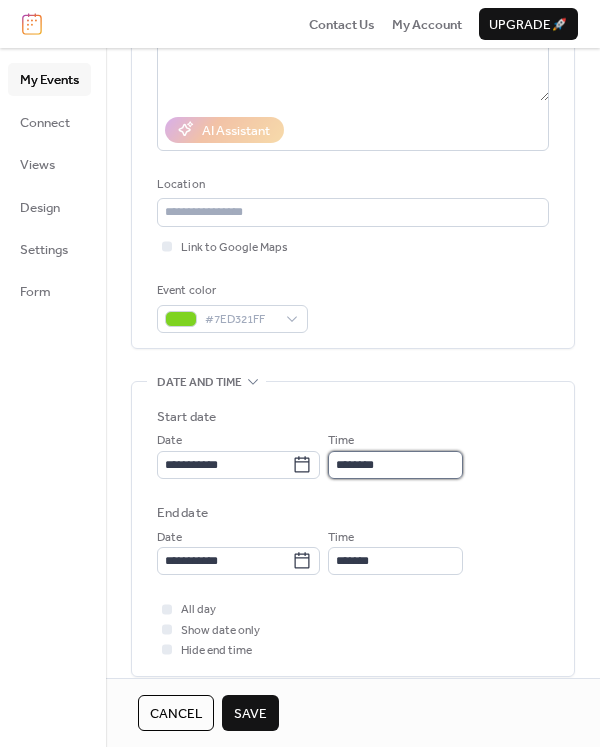 click on "********" at bounding box center (395, 465) 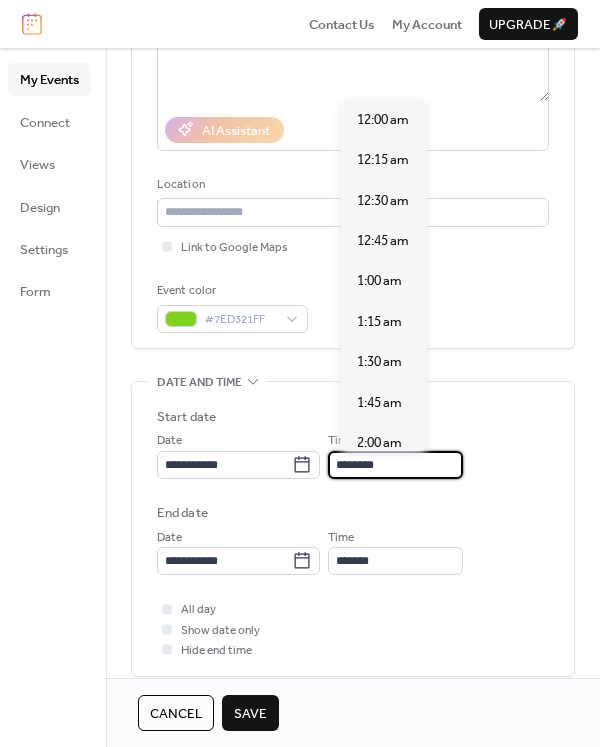 scroll, scrollTop: 1940, scrollLeft: 0, axis: vertical 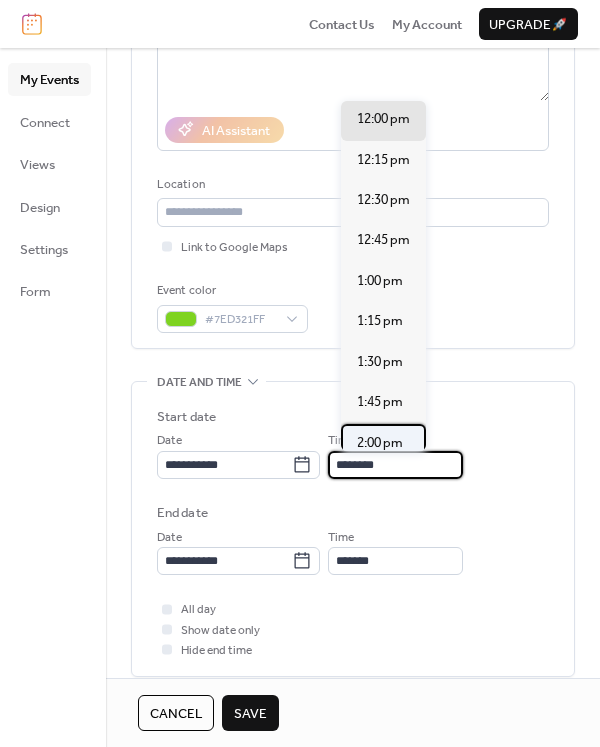 click on "2:00 pm" at bounding box center [380, 443] 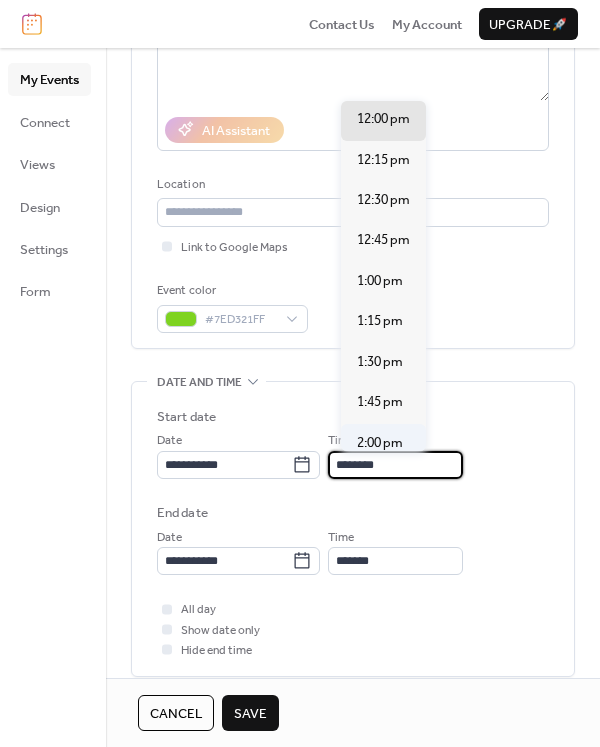 type on "*******" 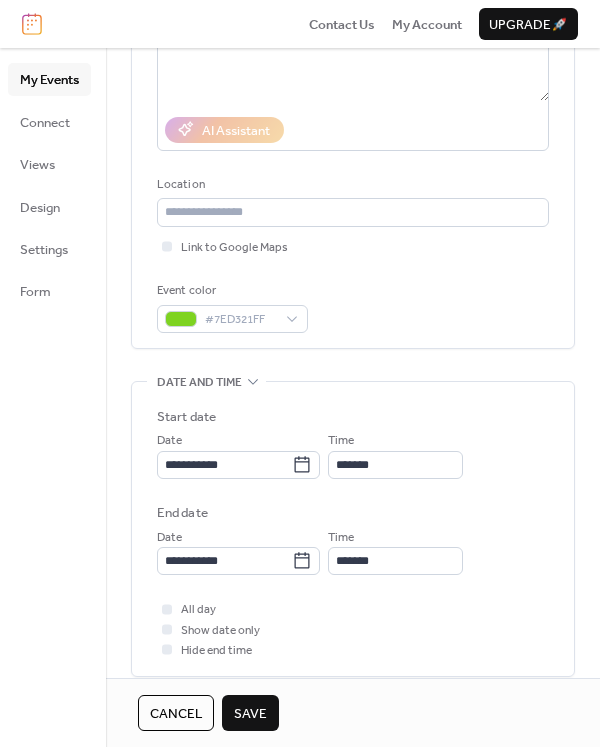 click on "Save" at bounding box center [250, 714] 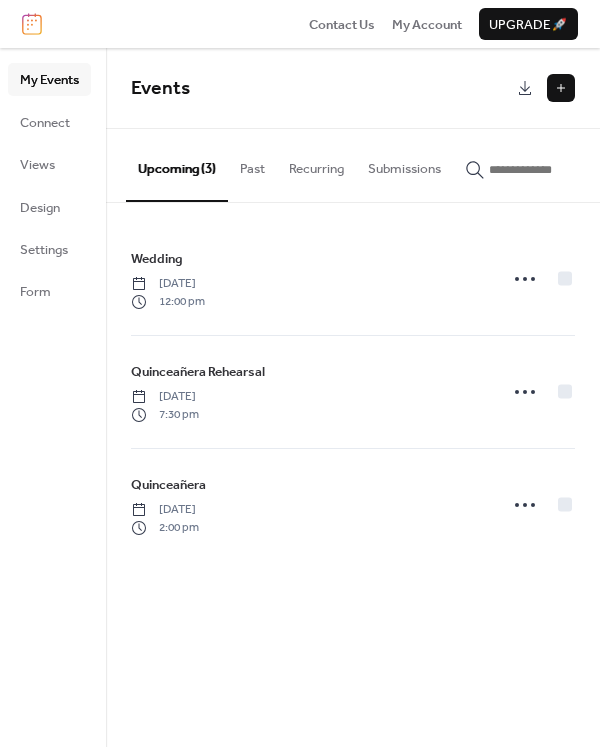 click at bounding box center [561, 88] 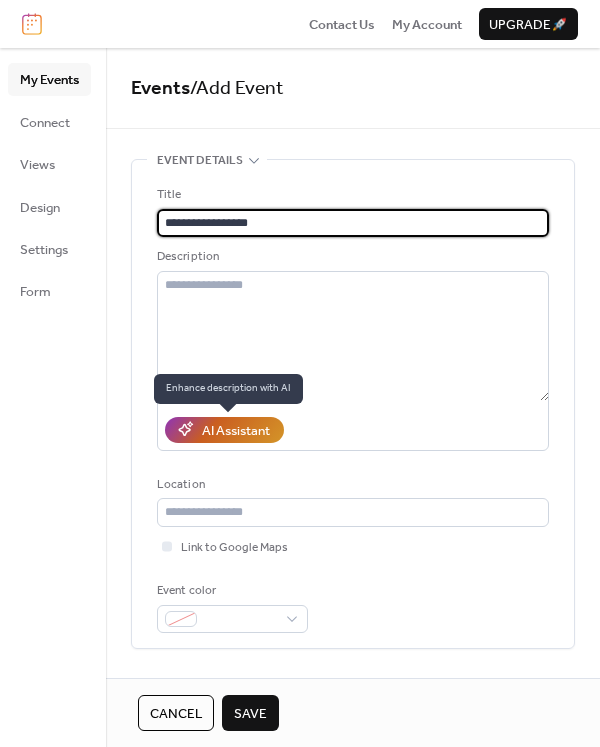 type on "**********" 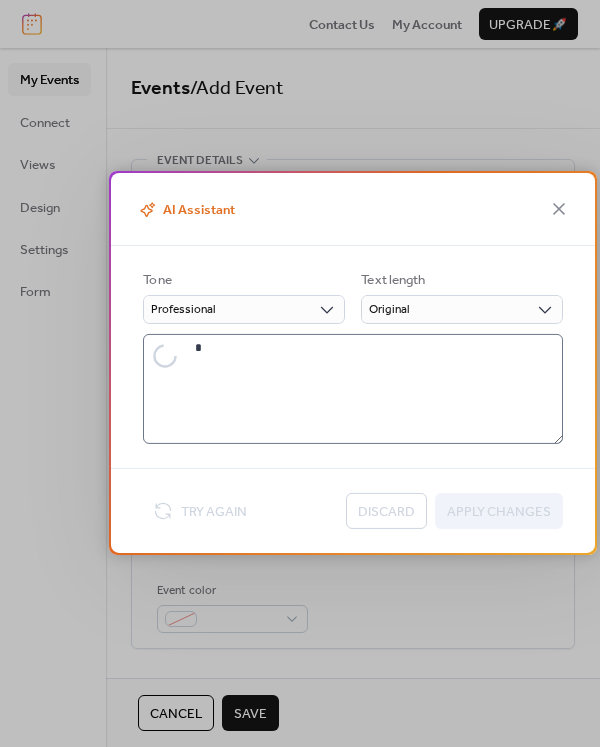 type on "**********" 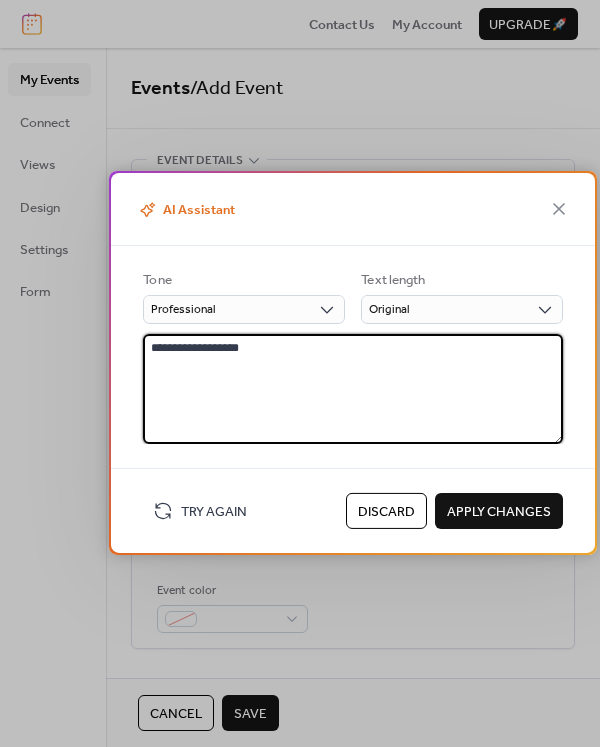 drag, startPoint x: 235, startPoint y: 348, endPoint x: 131, endPoint y: 342, distance: 104.172935 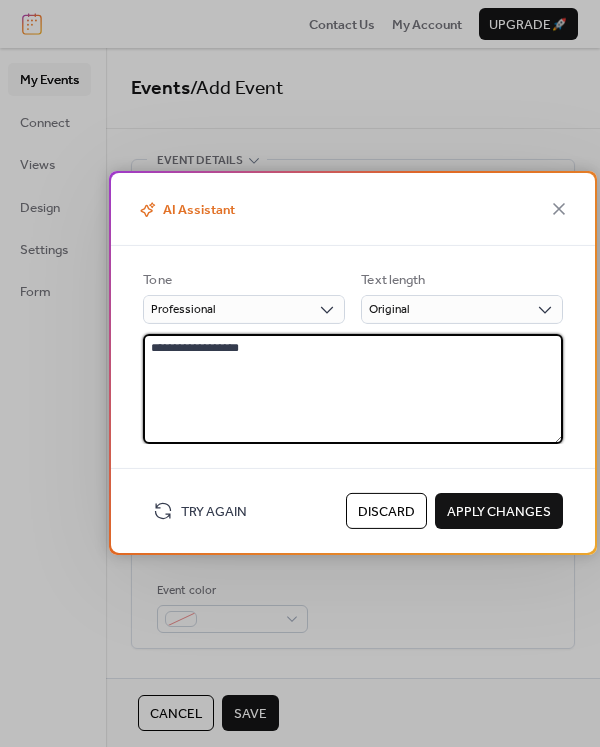 click on "**********" at bounding box center [353, 345] 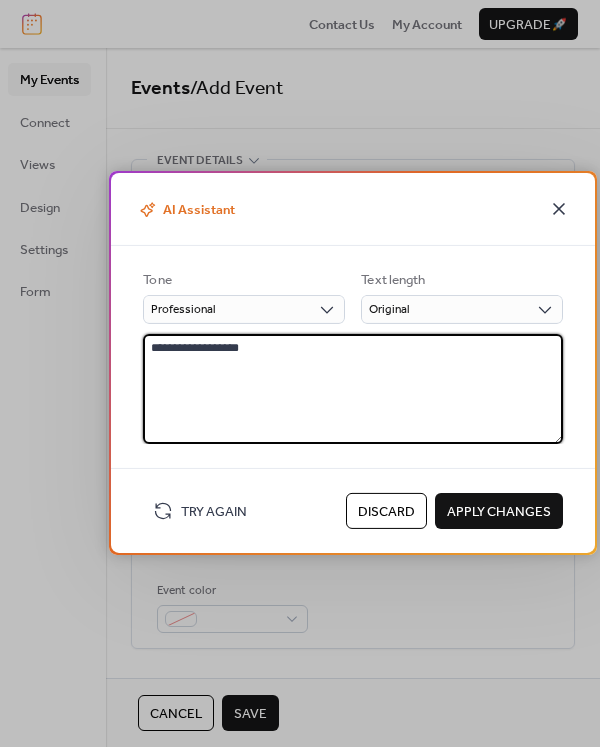 click 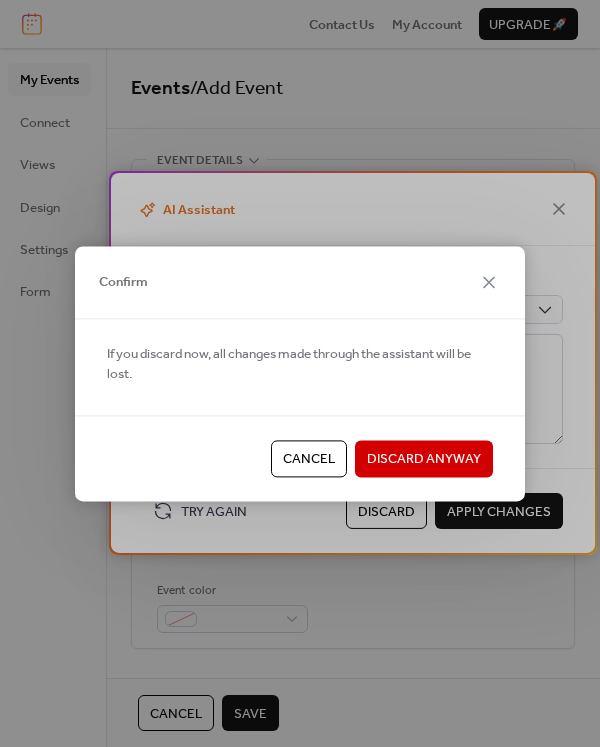 click on "Discard Anyway" at bounding box center [424, 460] 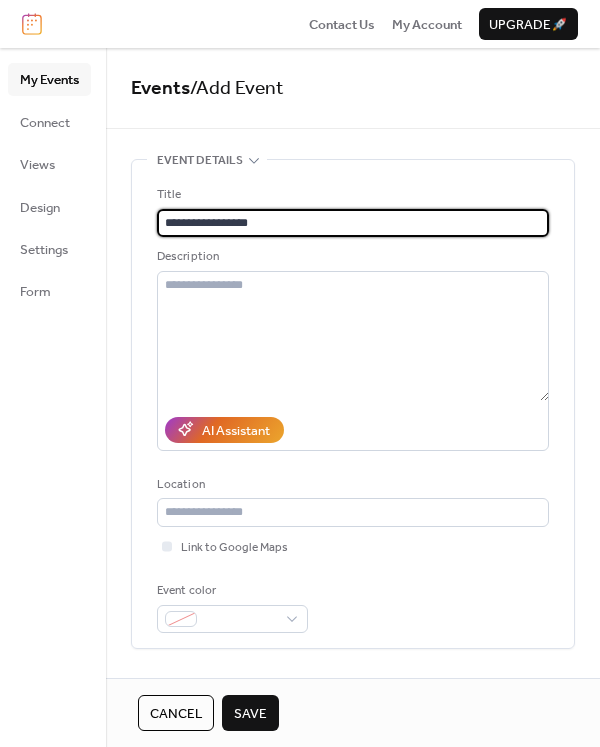 drag, startPoint x: 299, startPoint y: 218, endPoint x: 146, endPoint y: 219, distance: 153.00327 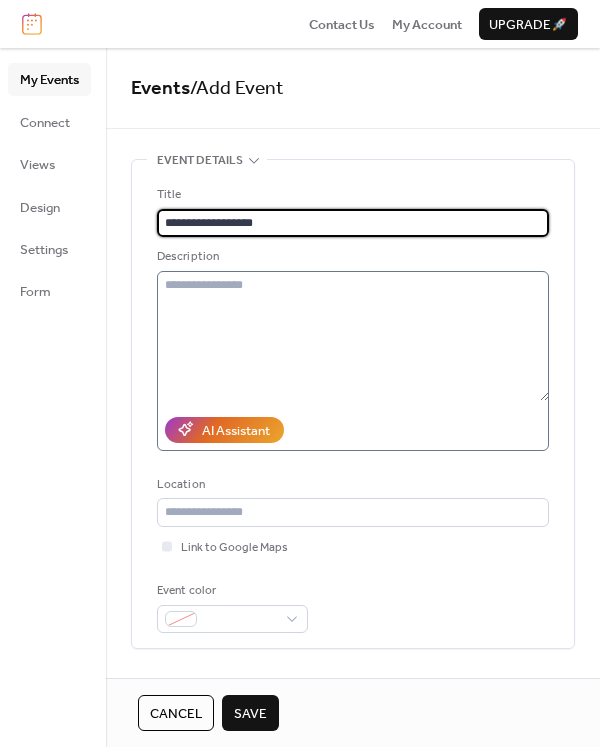 type on "**********" 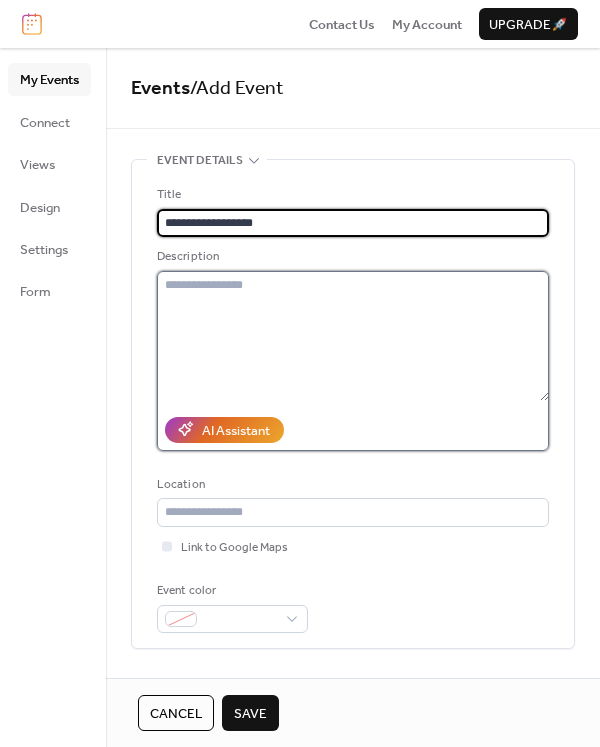 click at bounding box center (353, 336) 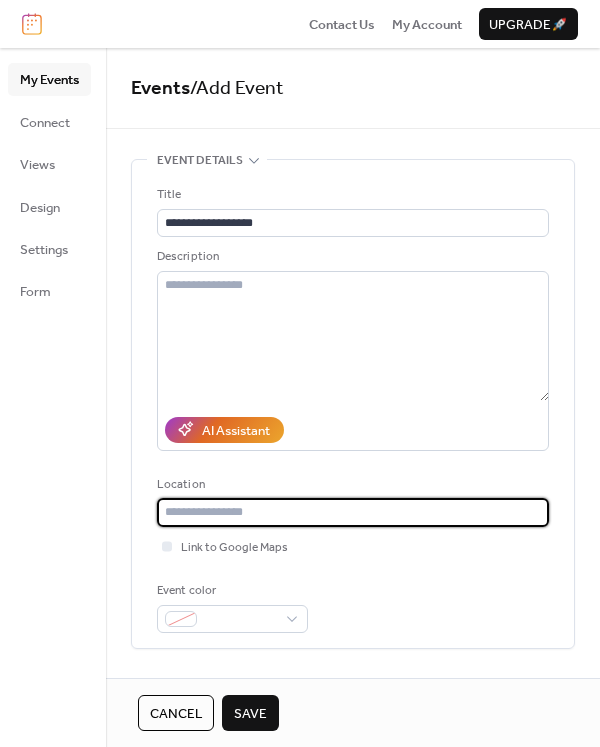 click at bounding box center (353, 512) 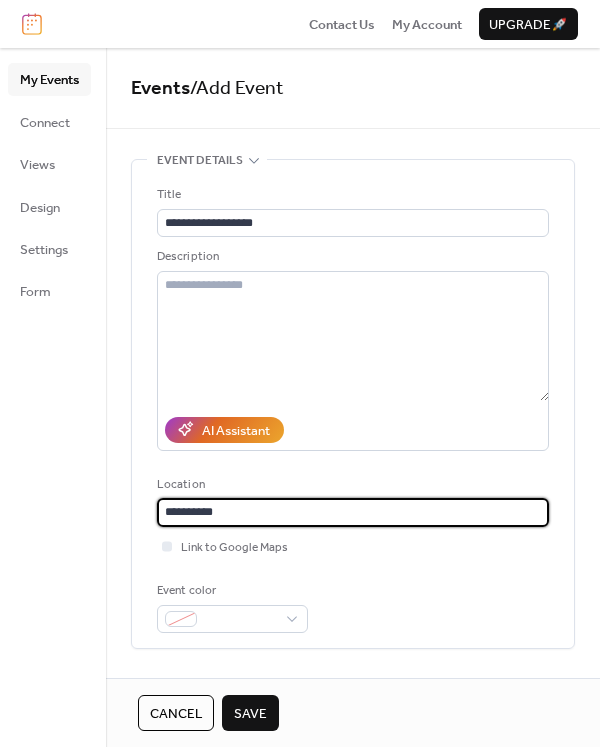 type on "**********" 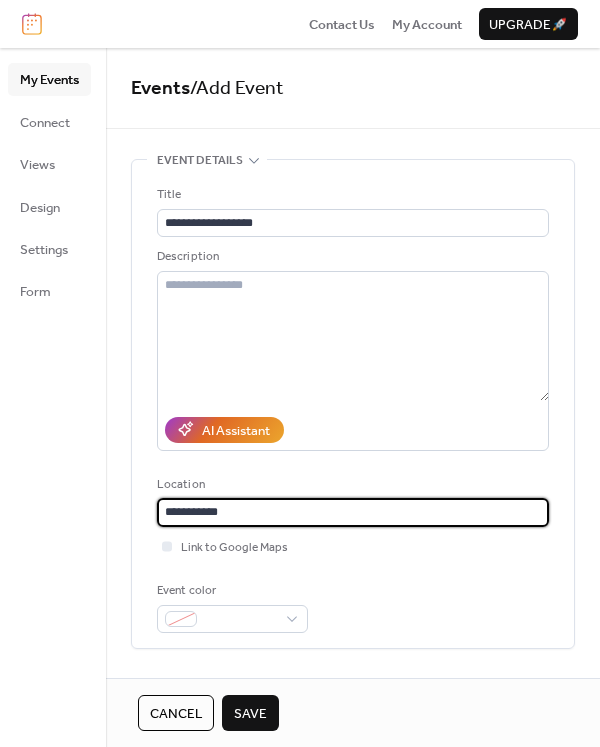 drag, startPoint x: 238, startPoint y: 516, endPoint x: 125, endPoint y: 512, distance: 113.07078 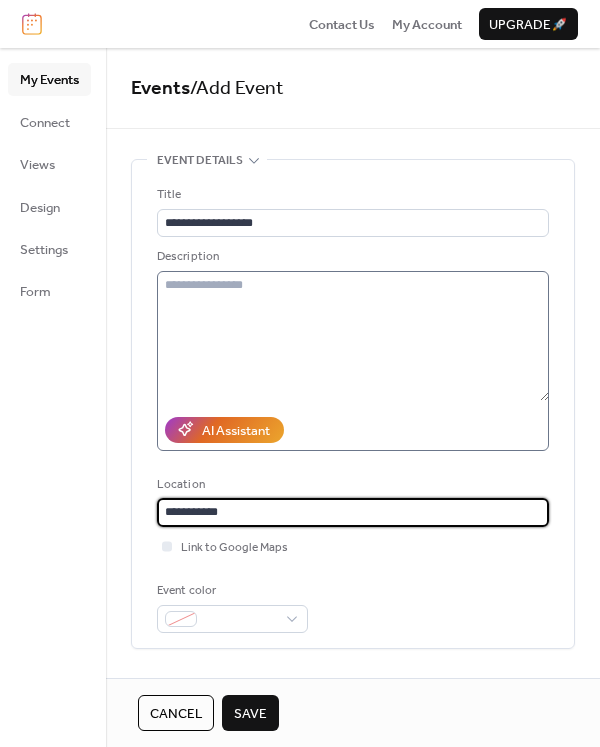 type 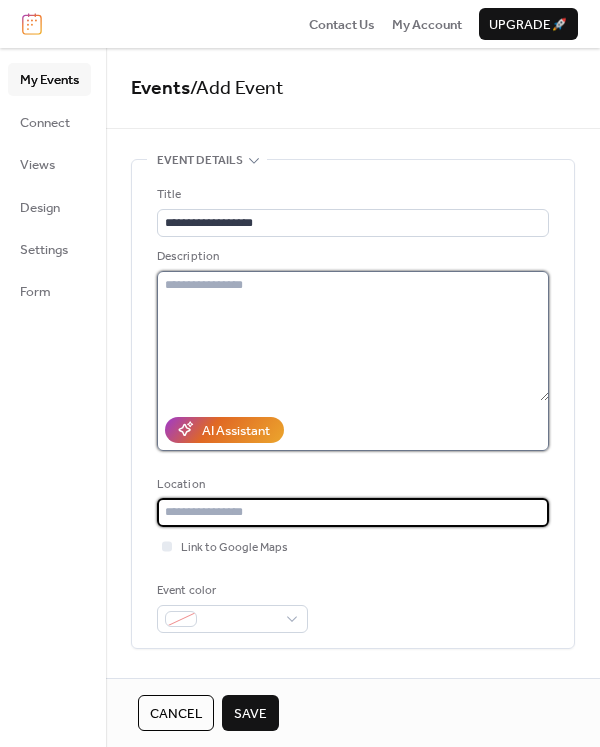 click at bounding box center [353, 336] 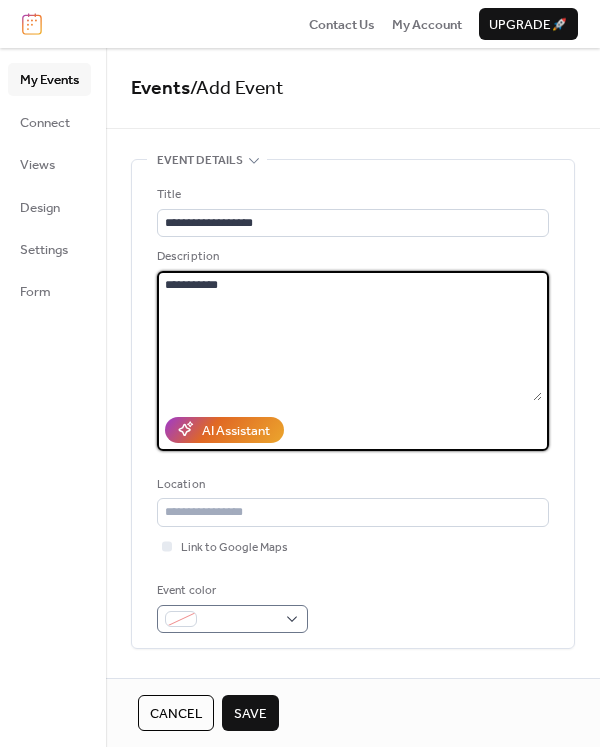 type on "**********" 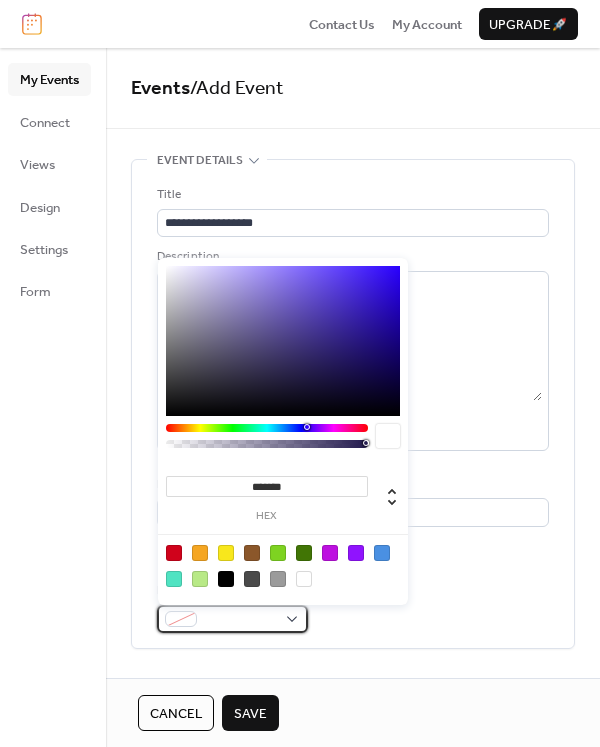 click at bounding box center (240, 620) 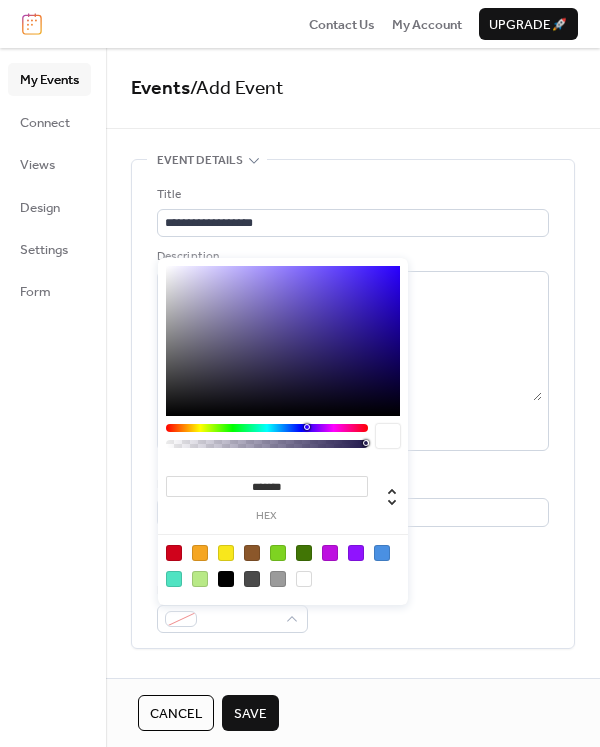 click at bounding box center [382, 553] 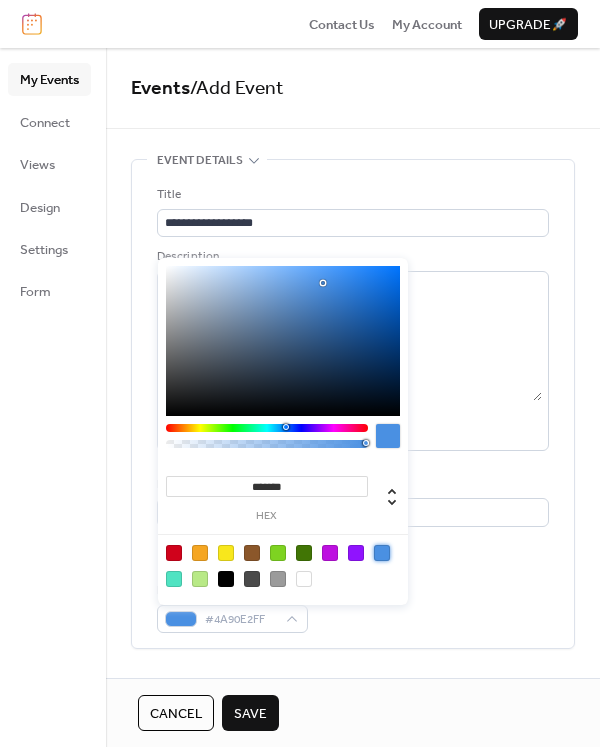 click on "Event color #4A90E2FF" at bounding box center (353, 607) 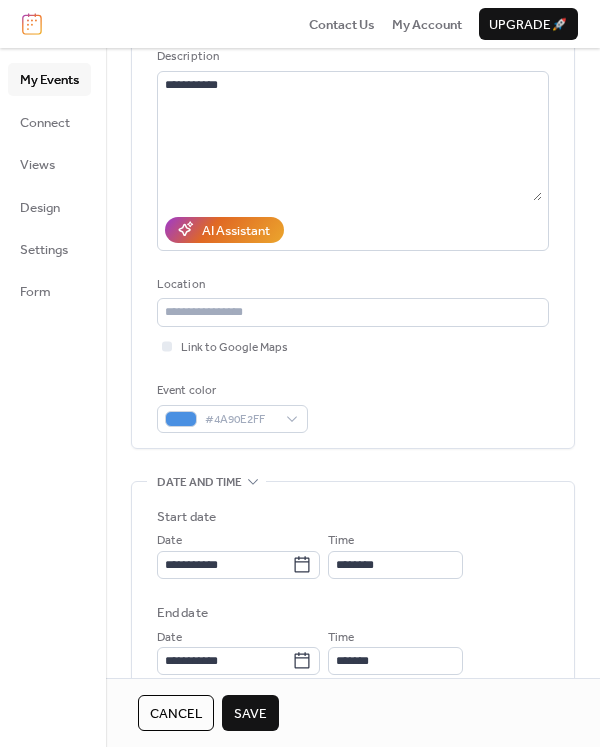 scroll, scrollTop: 300, scrollLeft: 0, axis: vertical 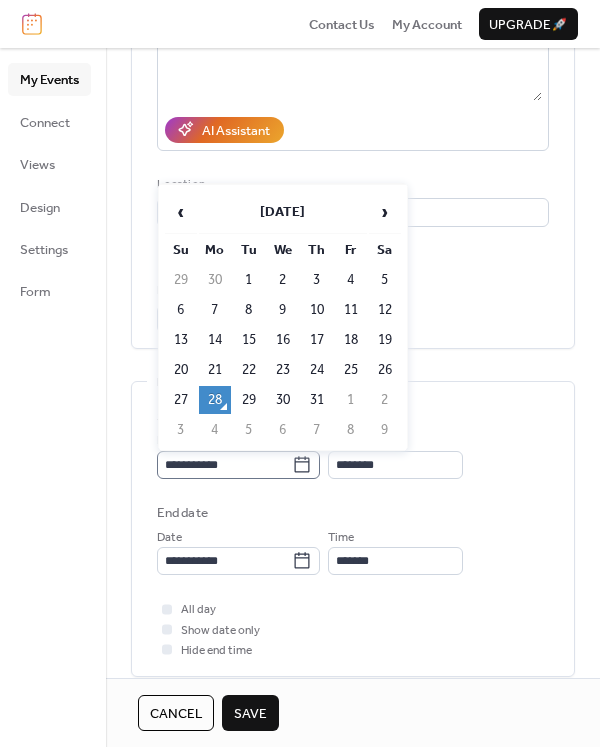 click 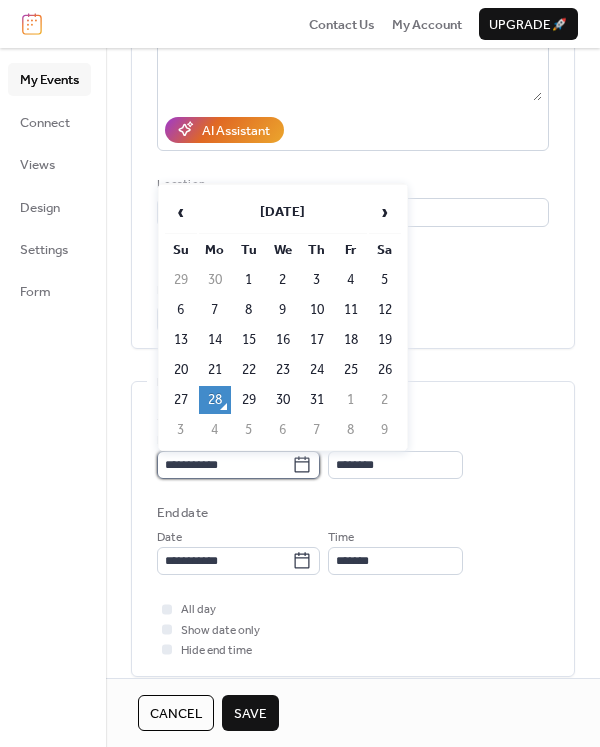 click on "**********" at bounding box center (224, 465) 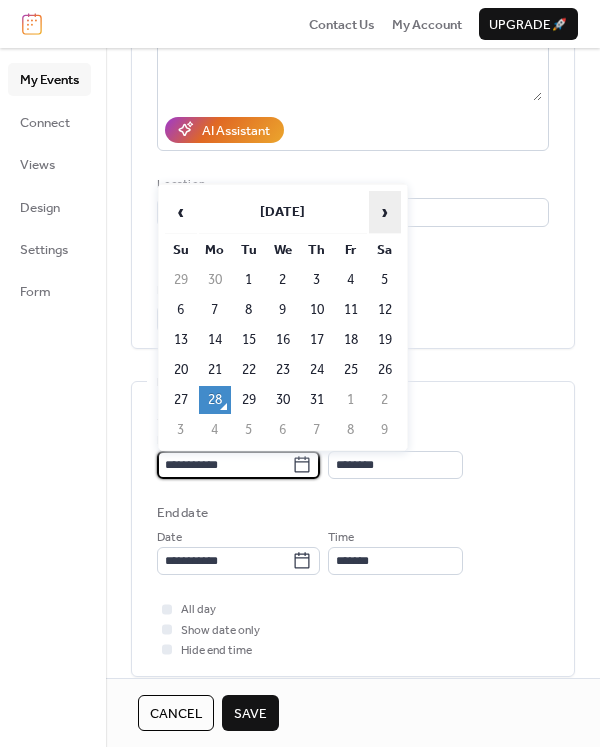 click on "›" at bounding box center [385, 212] 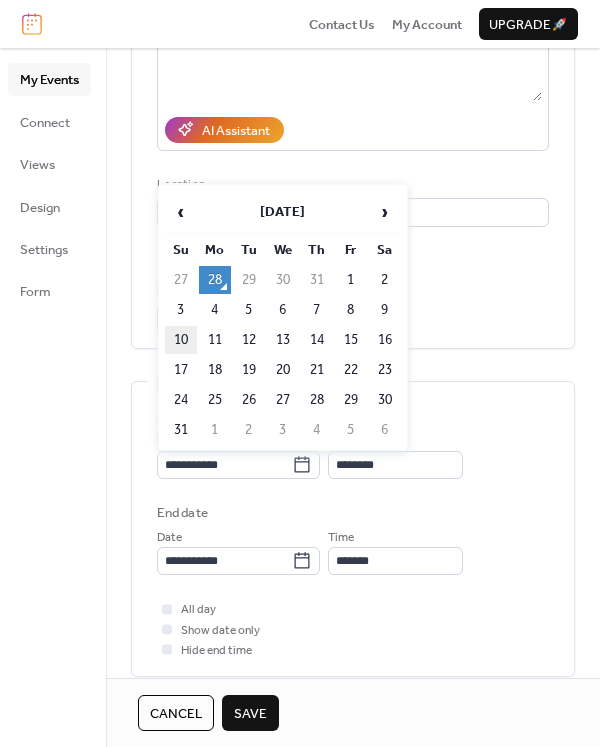 click on "10" at bounding box center [181, 340] 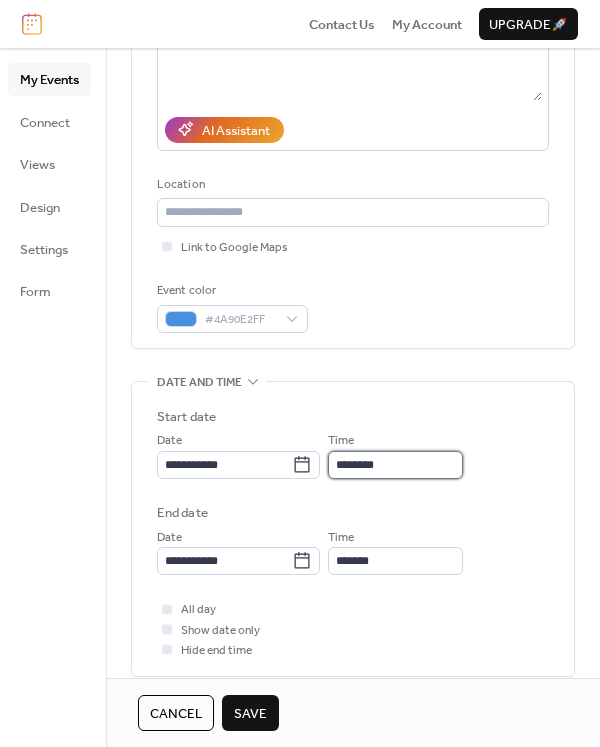 click on "********" at bounding box center [395, 465] 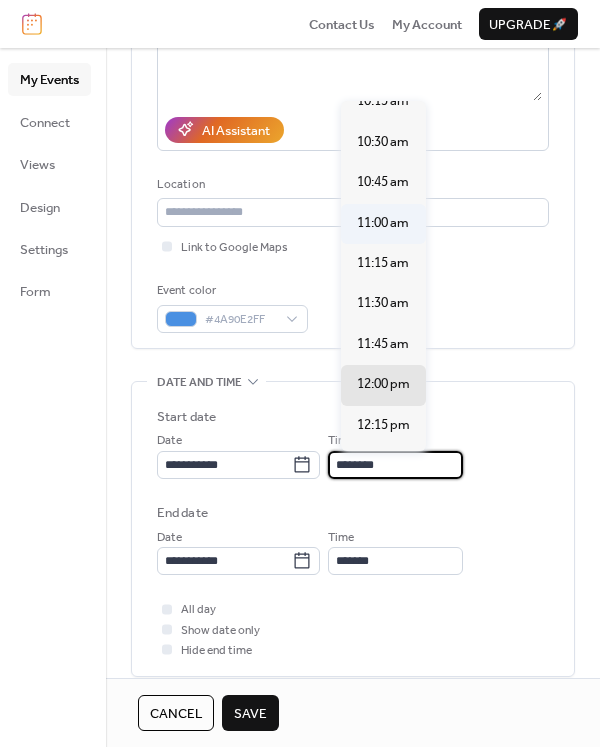 scroll, scrollTop: 1640, scrollLeft: 0, axis: vertical 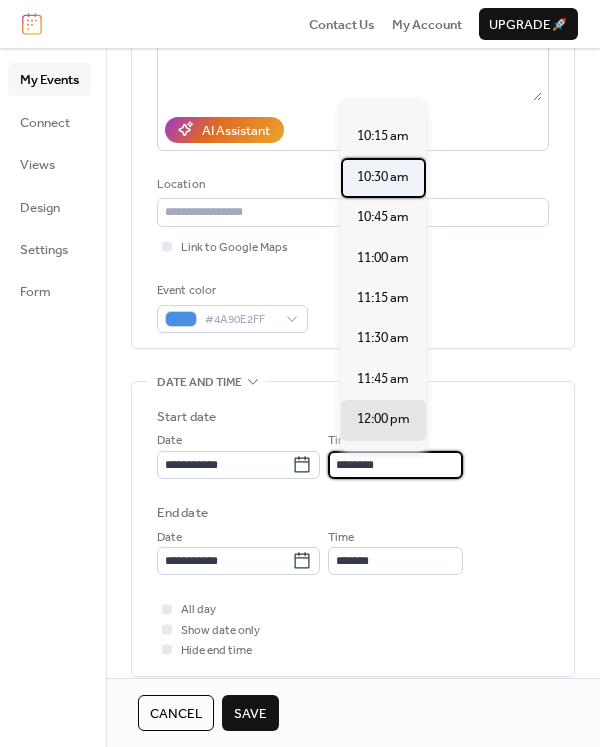 click on "10:30 am" at bounding box center [383, 177] 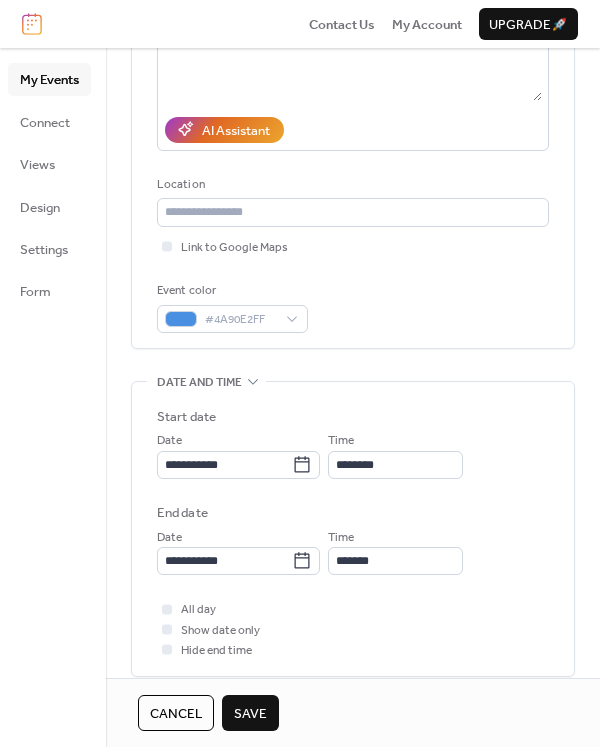 type on "********" 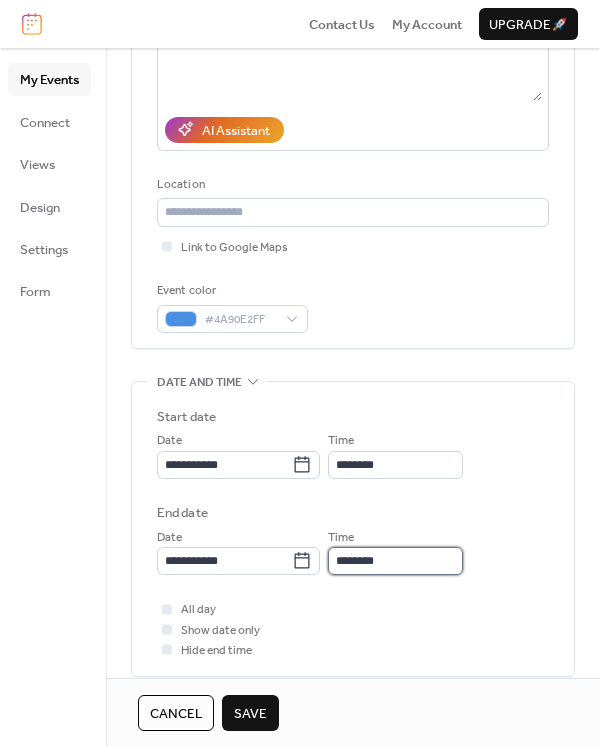 click on "********" at bounding box center [395, 561] 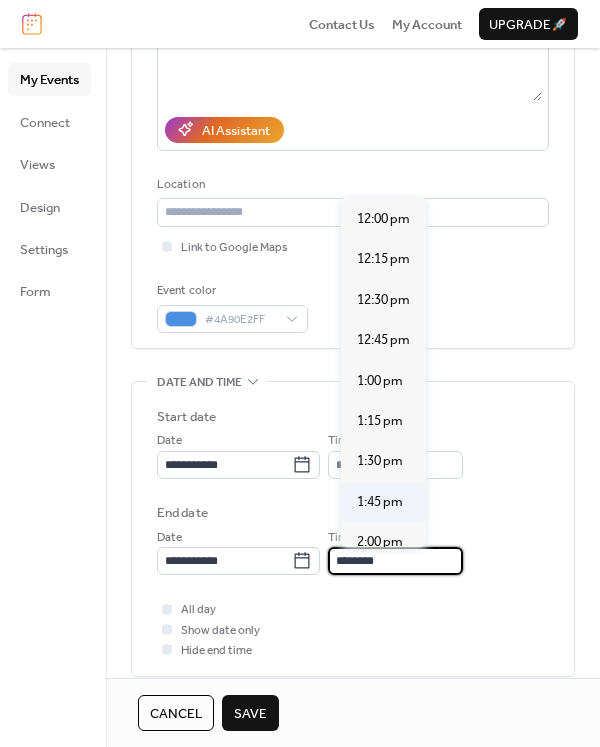 scroll, scrollTop: 200, scrollLeft: 0, axis: vertical 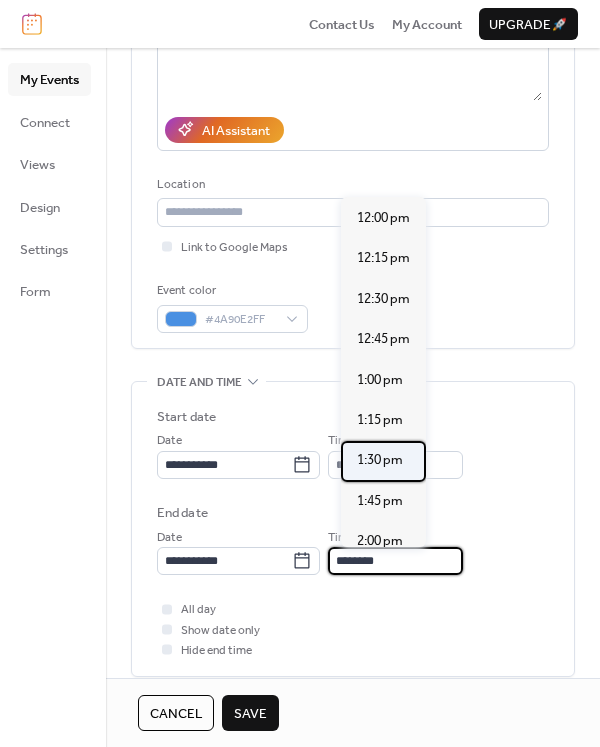 click on "1:30 pm" at bounding box center [380, 460] 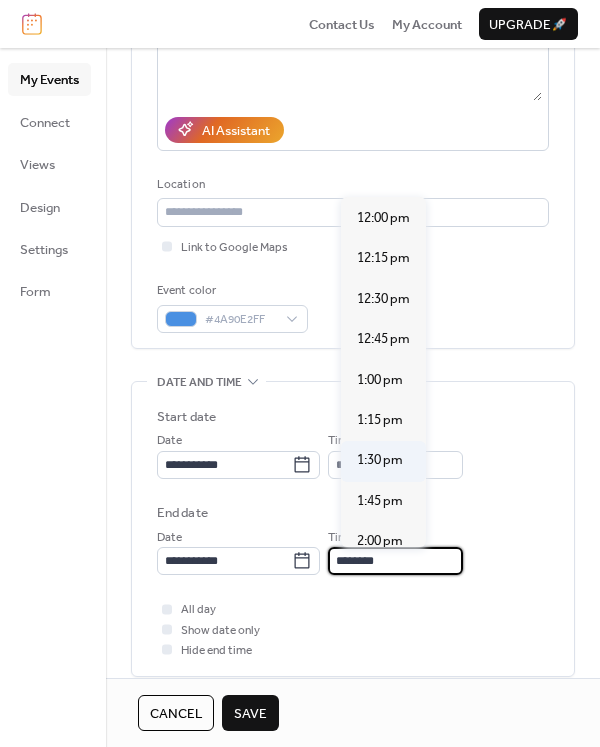 type on "*******" 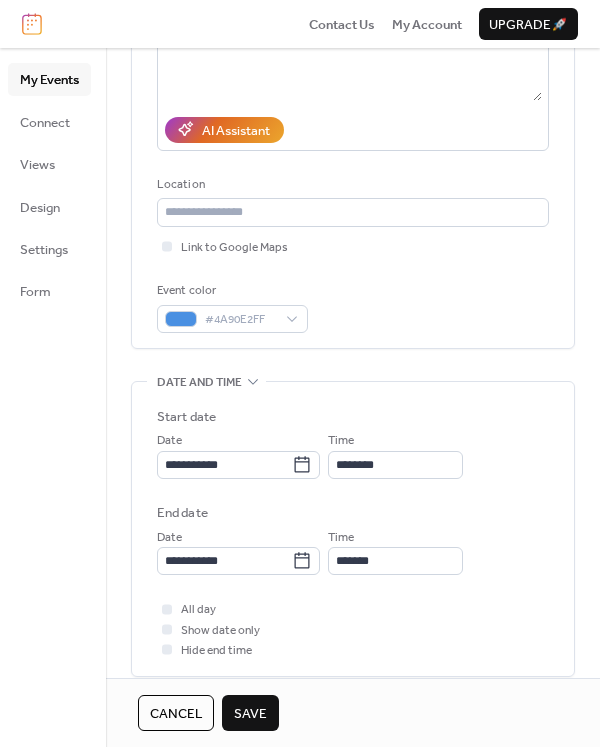 click on "Save" at bounding box center [250, 713] 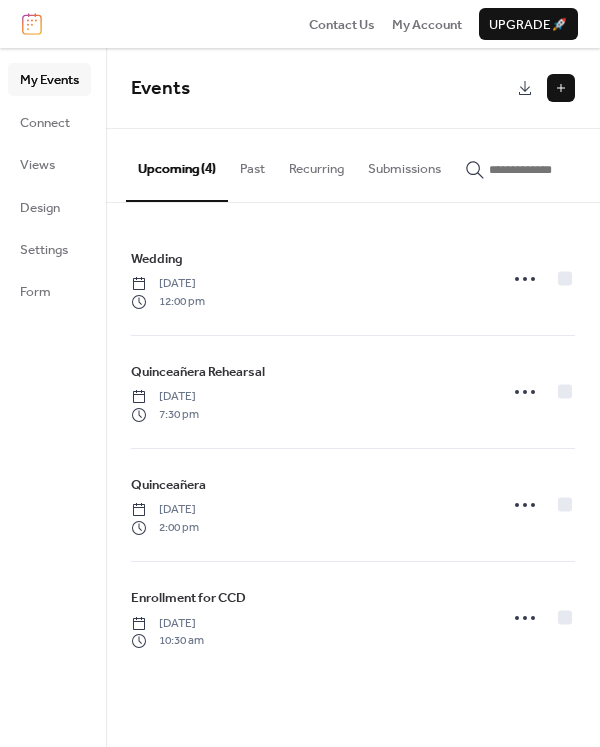 click at bounding box center [561, 88] 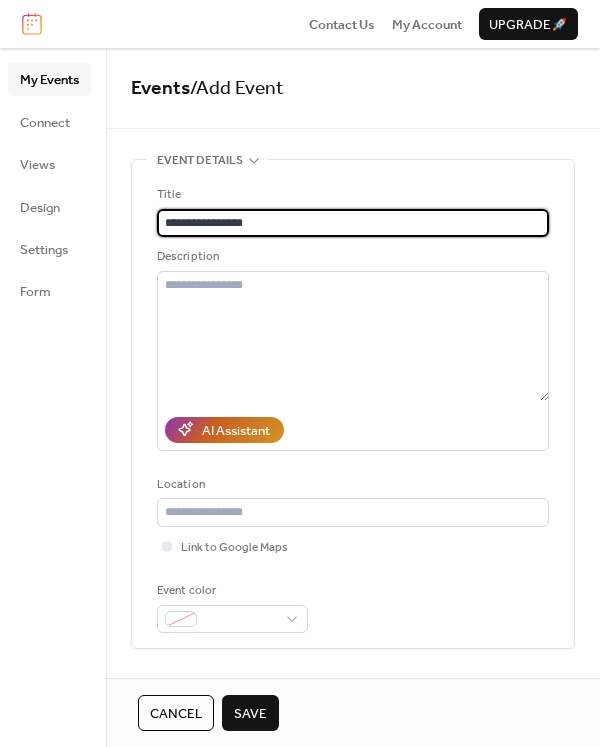 type on "**********" 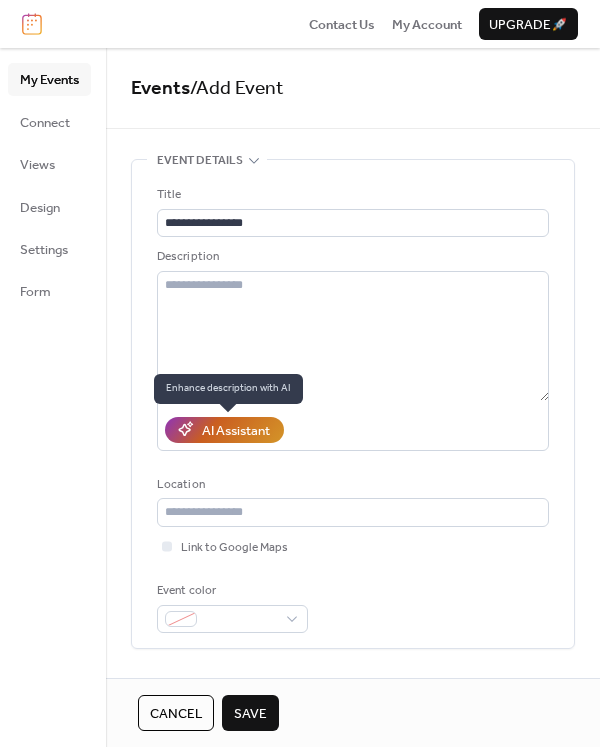 click on "AI Assistant" at bounding box center [236, 431] 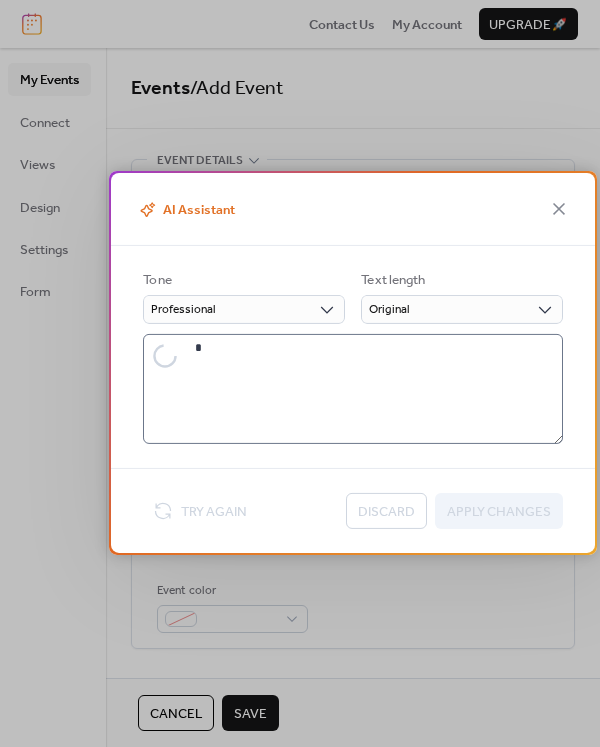 type on "**********" 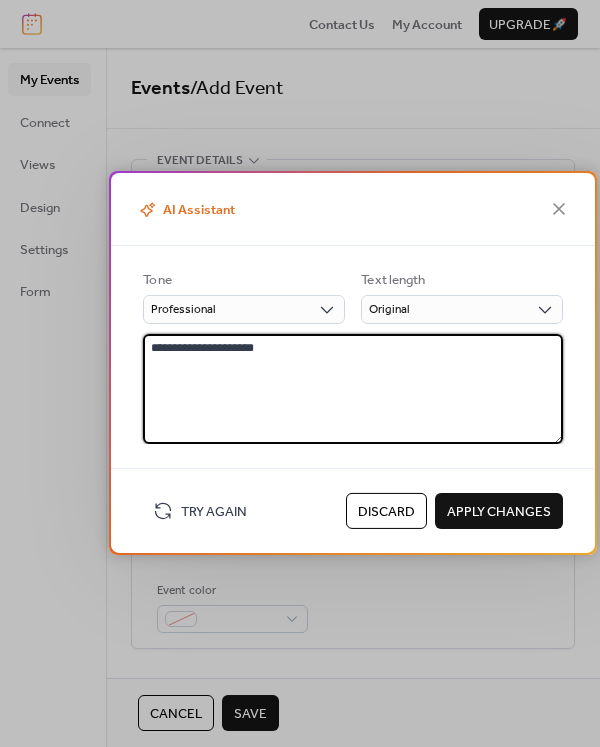 drag, startPoint x: 336, startPoint y: 357, endPoint x: 112, endPoint y: 349, distance: 224.1428 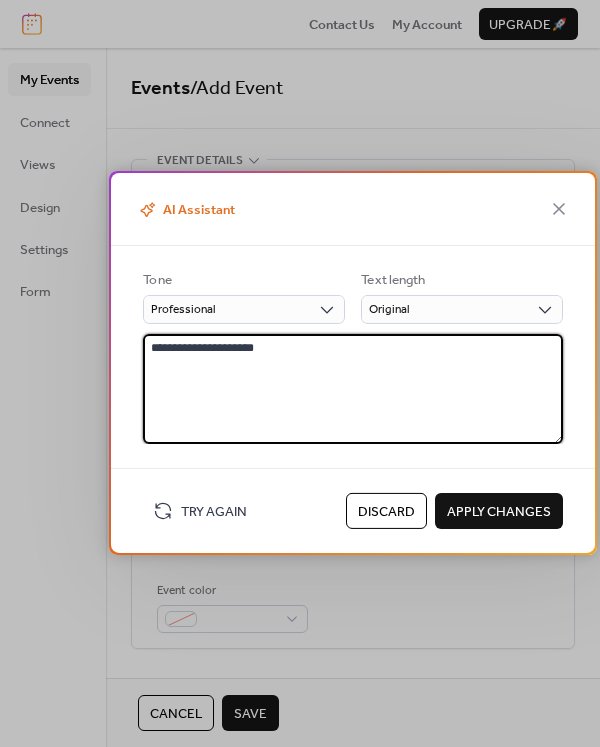 click on "**********" at bounding box center (353, 345) 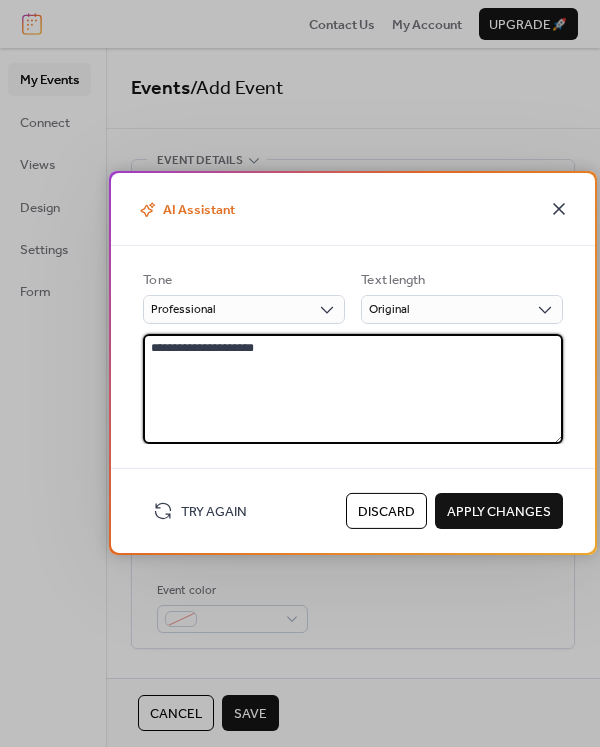 click 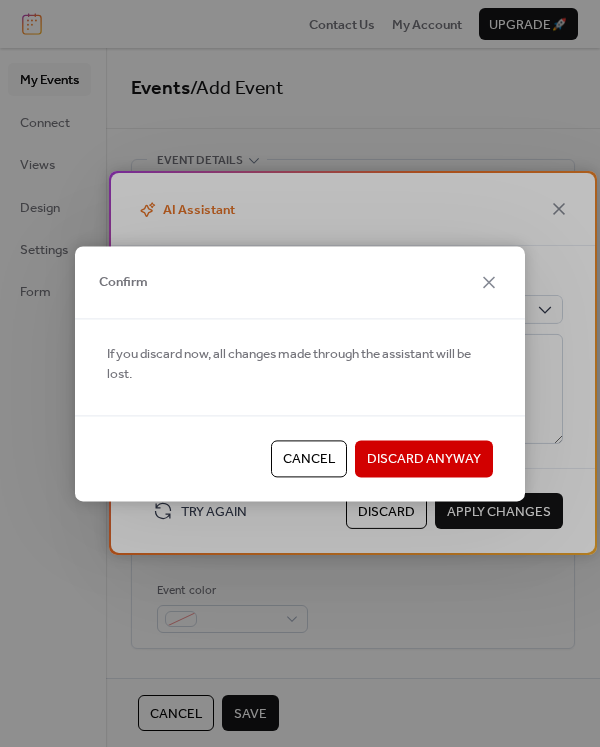 drag, startPoint x: 419, startPoint y: 457, endPoint x: 369, endPoint y: 377, distance: 94.33981 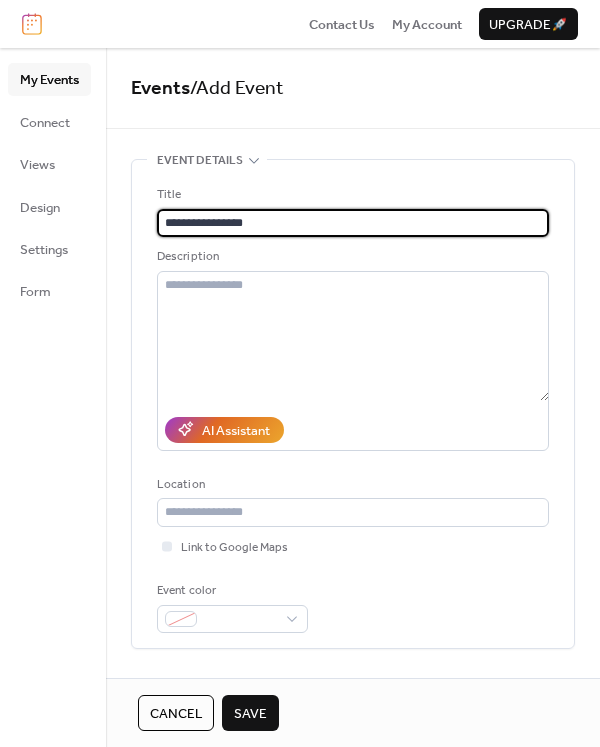 drag, startPoint x: 259, startPoint y: 225, endPoint x: 152, endPoint y: 224, distance: 107.00467 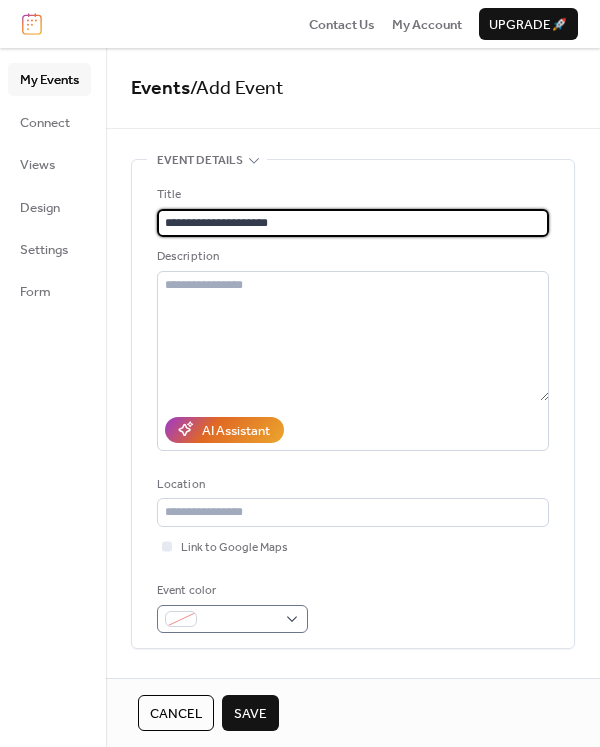 type on "**********" 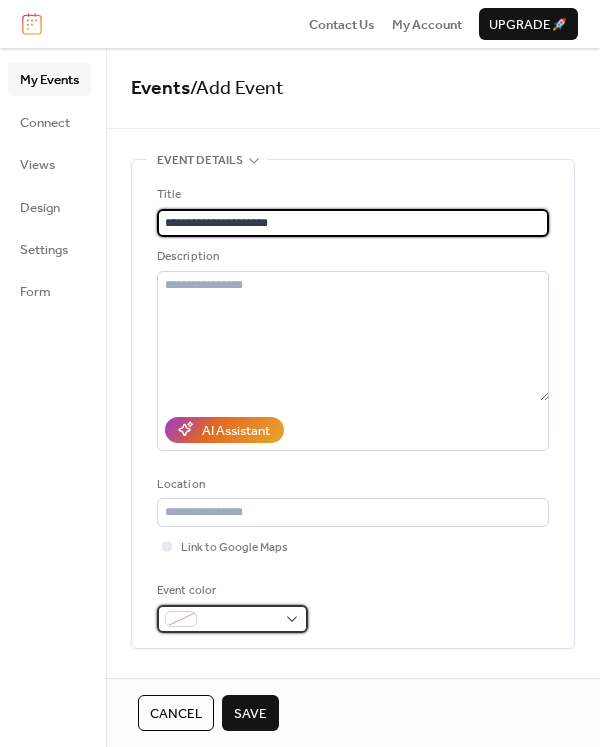 click at bounding box center (240, 620) 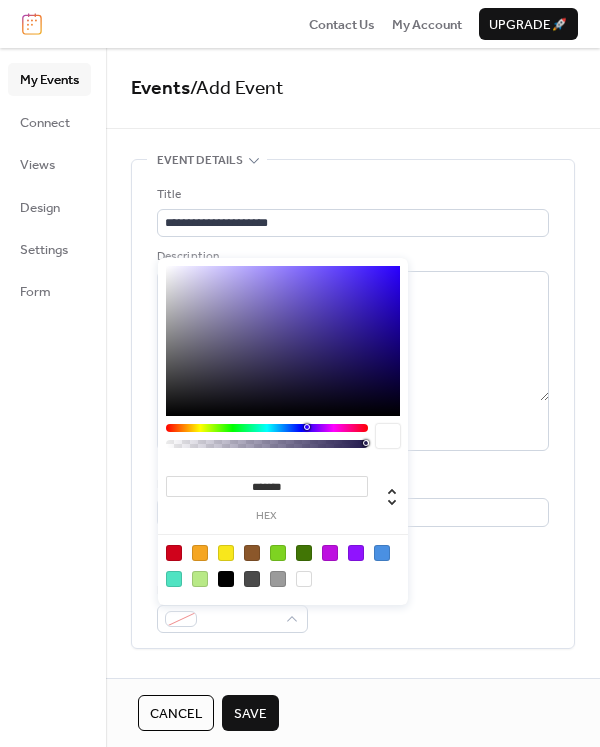 click at bounding box center [278, 553] 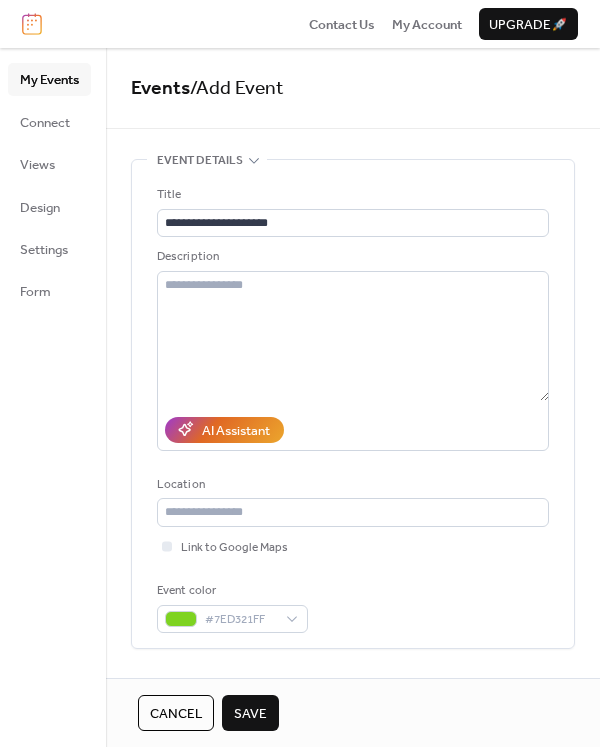 click on "Event color #7ED321FF" at bounding box center (353, 607) 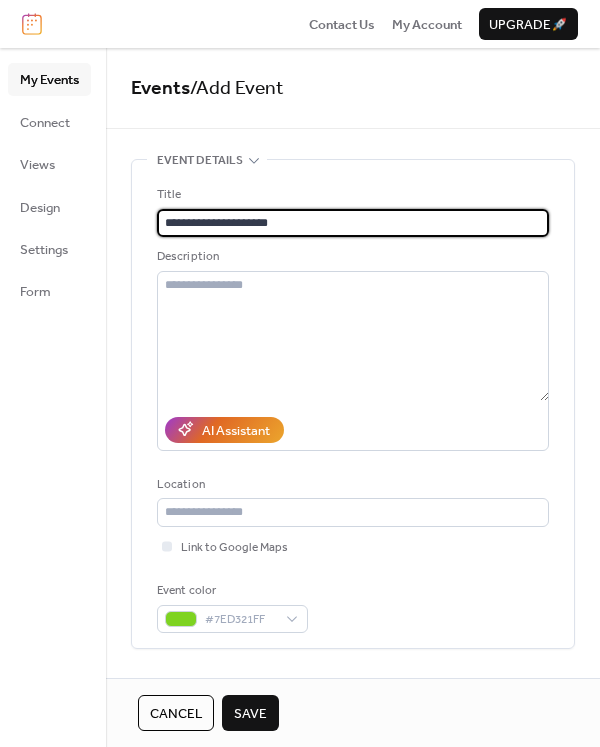 drag, startPoint x: 299, startPoint y: 214, endPoint x: 237, endPoint y: 217, distance: 62.072536 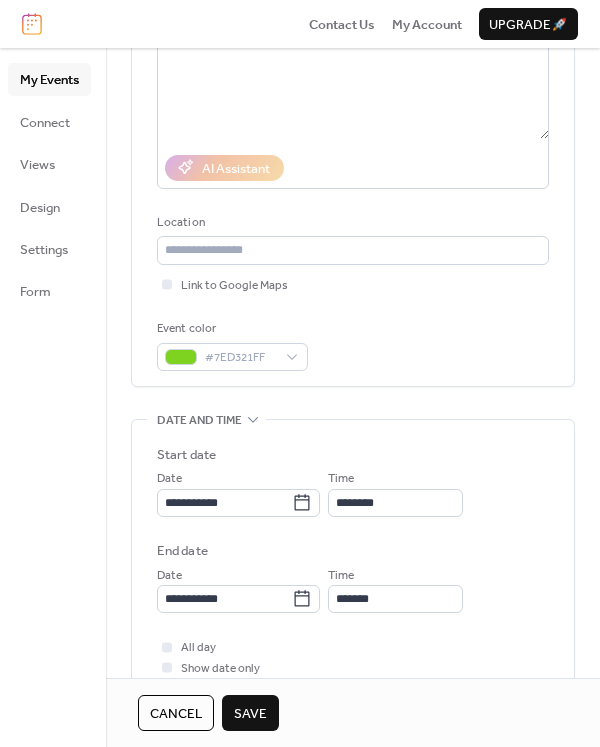 scroll, scrollTop: 400, scrollLeft: 0, axis: vertical 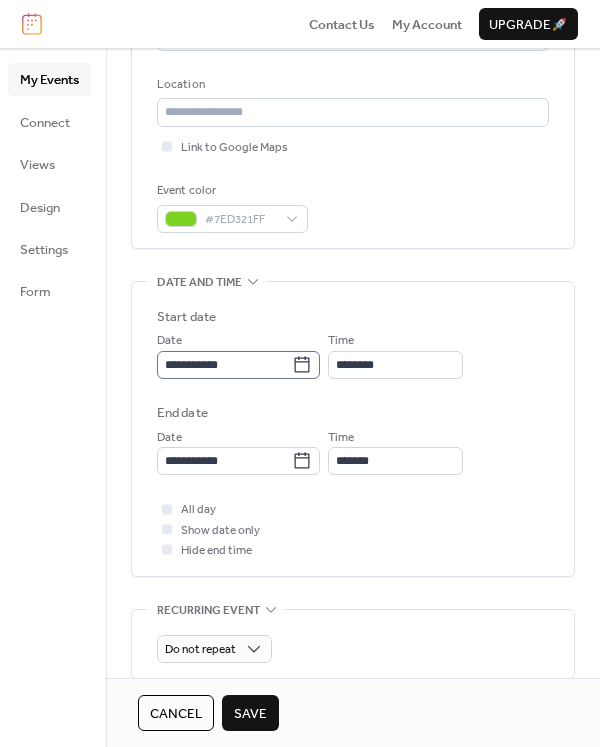 type on "**********" 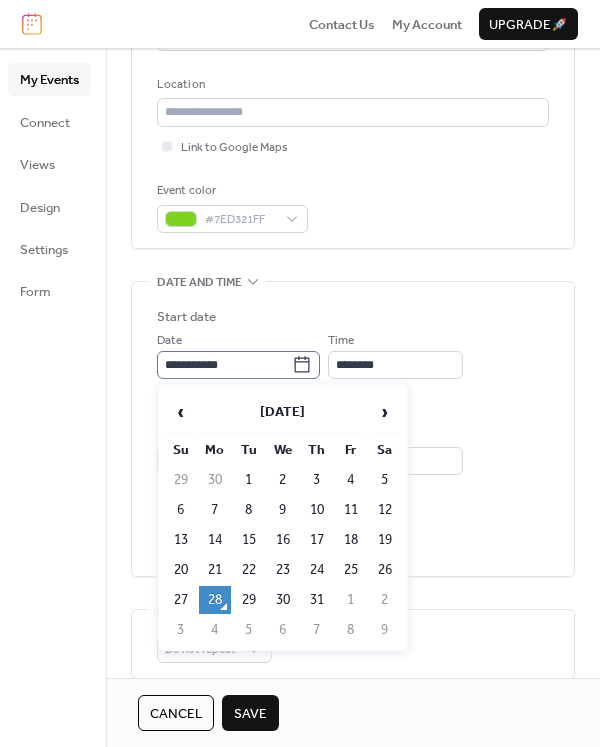 click 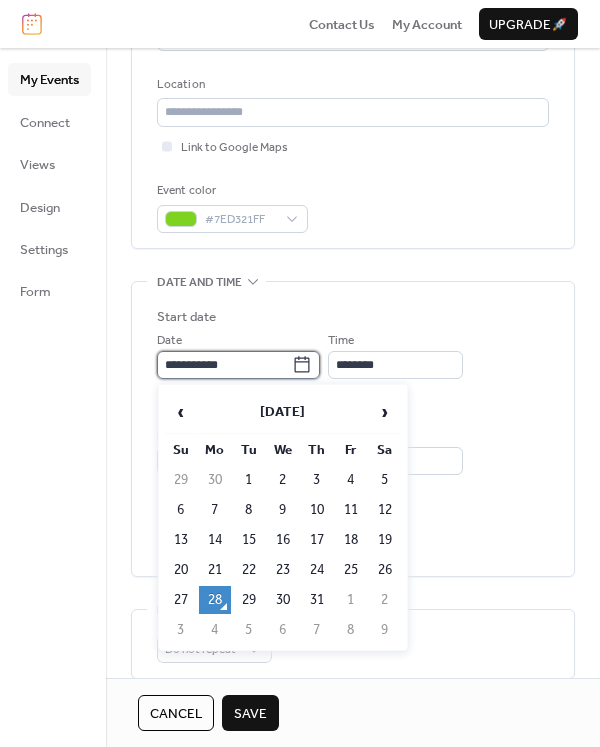 click on "**********" at bounding box center (224, 365) 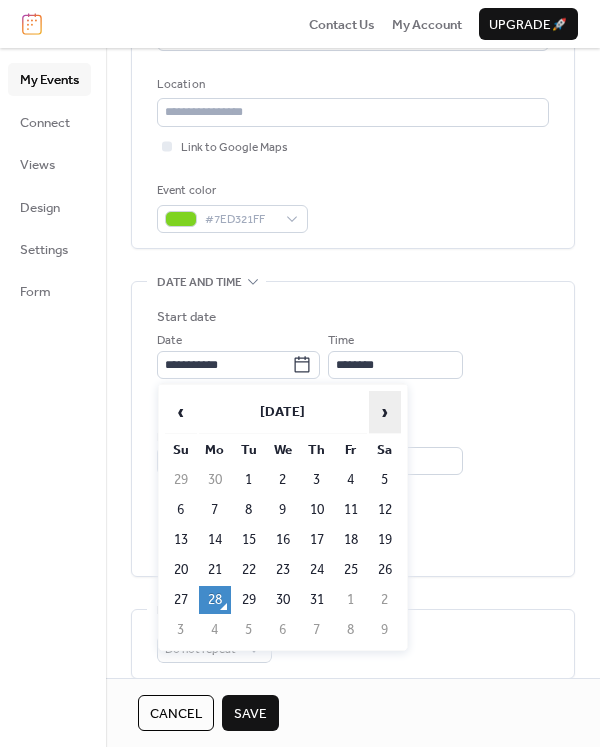 click on "›" at bounding box center (385, 412) 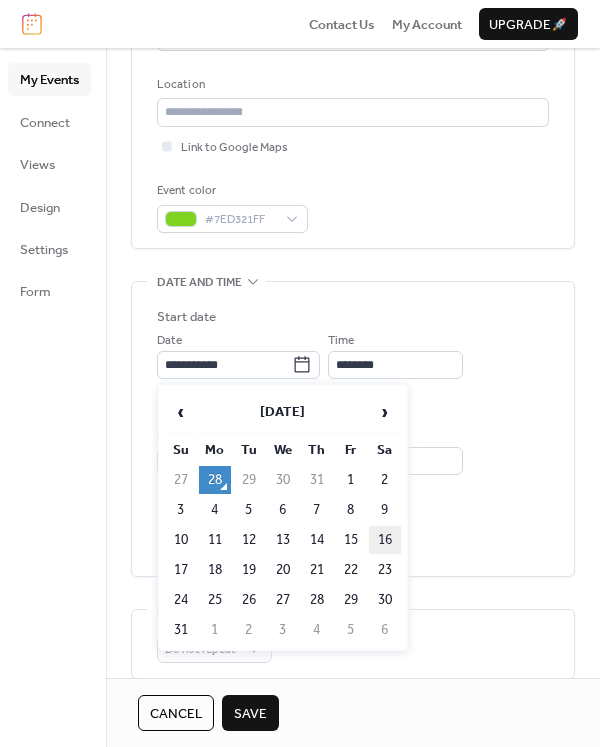 click on "16" at bounding box center [385, 540] 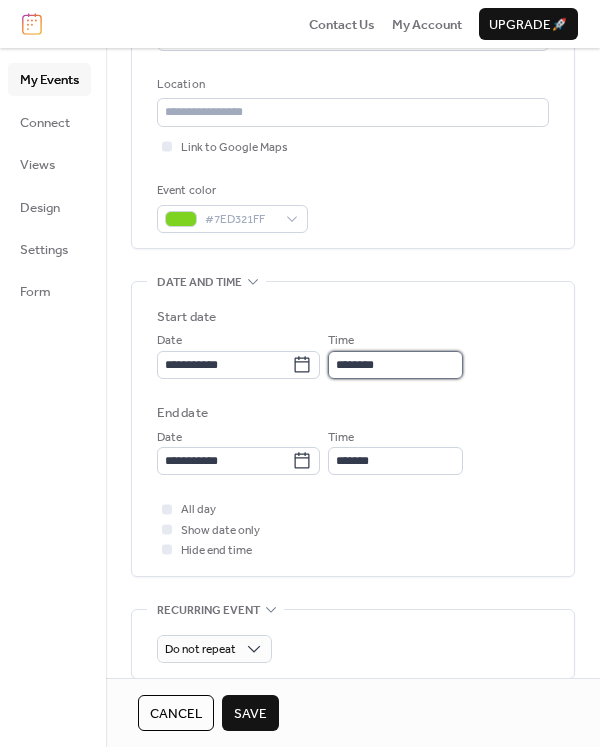 click on "********" at bounding box center [395, 365] 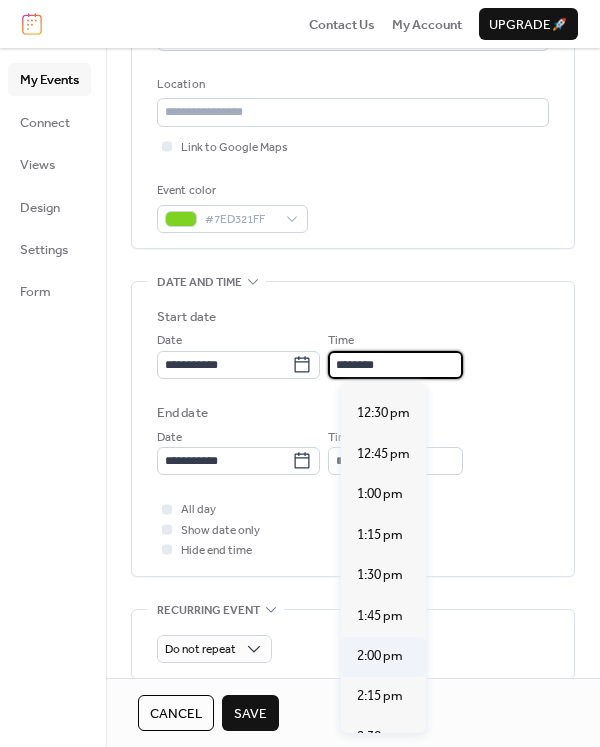 scroll, scrollTop: 2040, scrollLeft: 0, axis: vertical 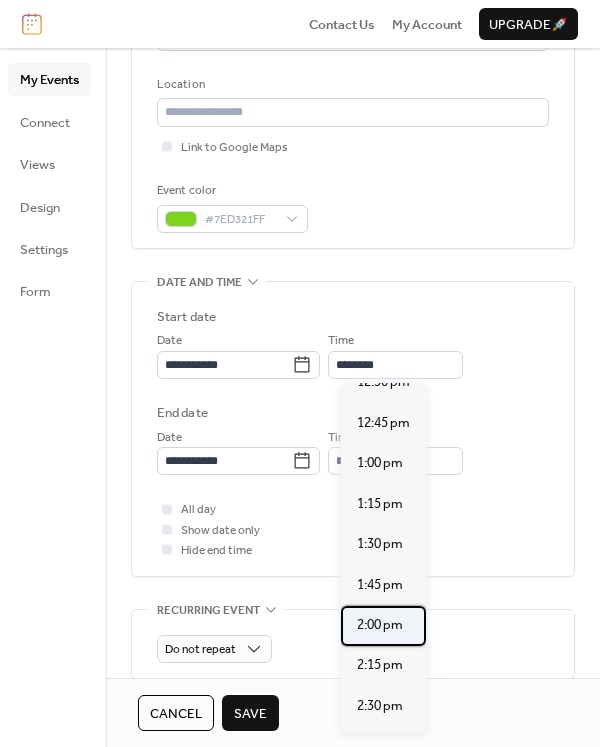 click on "2:00 pm" at bounding box center [380, 625] 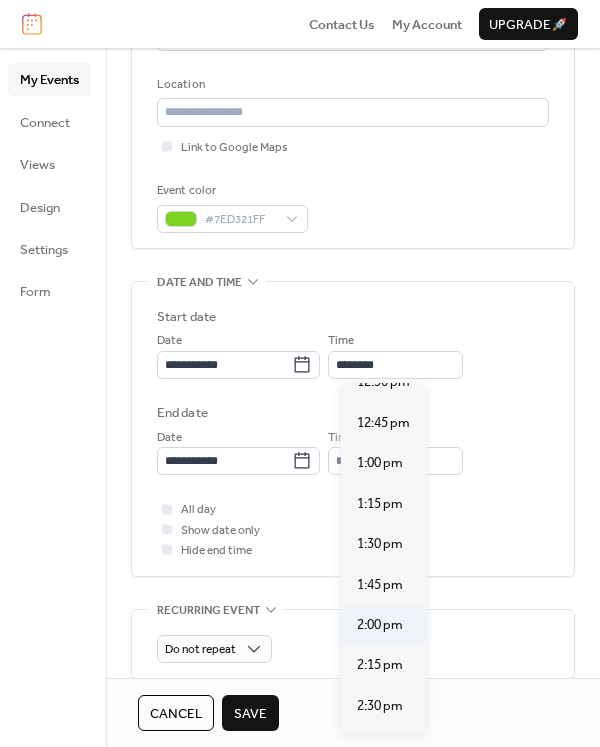 type on "*******" 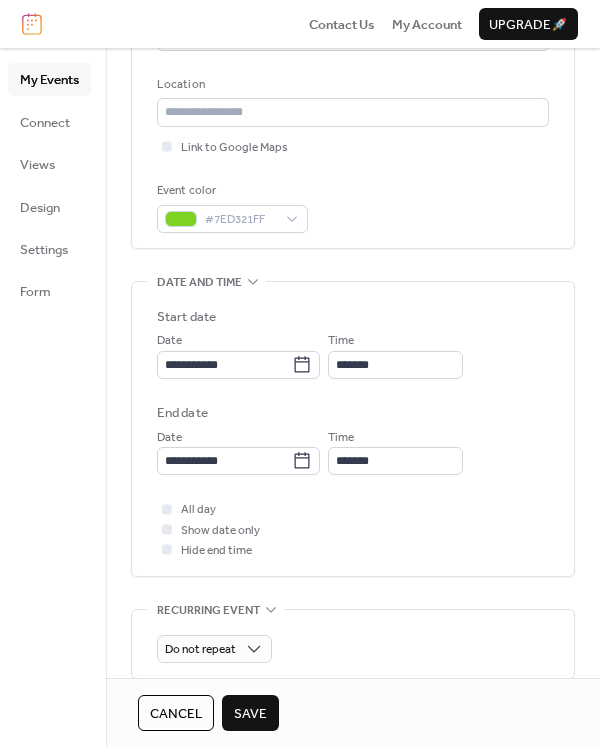 scroll, scrollTop: 600, scrollLeft: 0, axis: vertical 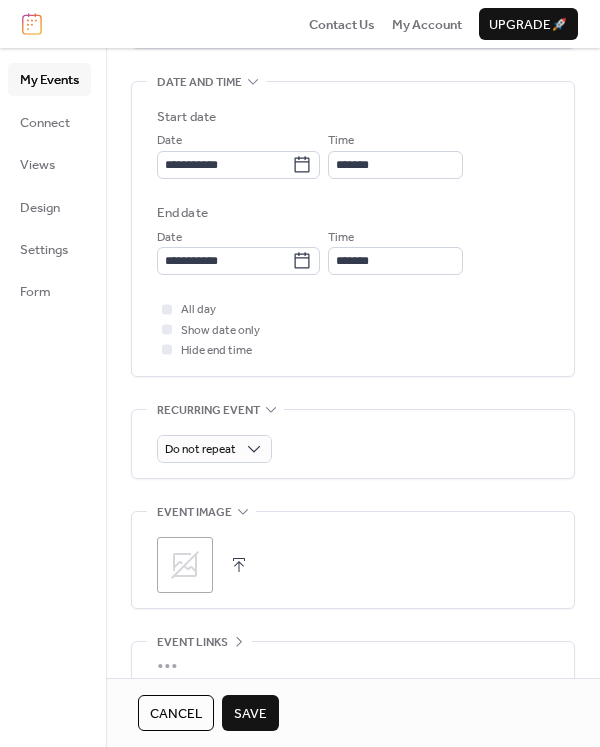 click on "Save" at bounding box center (250, 714) 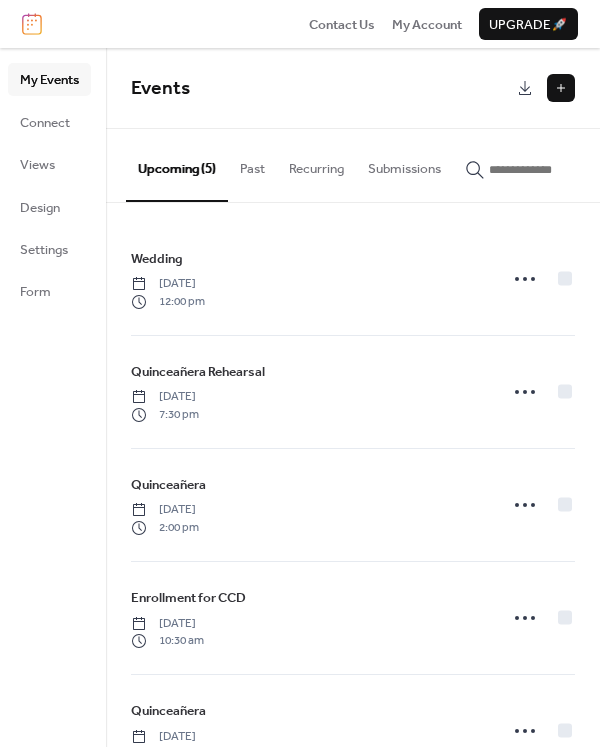 click at bounding box center (561, 88) 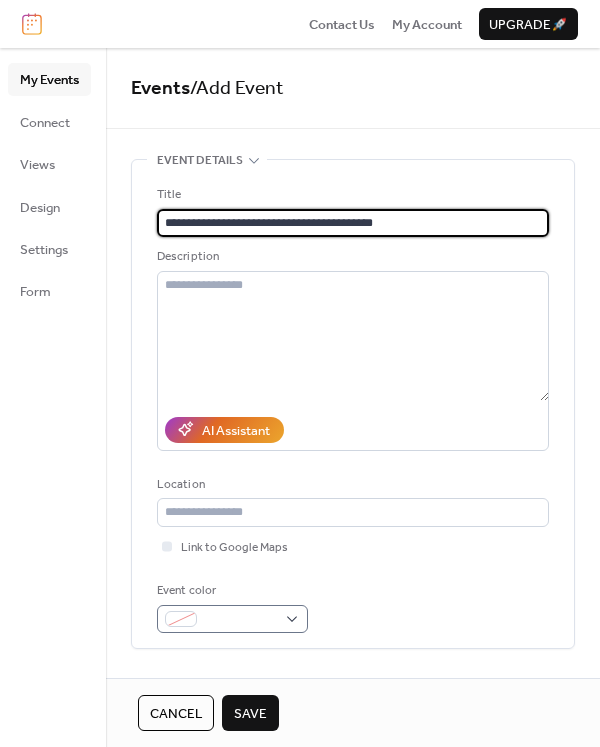 type on "**********" 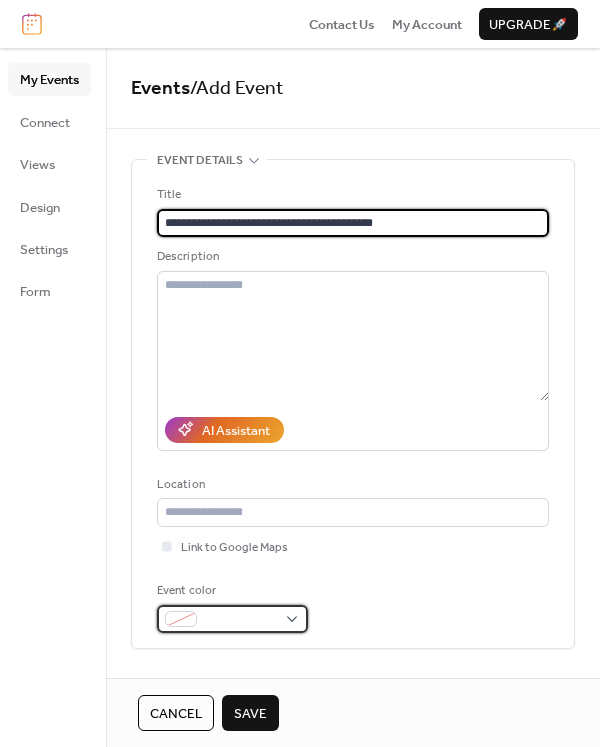 click at bounding box center [240, 620] 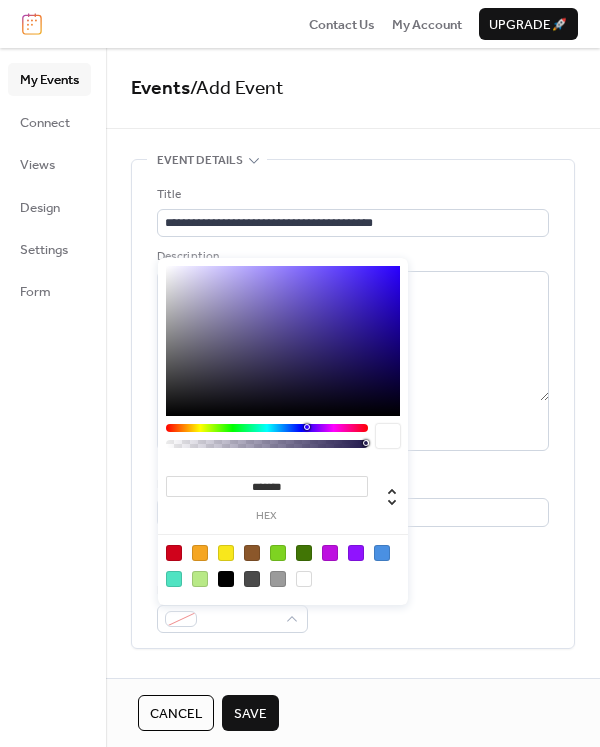 type on "*******" 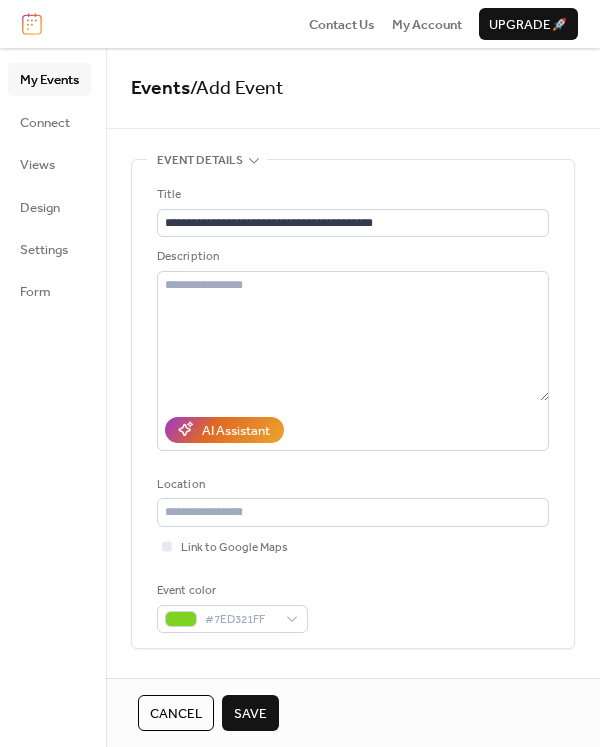 click on "**********" at bounding box center (353, 409) 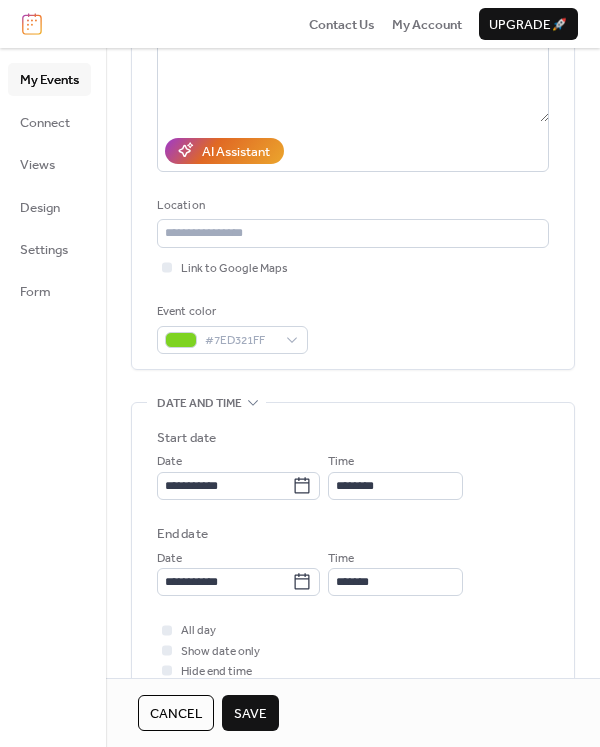 scroll, scrollTop: 300, scrollLeft: 0, axis: vertical 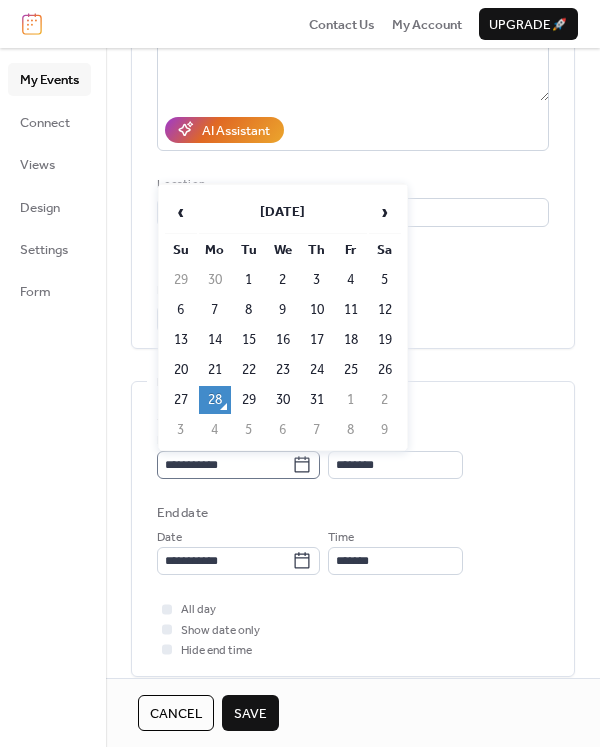 click 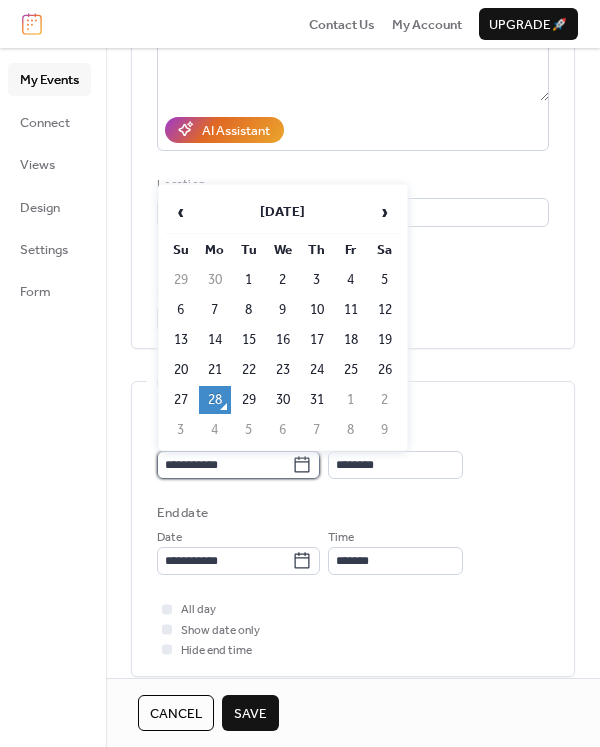click on "**********" at bounding box center [224, 465] 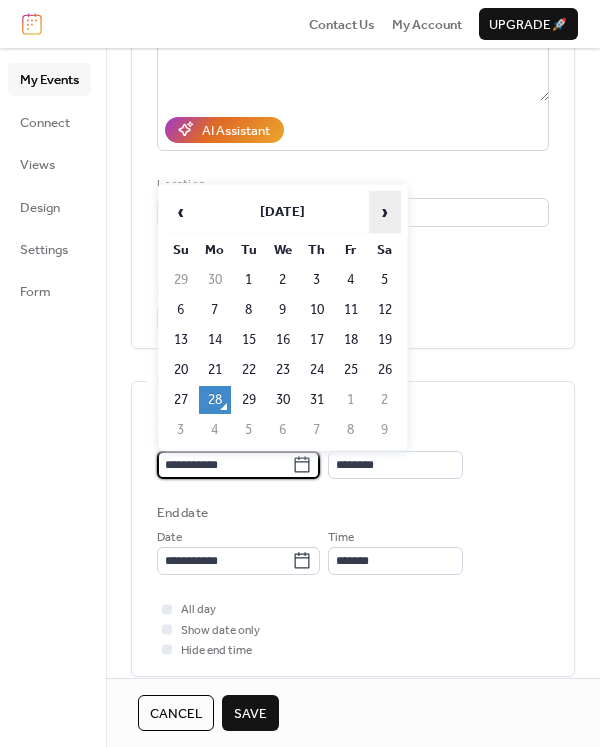 click on "›" at bounding box center [385, 212] 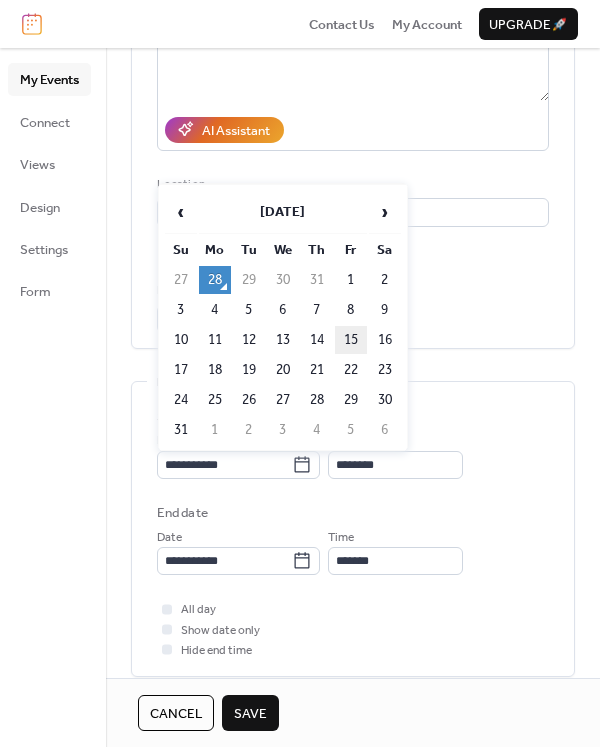 click on "15" at bounding box center [351, 340] 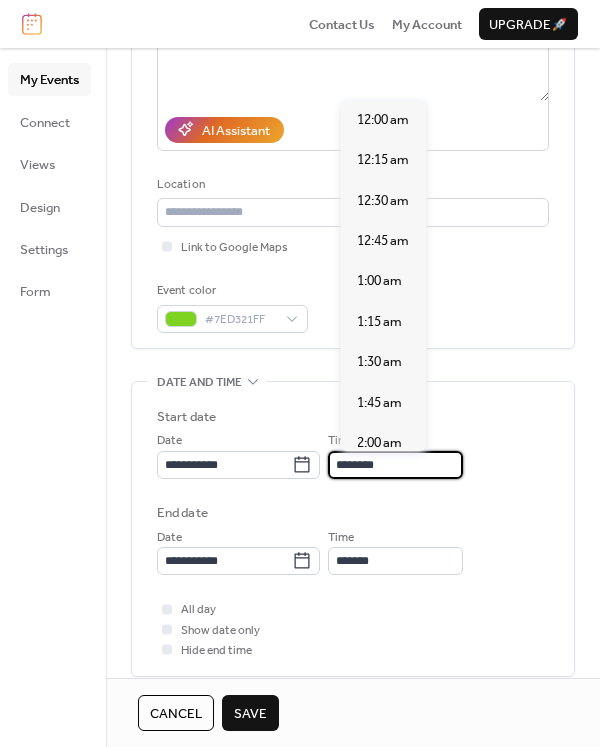 click on "********" at bounding box center [395, 465] 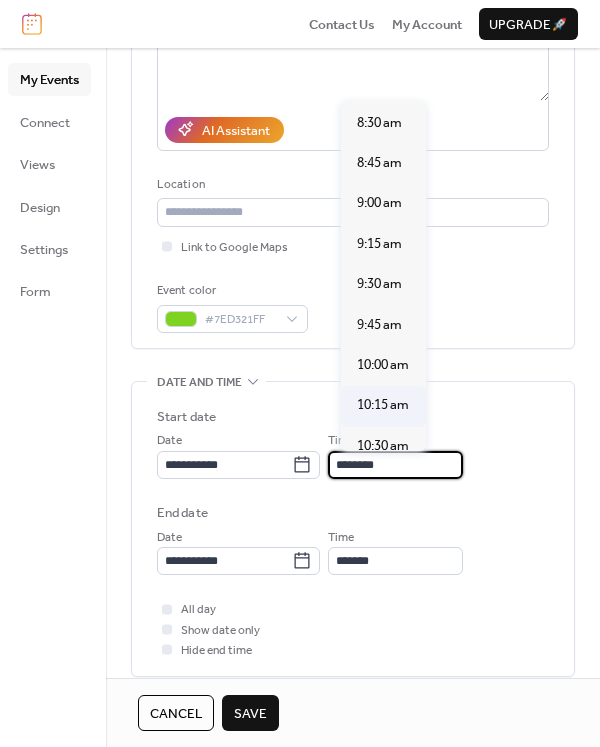 scroll, scrollTop: 1340, scrollLeft: 0, axis: vertical 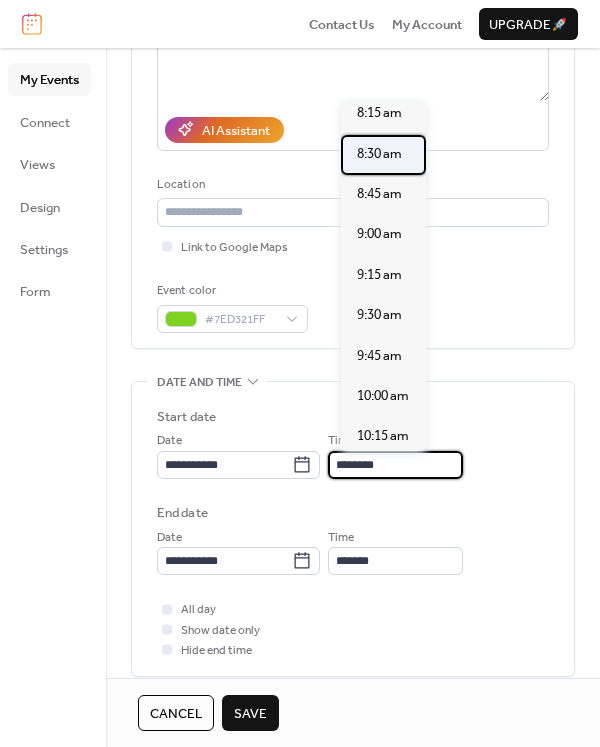 click on "8:30 am" at bounding box center (379, 154) 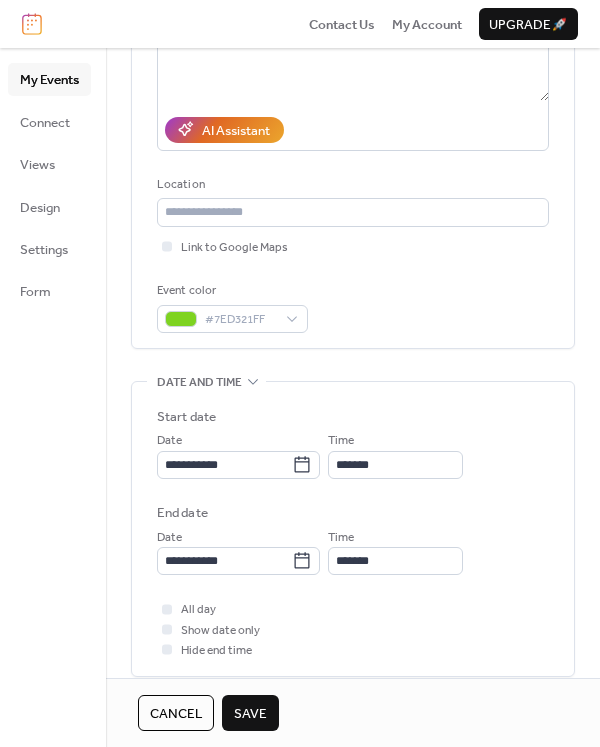 type on "*******" 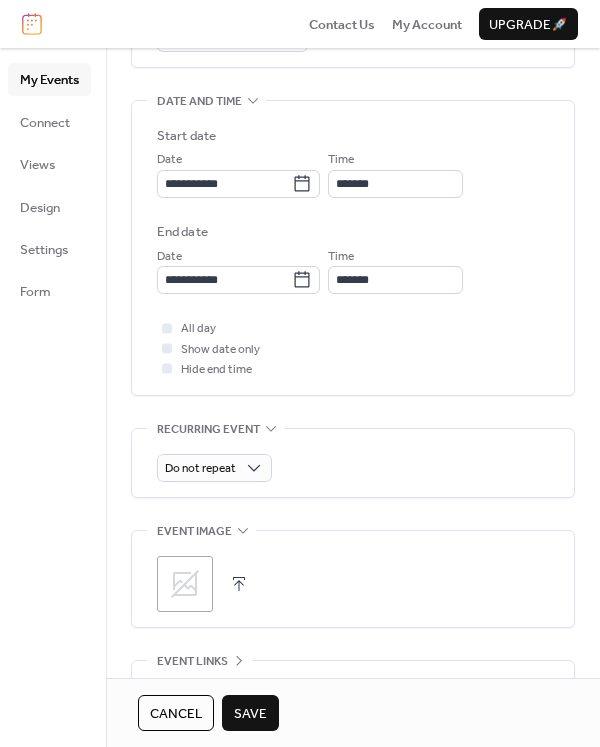 scroll, scrollTop: 600, scrollLeft: 0, axis: vertical 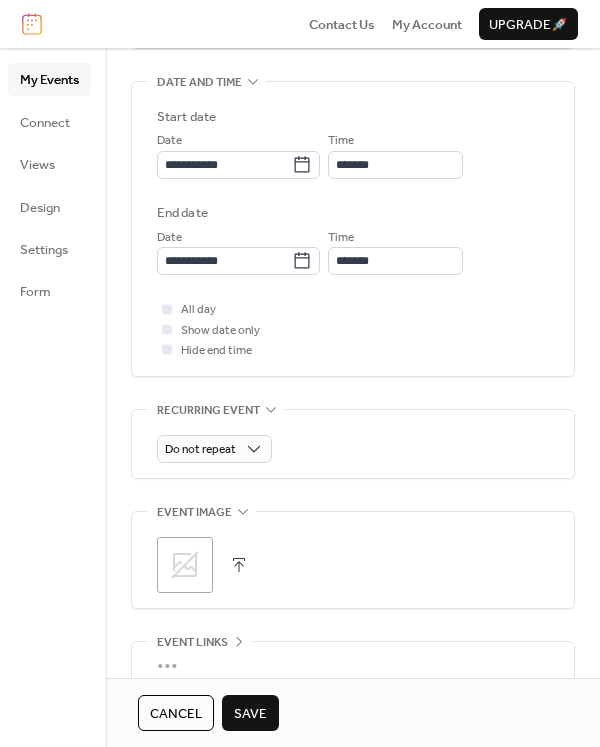 click on "Save" at bounding box center (250, 714) 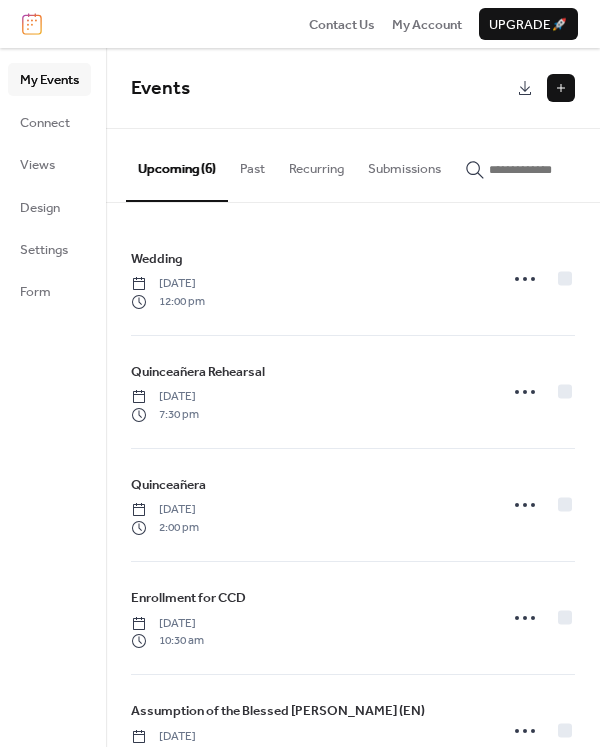 click at bounding box center [561, 88] 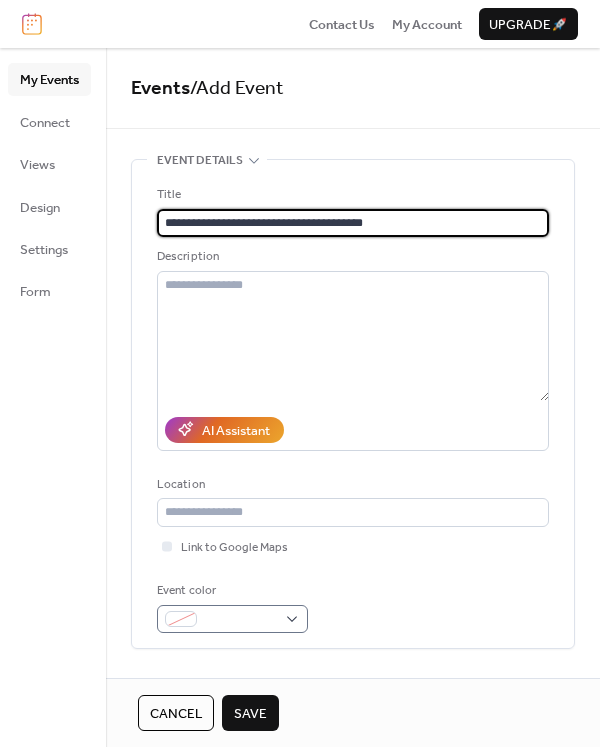 type on "**********" 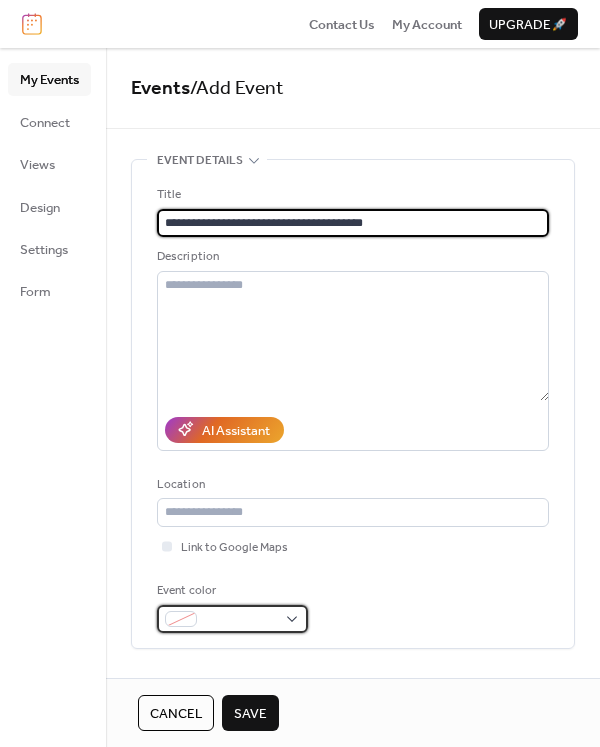 click at bounding box center [232, 619] 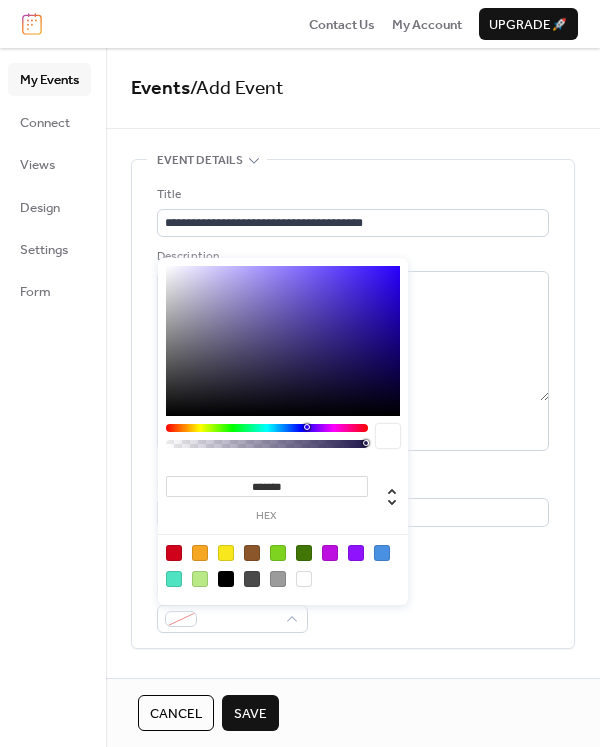 click at bounding box center (283, 565) 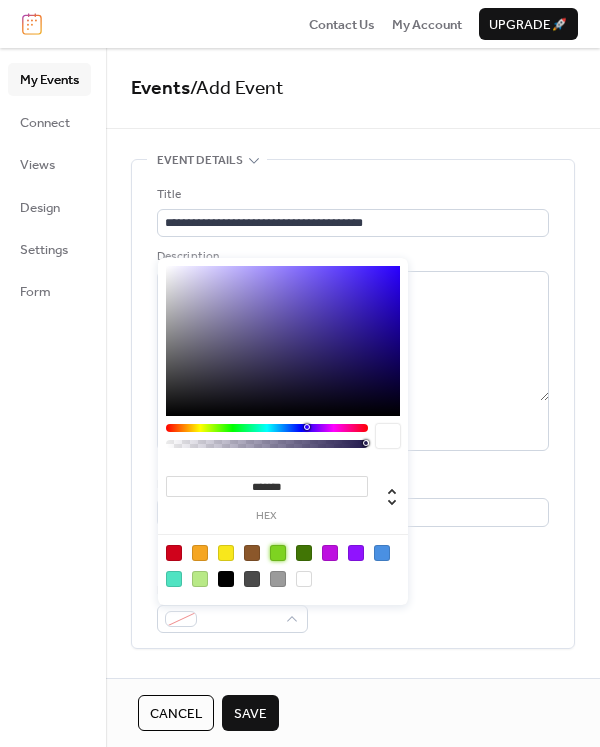 click at bounding box center (278, 553) 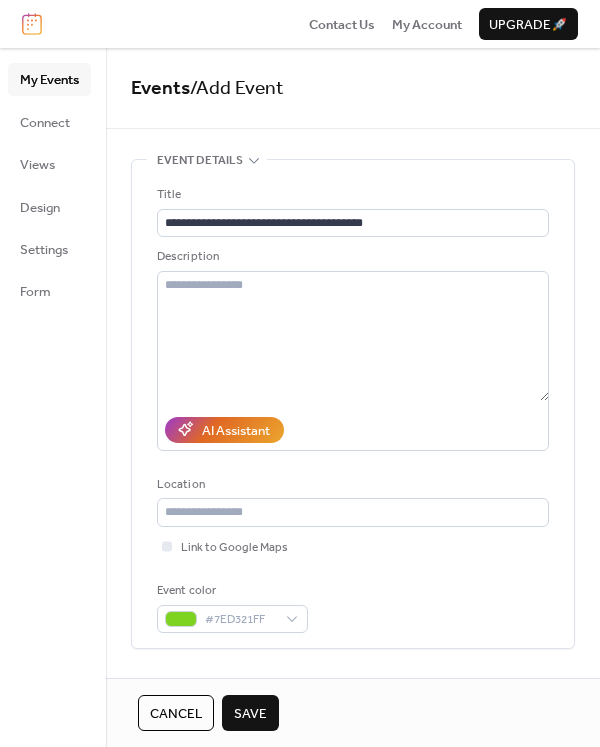 click on "Event color #7ED321FF" at bounding box center (353, 607) 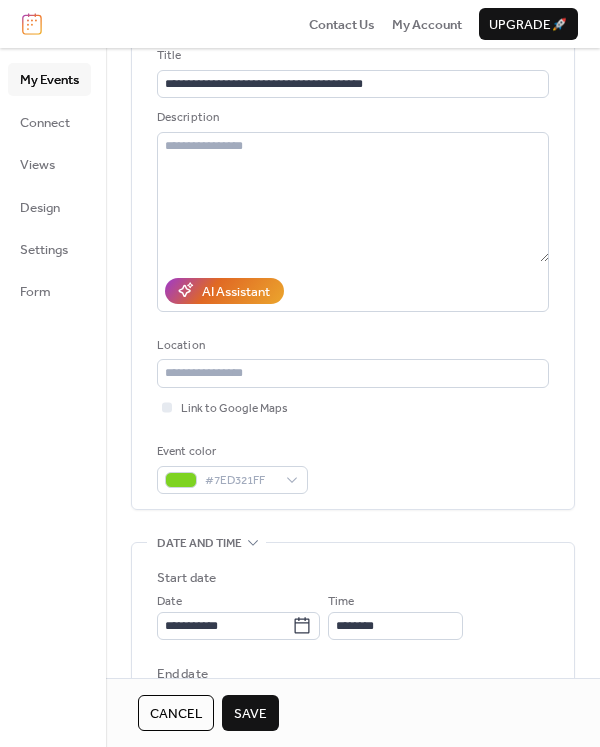 scroll, scrollTop: 400, scrollLeft: 0, axis: vertical 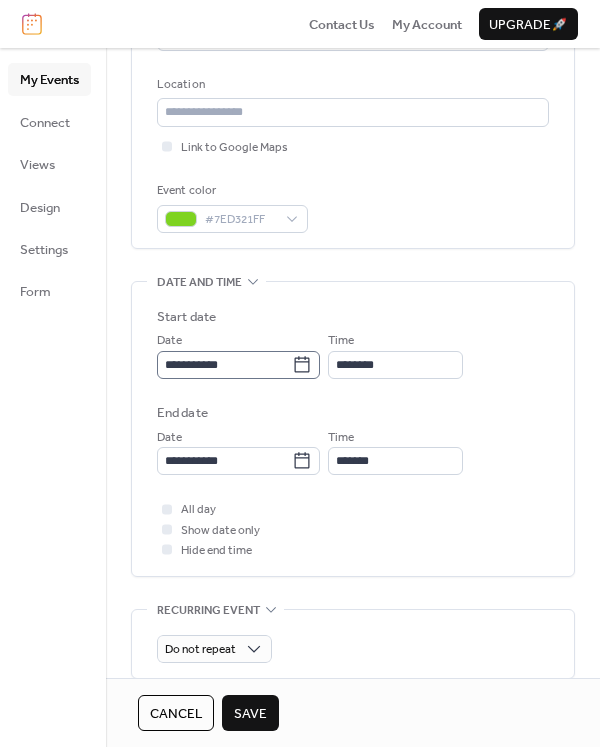 click 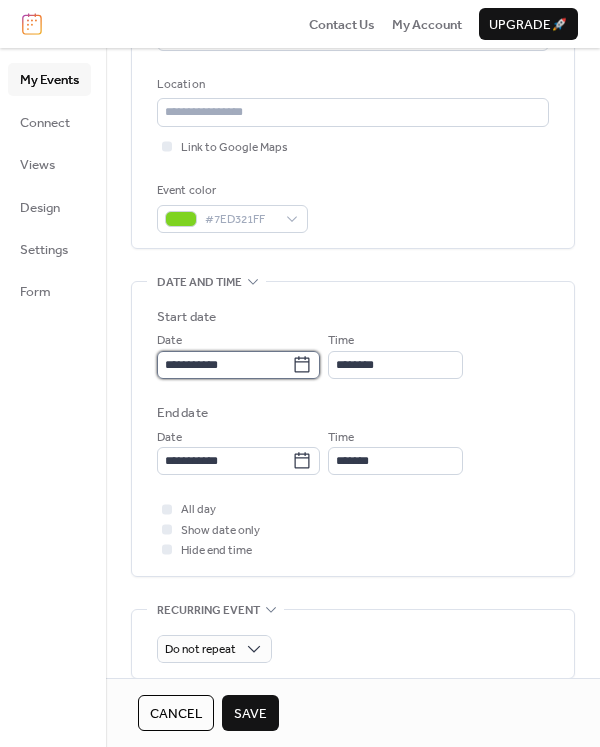 click on "**********" at bounding box center (224, 365) 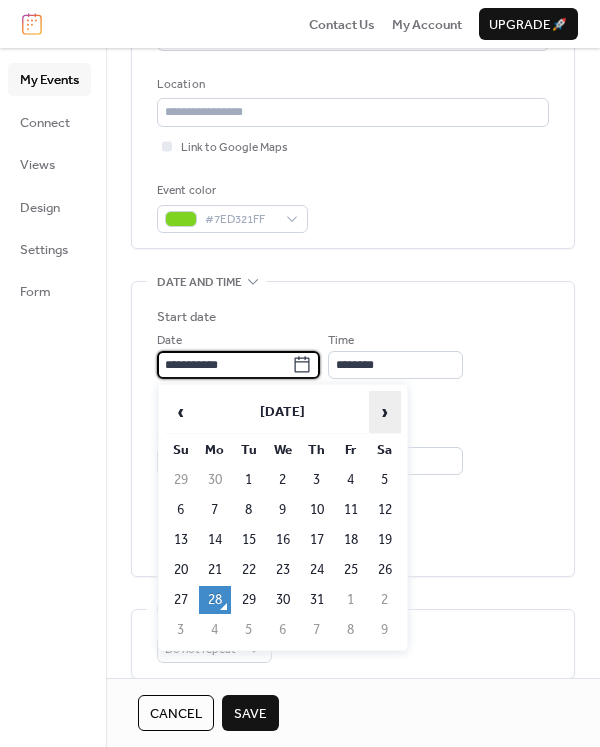 click on "›" at bounding box center (385, 412) 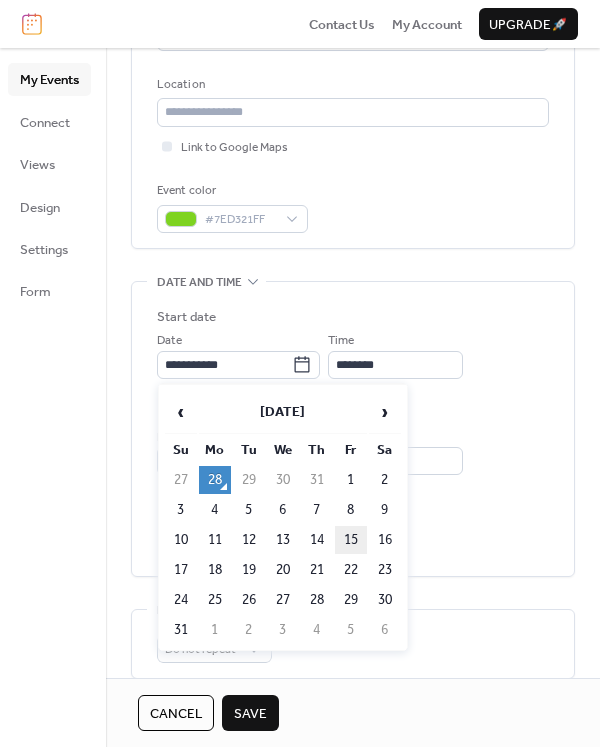 click on "15" at bounding box center (351, 540) 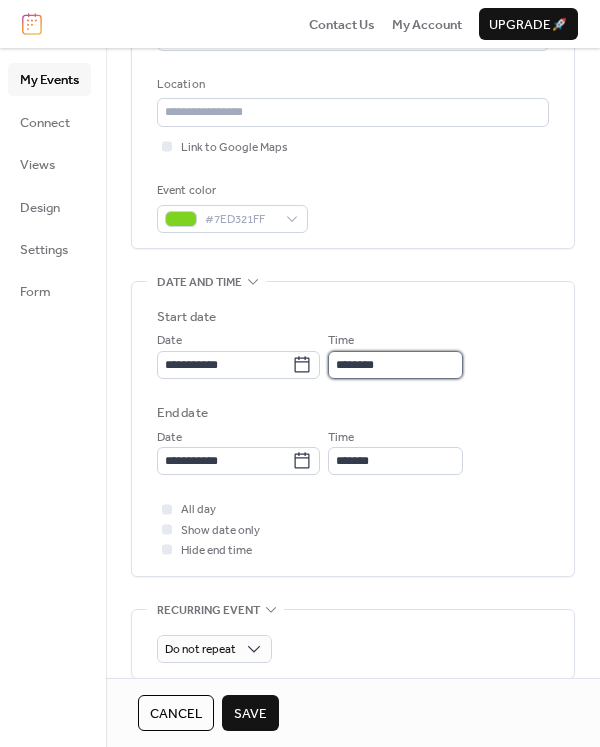 click on "********" at bounding box center (395, 365) 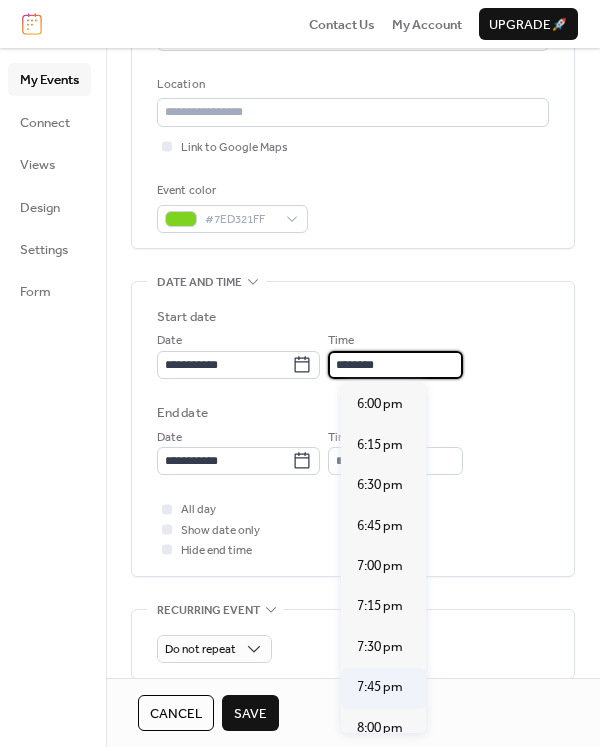 scroll, scrollTop: 2940, scrollLeft: 0, axis: vertical 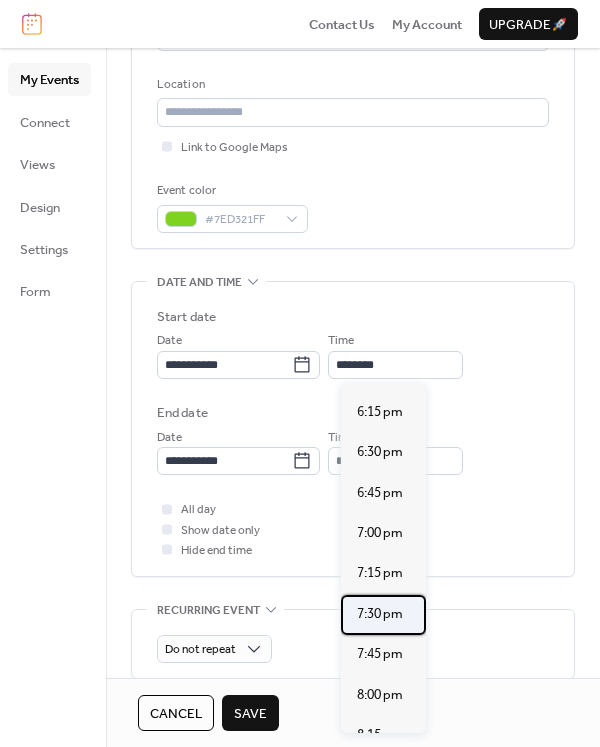 click on "7:30 pm" at bounding box center (380, 614) 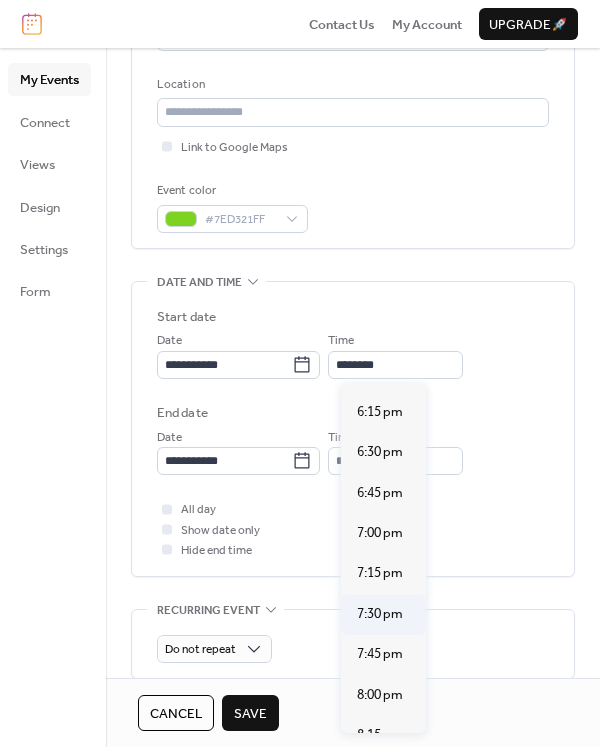 type on "*******" 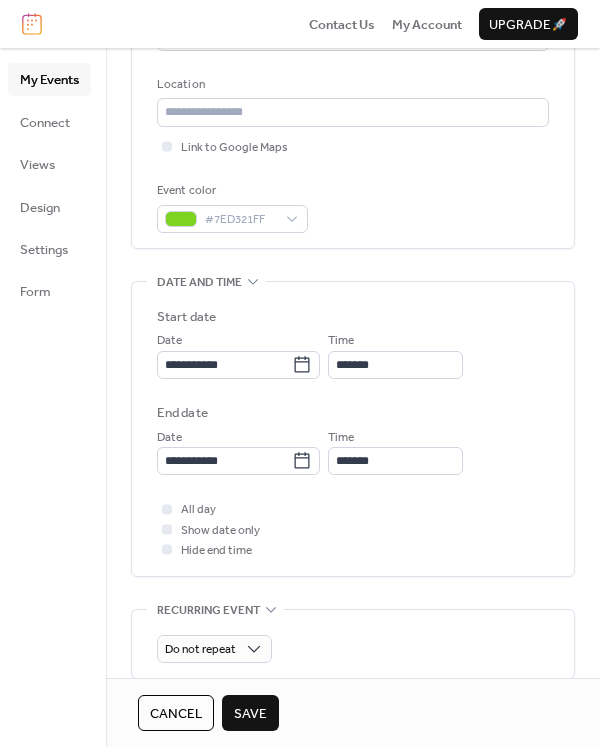 click on "Save" at bounding box center (250, 714) 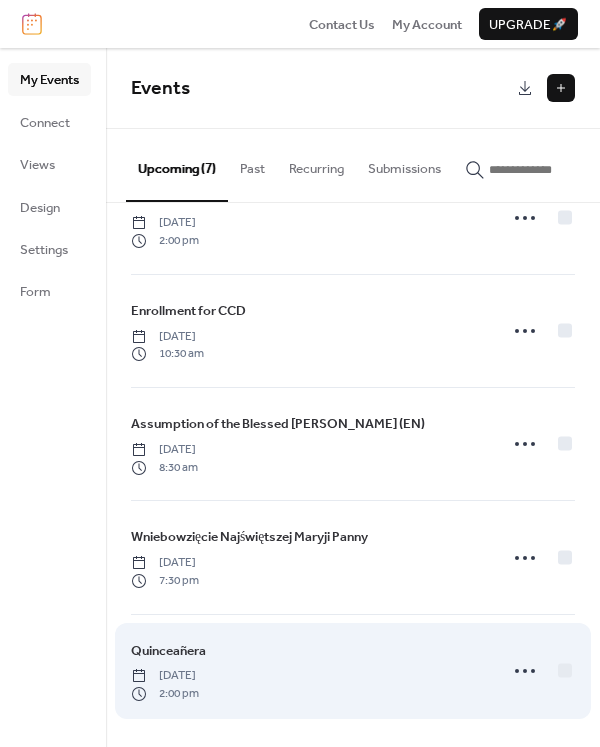 scroll, scrollTop: 293, scrollLeft: 0, axis: vertical 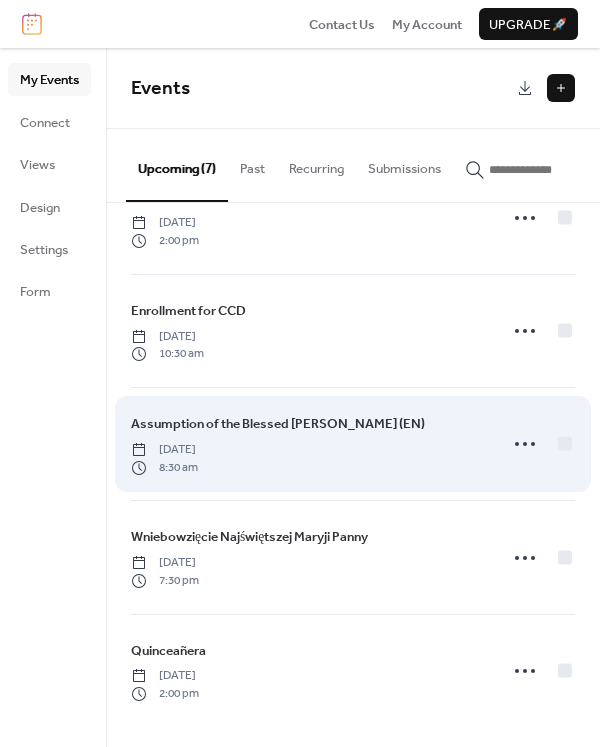 click on "Assumption of the Blessed [PERSON_NAME] (EN)" at bounding box center (278, 424) 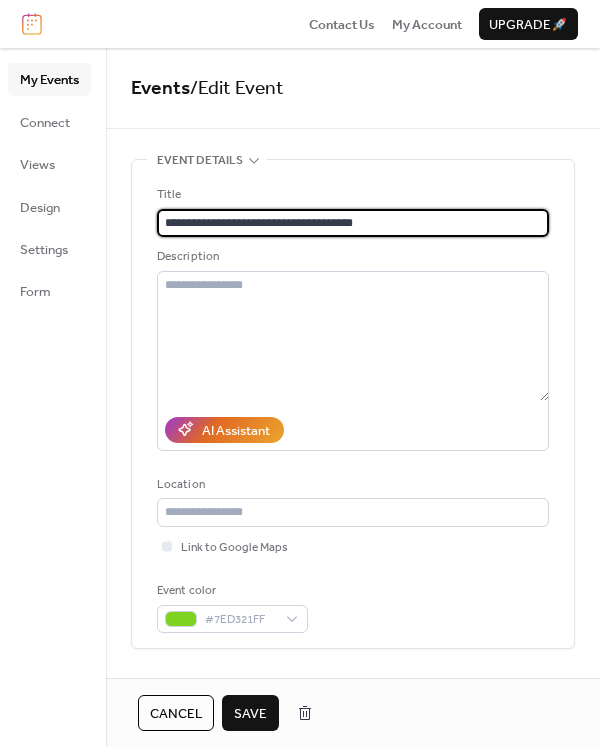type on "**********" 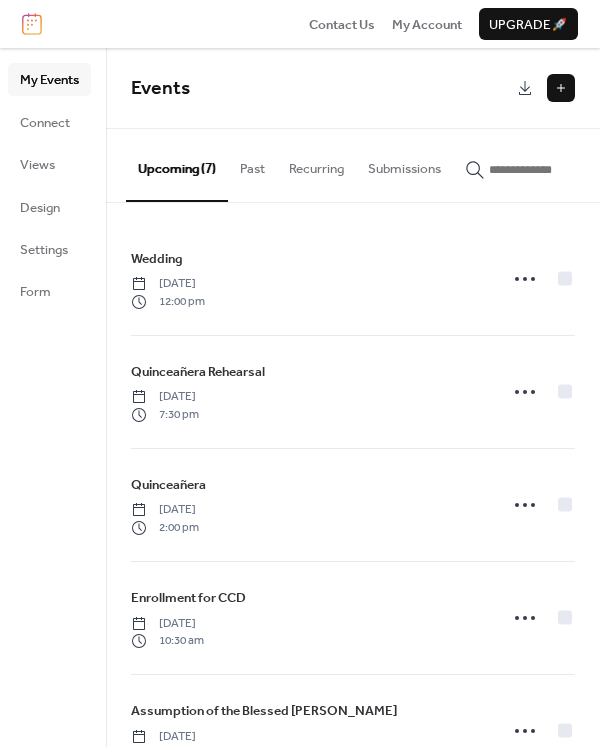click at bounding box center (561, 88) 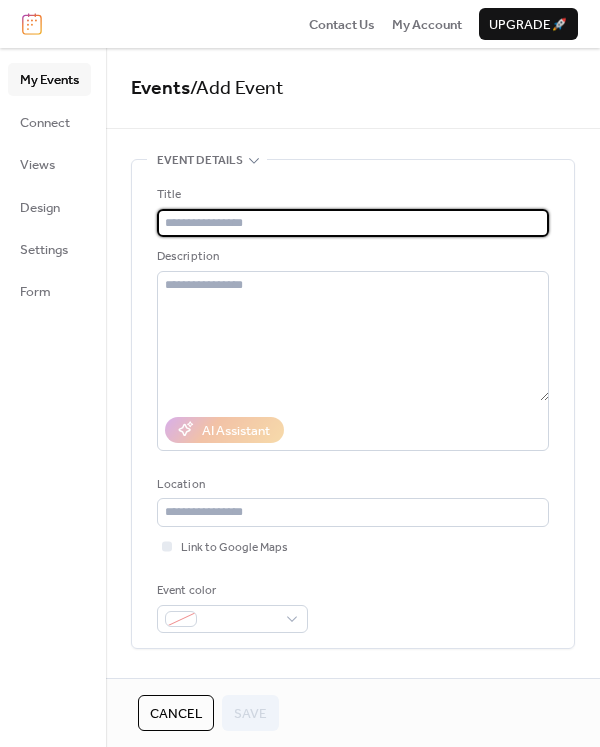 click at bounding box center (353, 223) 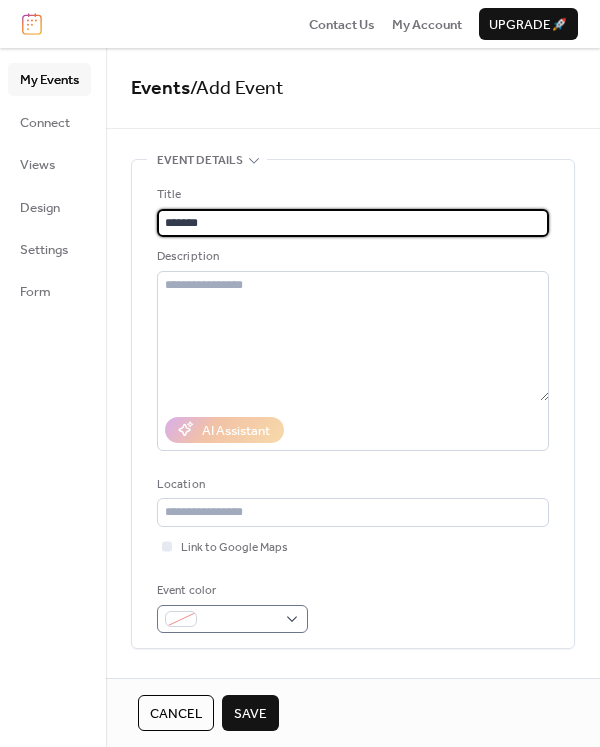 type on "*******" 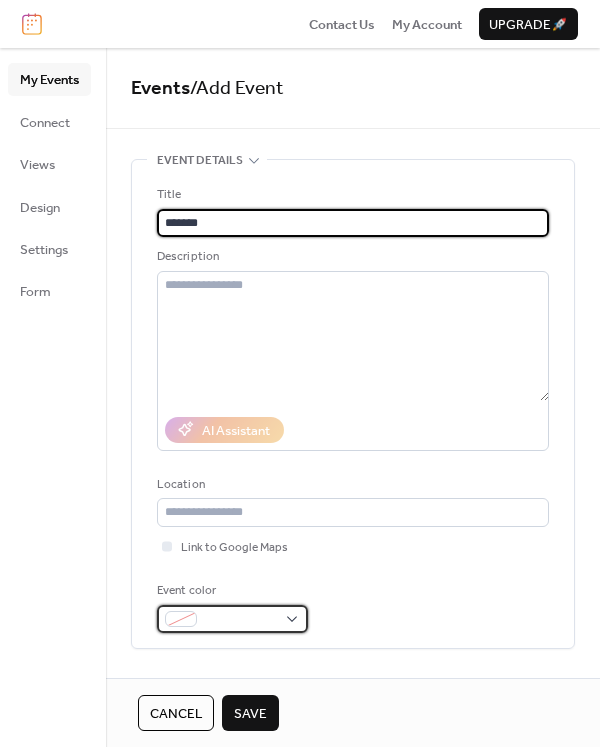 click at bounding box center (240, 620) 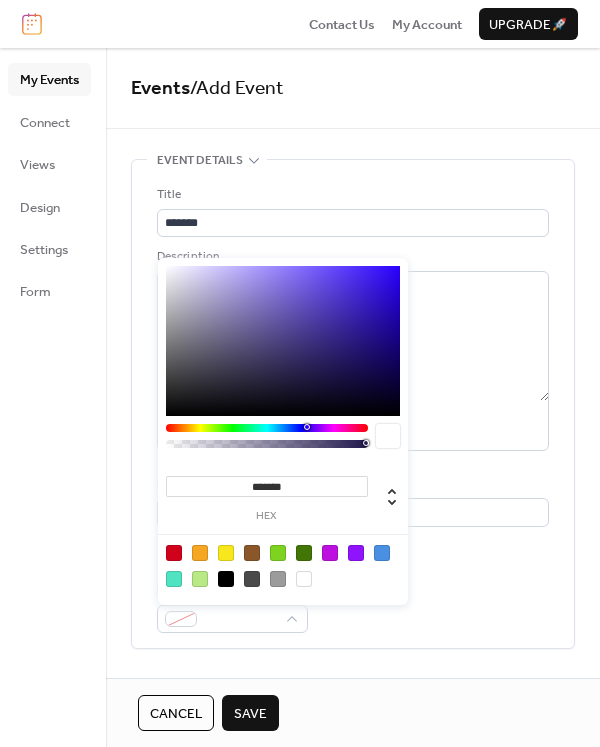 click at bounding box center (278, 553) 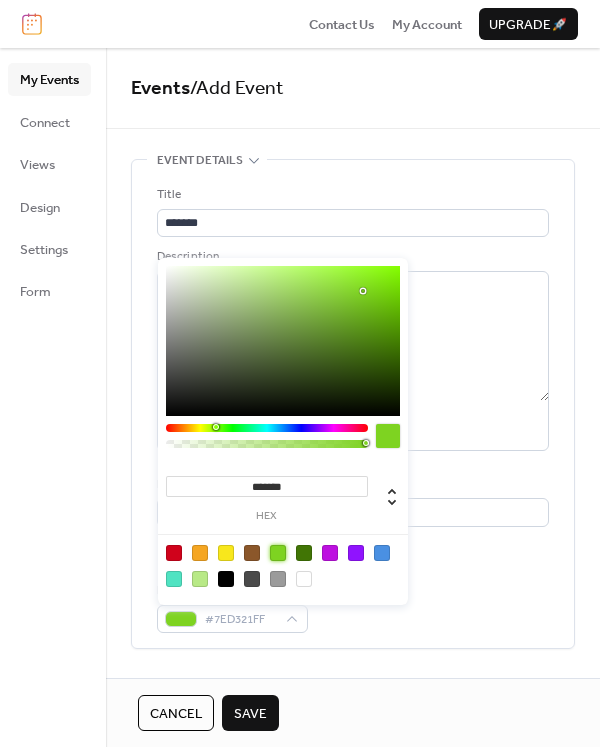 click on "Event color #7ED321FF" at bounding box center [353, 607] 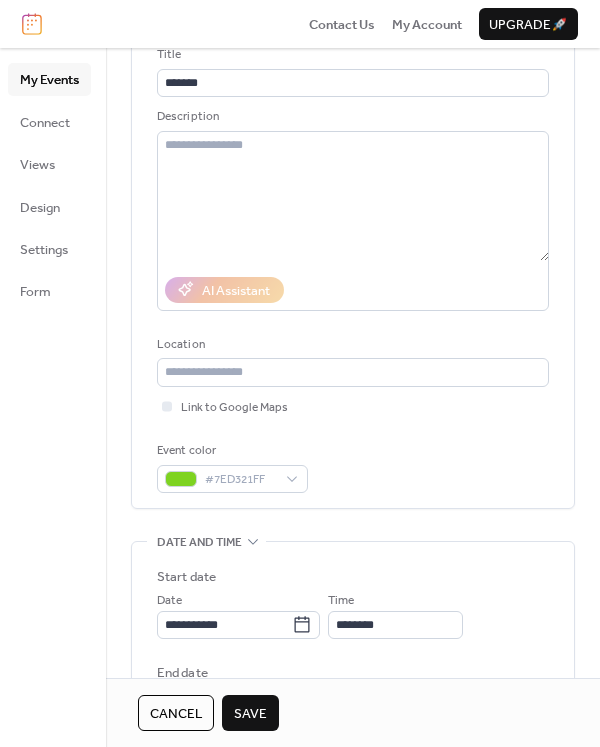 scroll, scrollTop: 0, scrollLeft: 0, axis: both 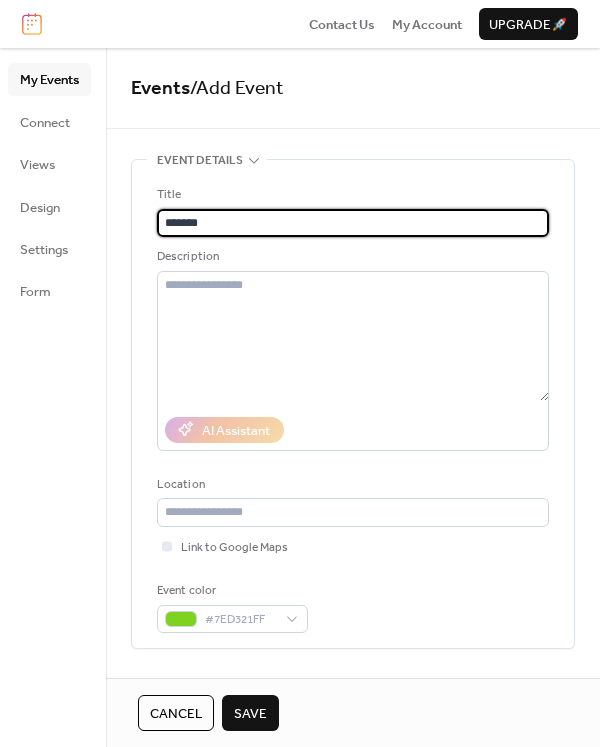 drag, startPoint x: 211, startPoint y: 222, endPoint x: 128, endPoint y: 222, distance: 83 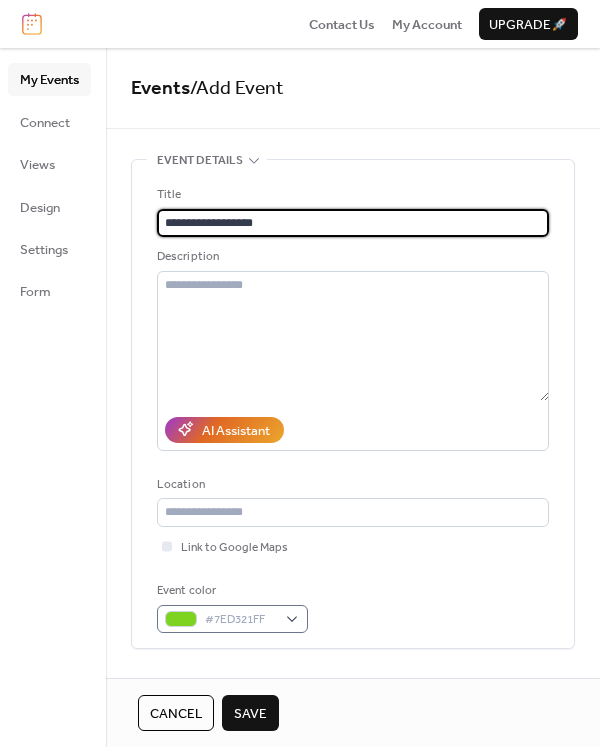 type on "**********" 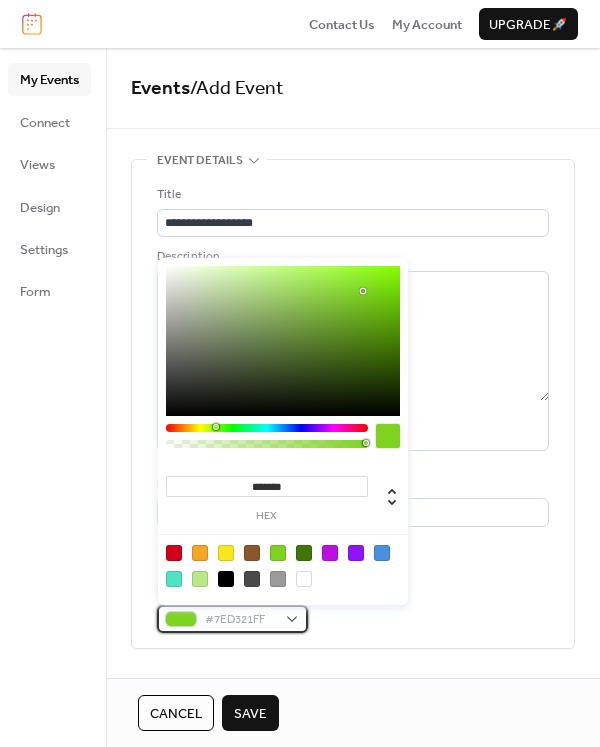click on "#7ED321FF" at bounding box center [240, 620] 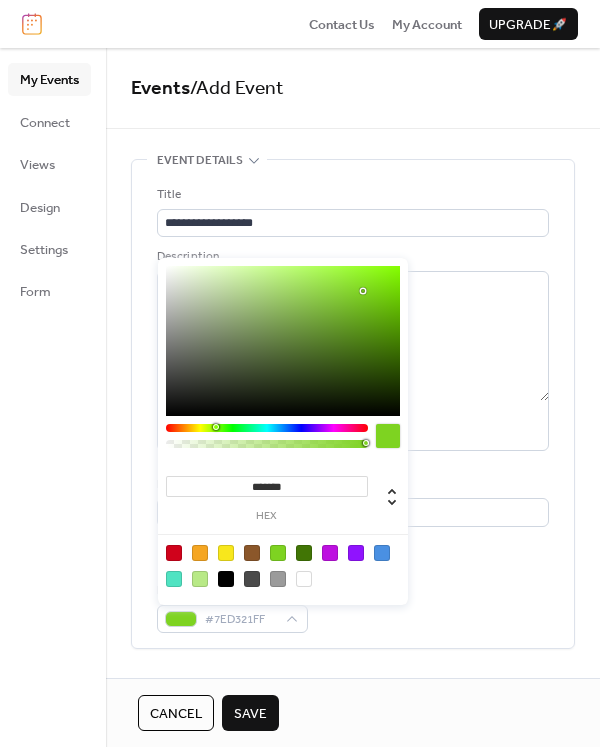 click at bounding box center [382, 553] 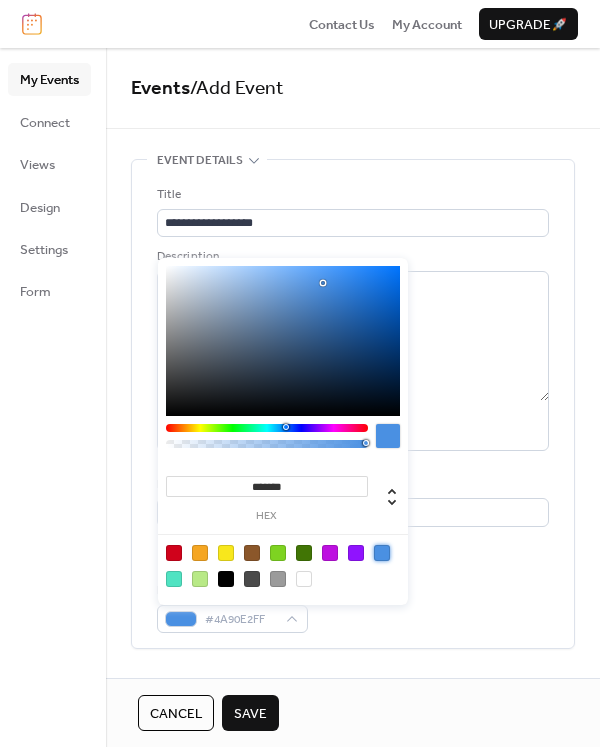 click on "**********" at bounding box center (353, 409) 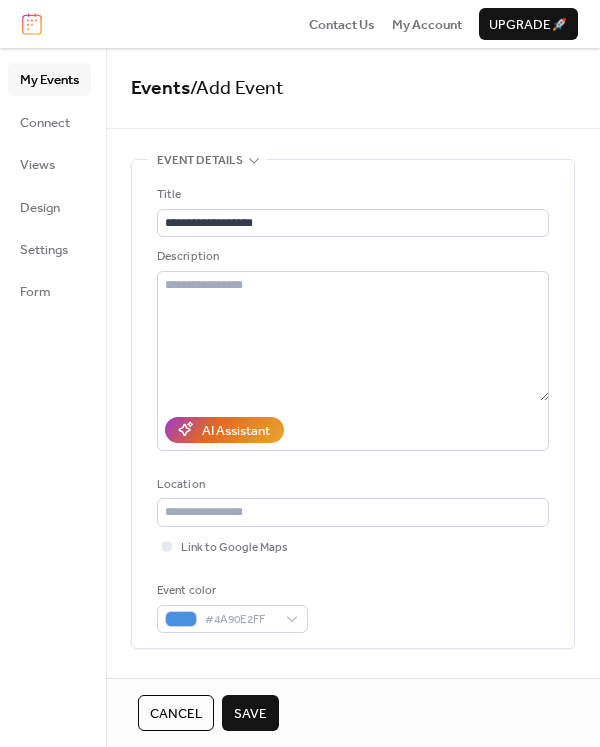 scroll, scrollTop: 300, scrollLeft: 0, axis: vertical 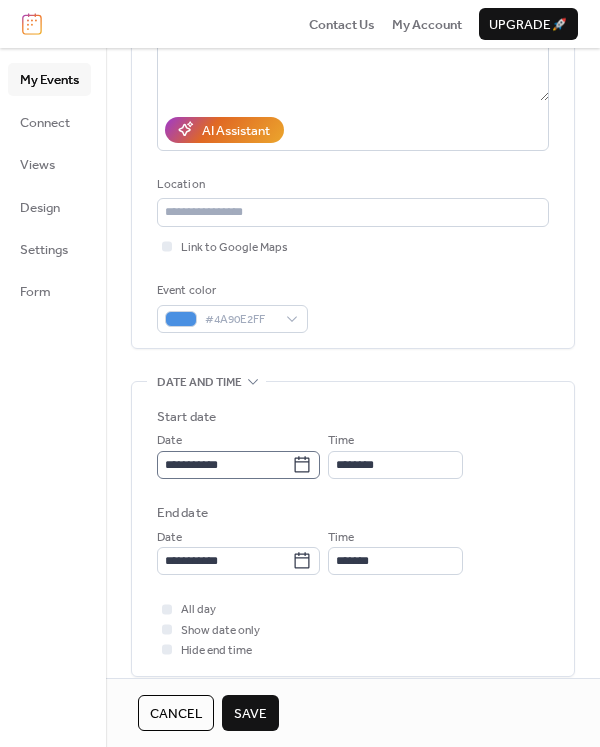 click 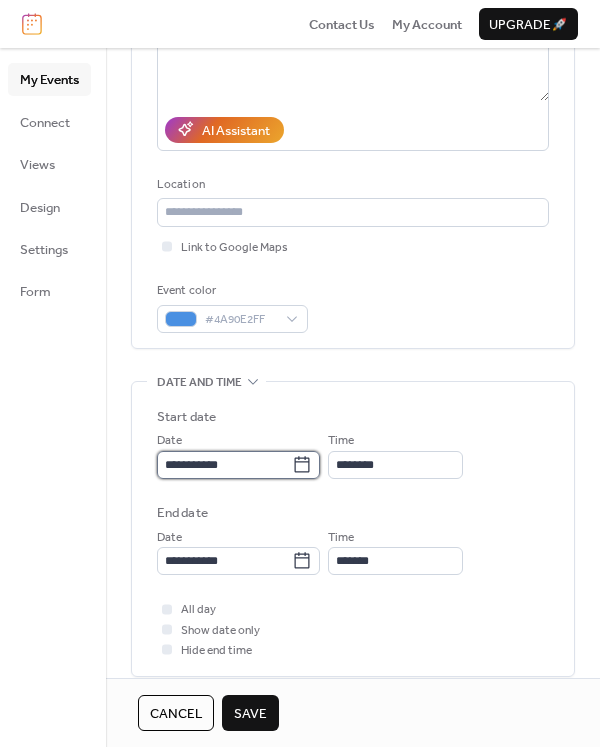 click on "**********" at bounding box center [224, 465] 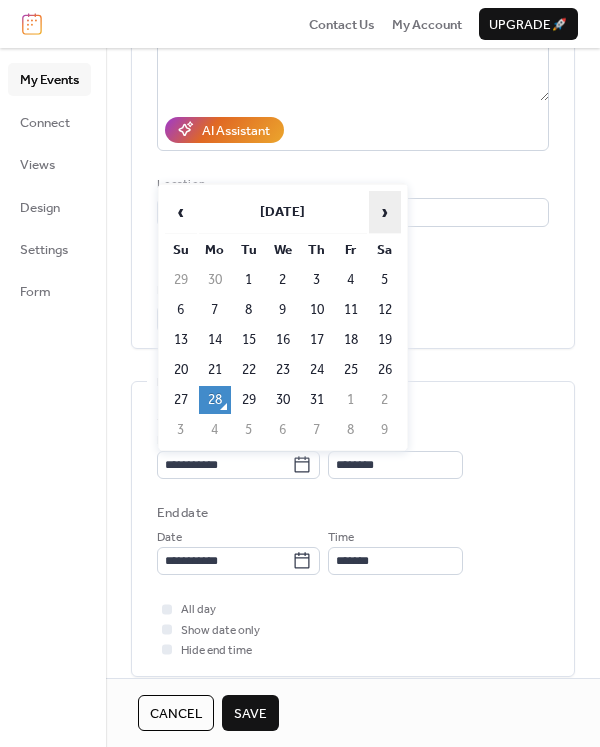 click on "›" at bounding box center [385, 212] 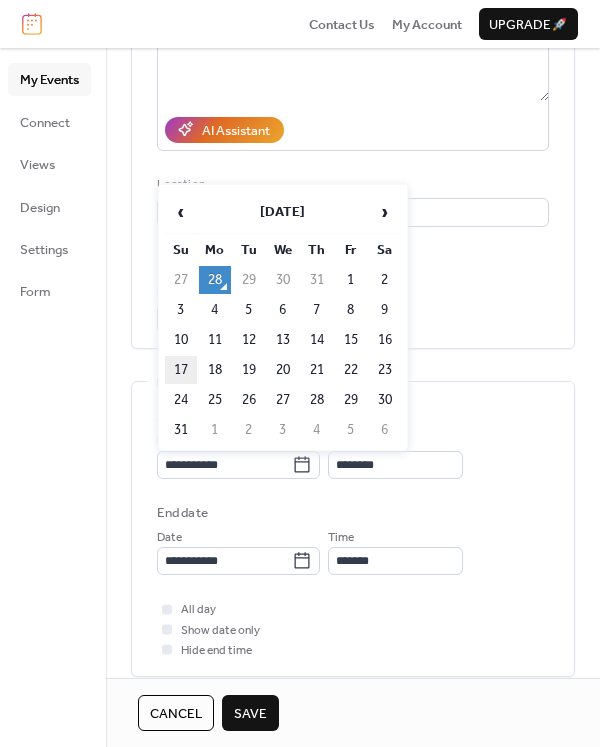click on "17" at bounding box center [181, 370] 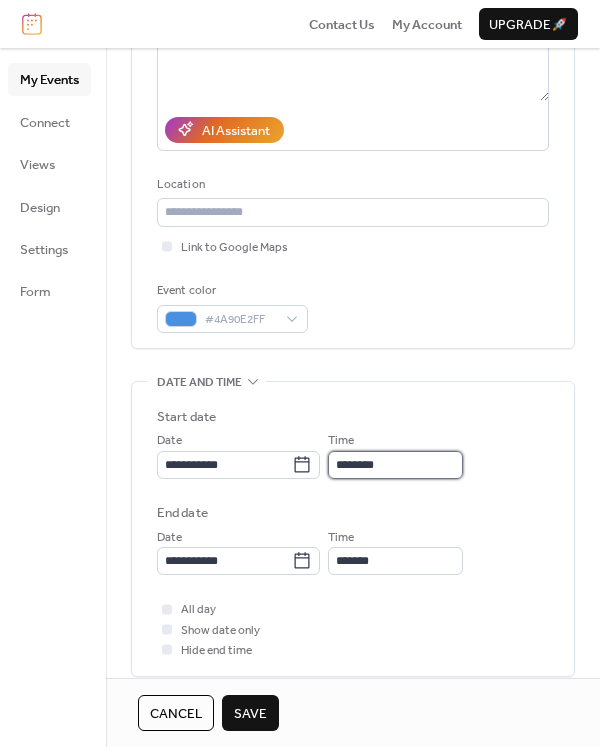 click on "********" at bounding box center [395, 465] 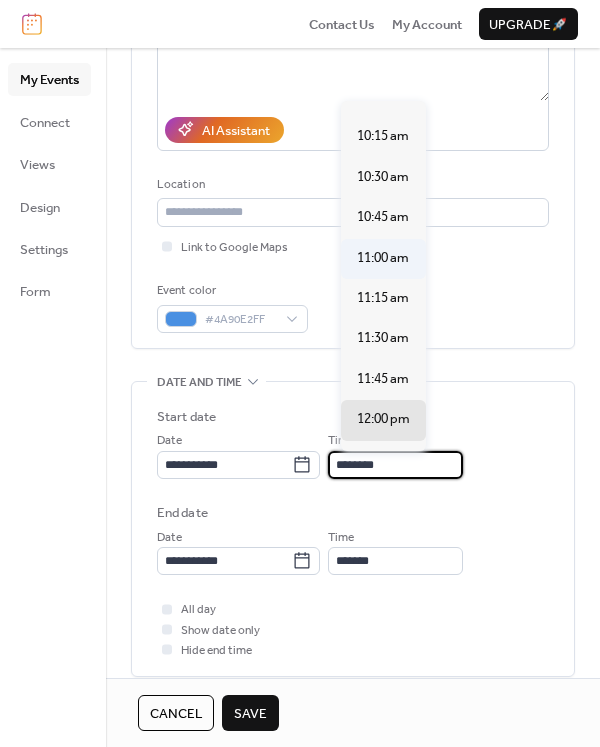 scroll, scrollTop: 1540, scrollLeft: 0, axis: vertical 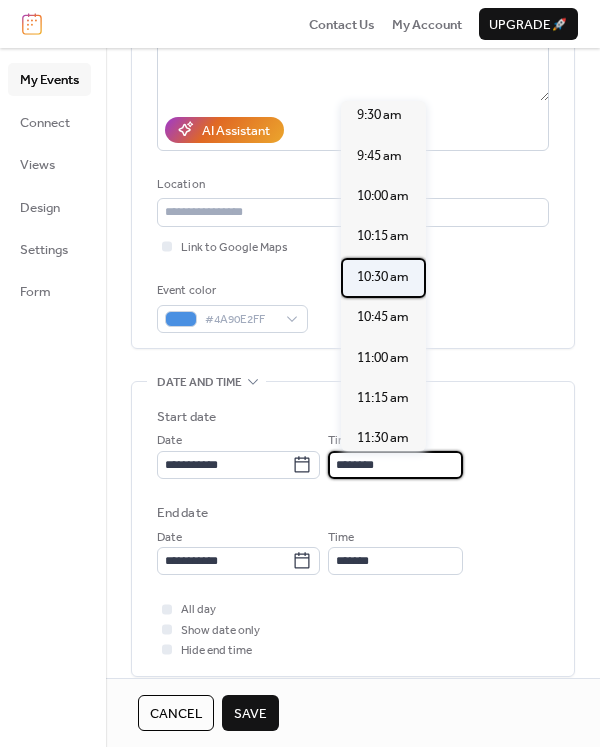 click on "10:30 am" at bounding box center (383, 277) 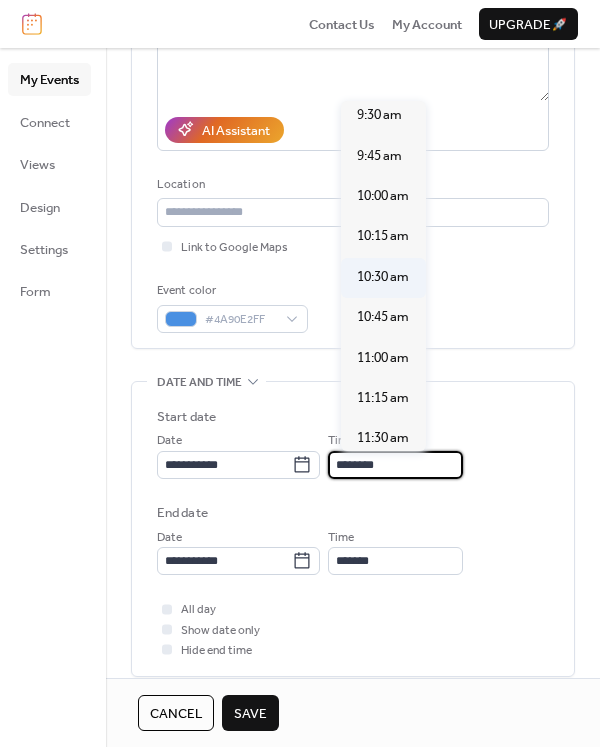 type on "********" 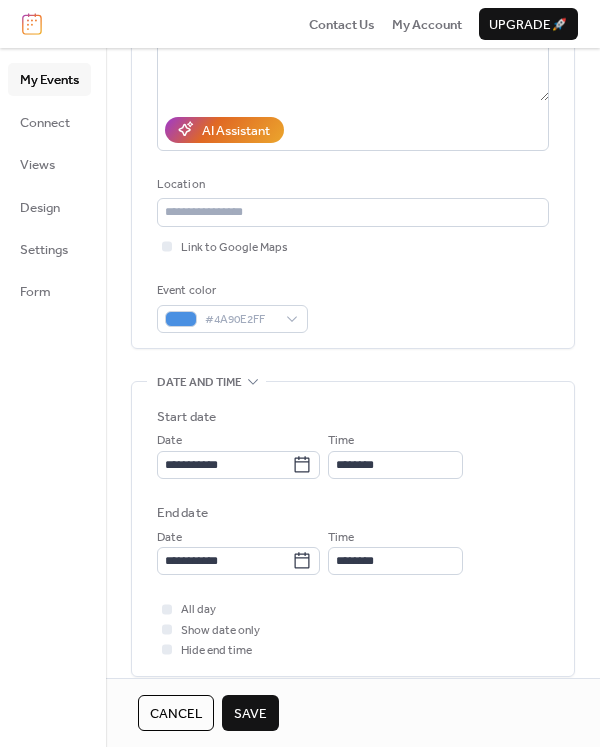 click on "**********" at bounding box center [353, 534] 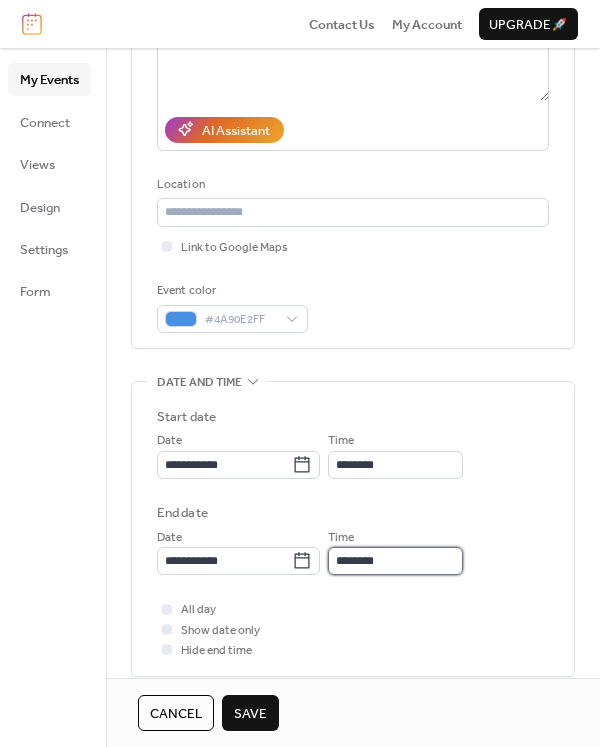 click on "********" at bounding box center [395, 561] 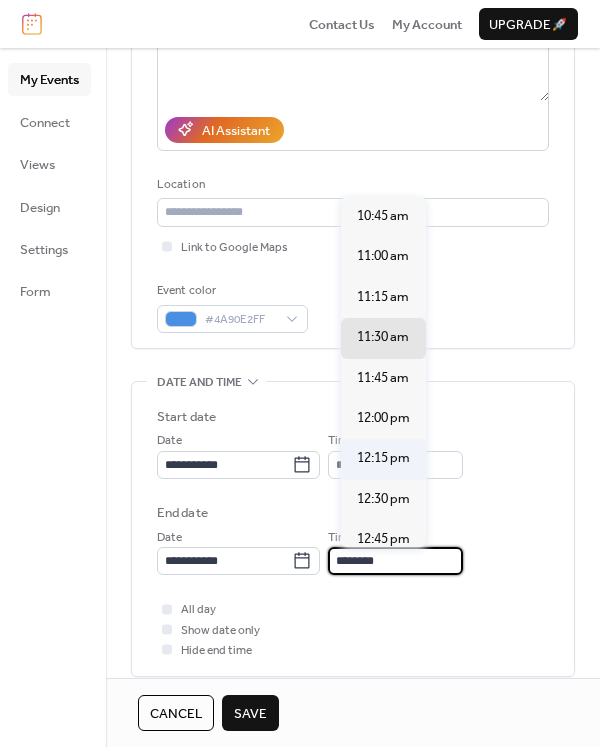 scroll, scrollTop: 200, scrollLeft: 0, axis: vertical 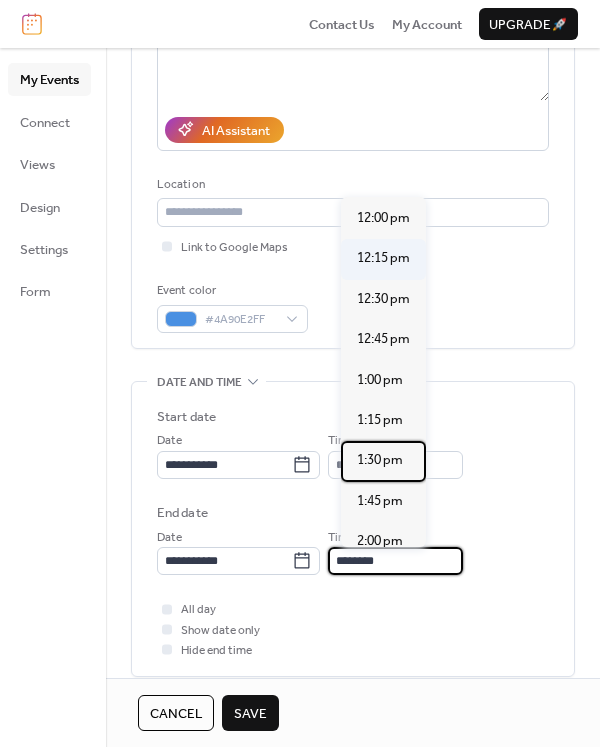 click on "1:30 pm" at bounding box center (380, 460) 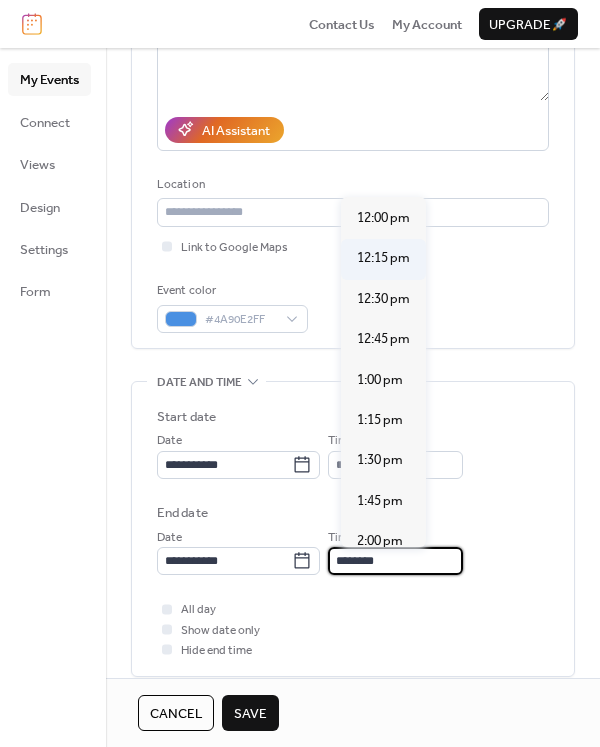 type on "*******" 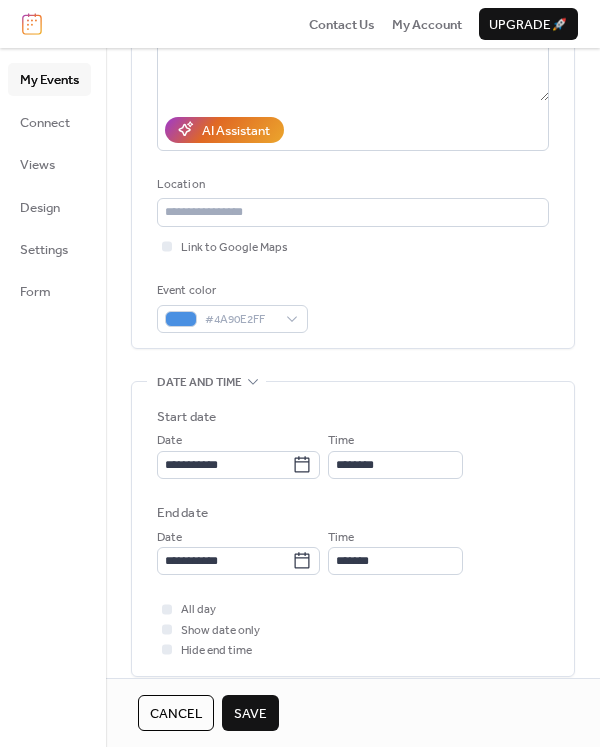 click on "Save" at bounding box center [250, 713] 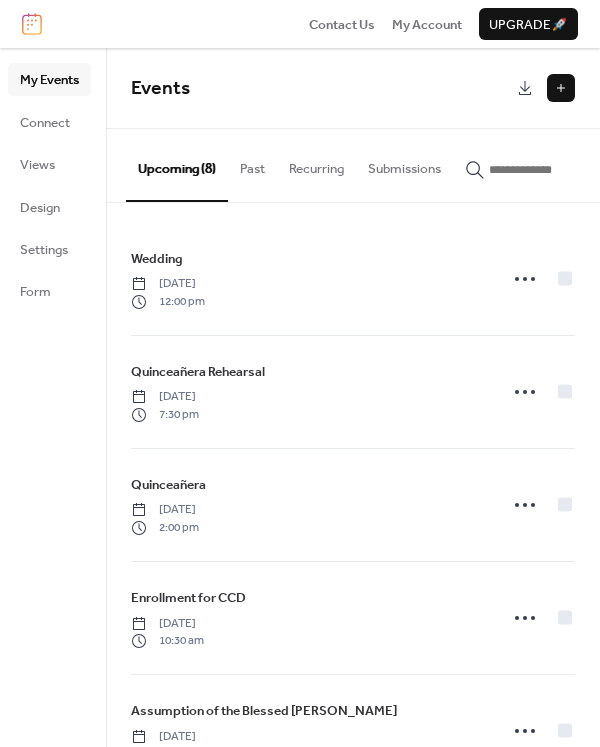 click at bounding box center [561, 88] 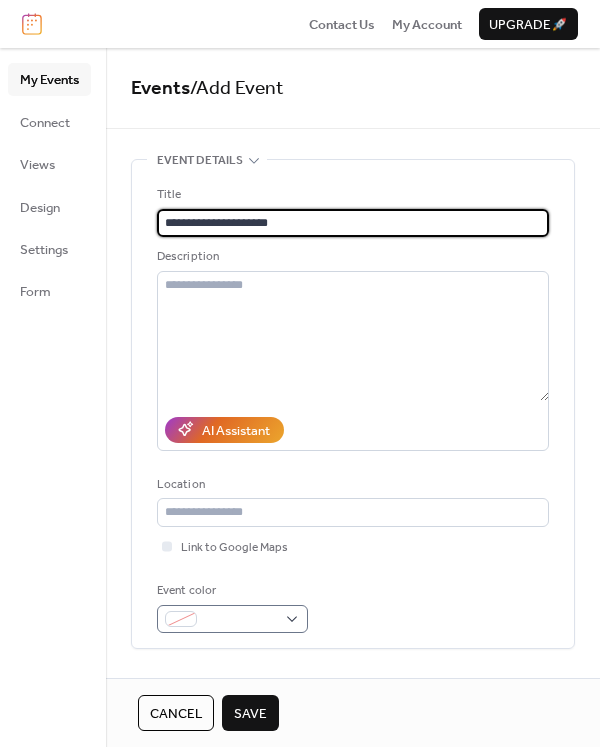 type on "**********" 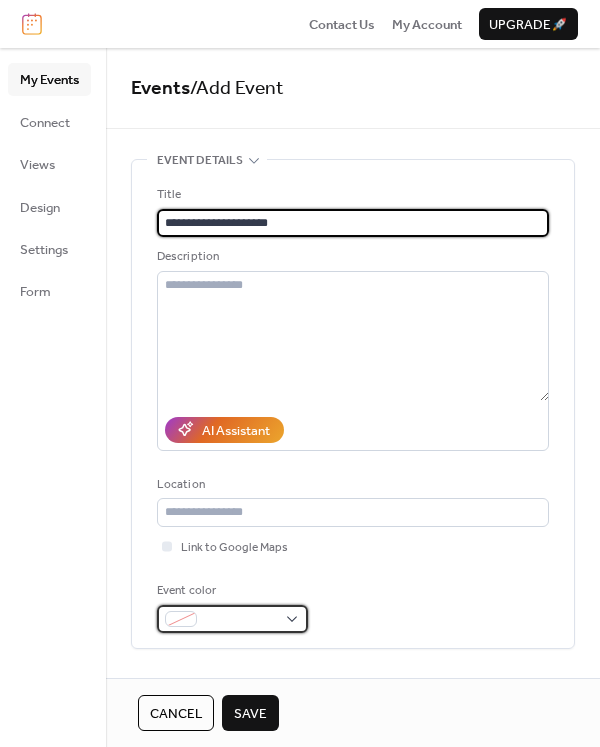click at bounding box center (240, 620) 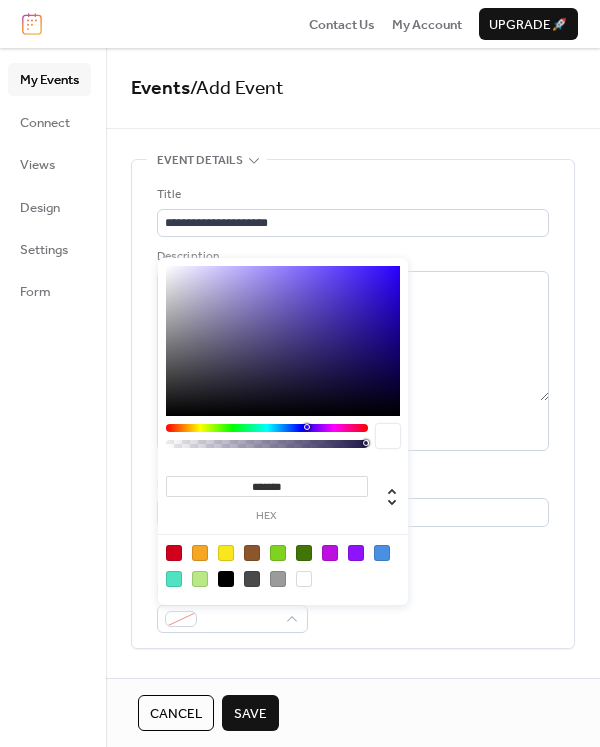click at bounding box center (278, 553) 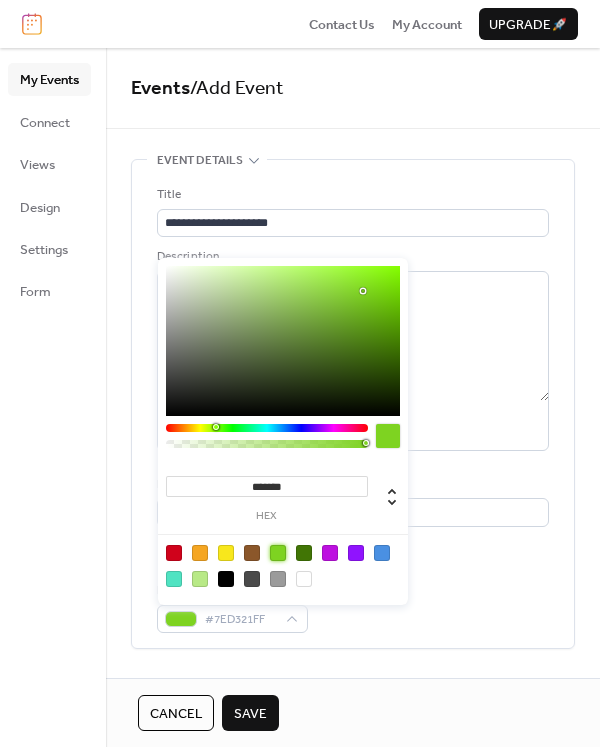 click on "Event color #7ED321FF" at bounding box center (353, 607) 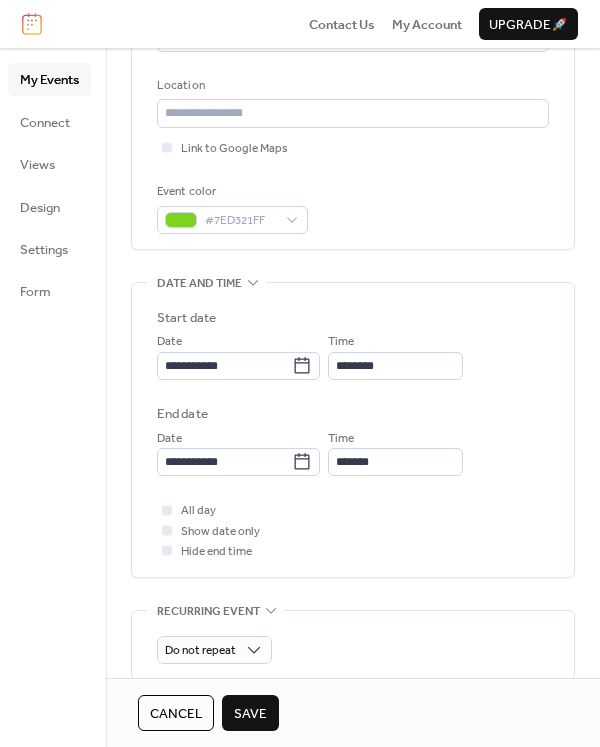 scroll, scrollTop: 400, scrollLeft: 0, axis: vertical 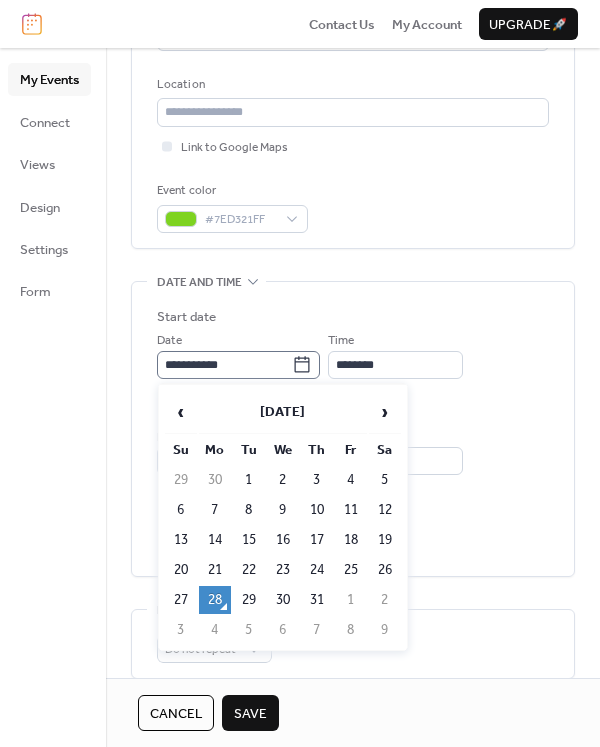 click 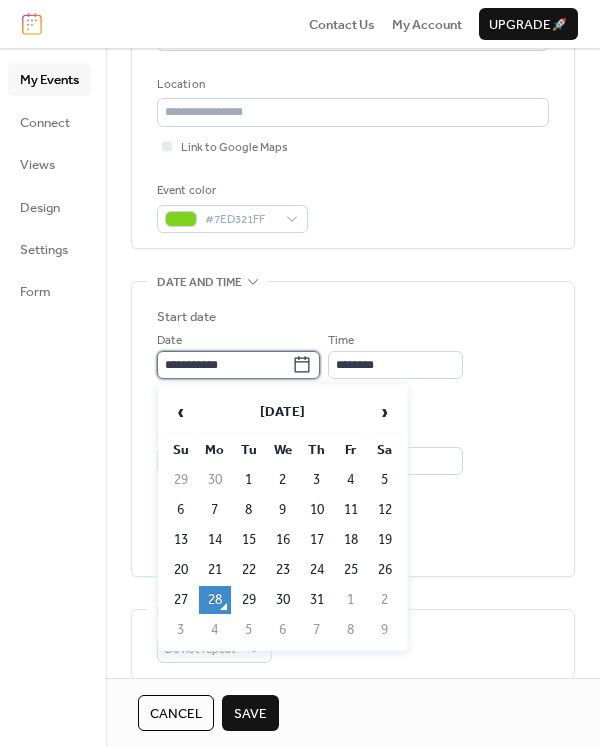 click on "**********" at bounding box center (224, 365) 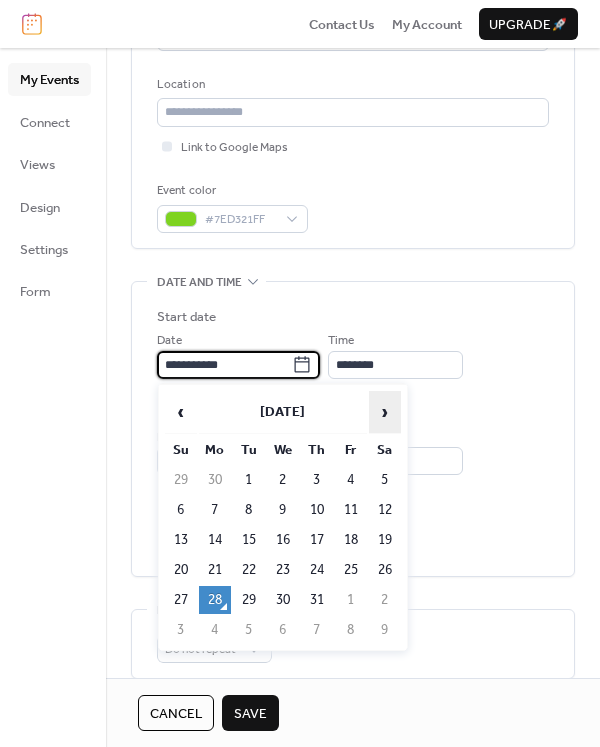 click on "›" at bounding box center (385, 412) 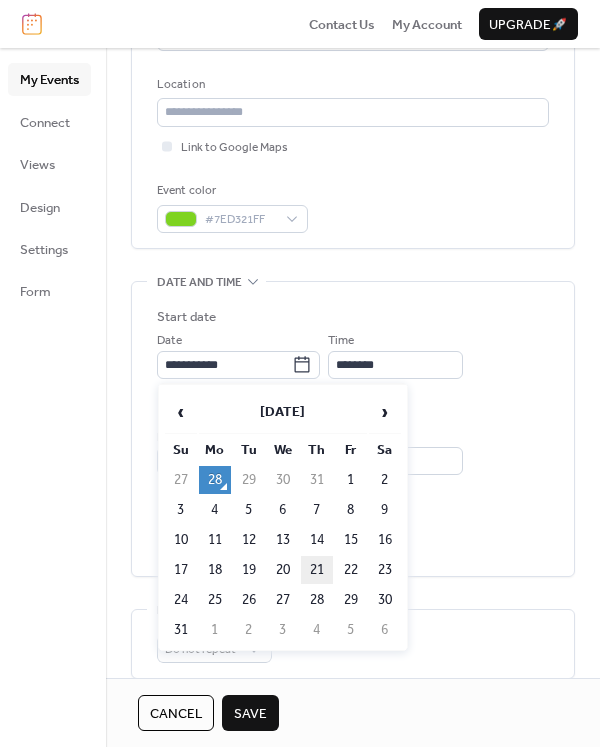 click on "21" at bounding box center (317, 570) 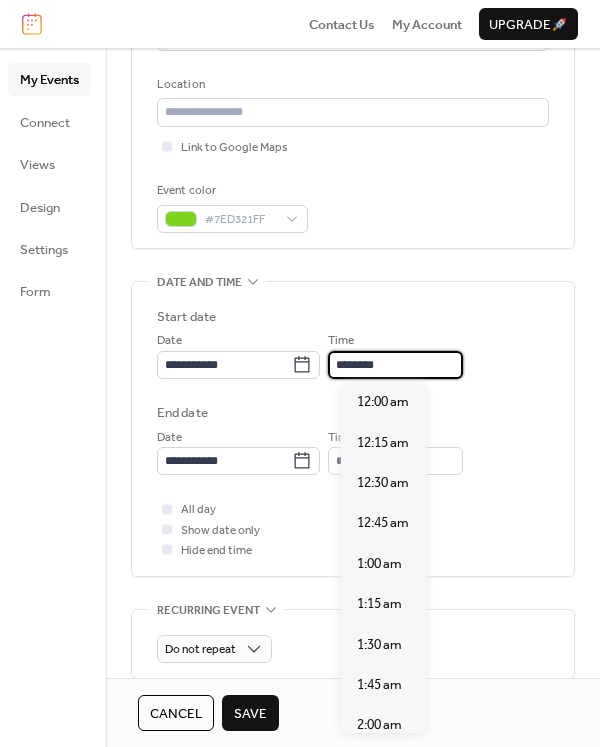 click on "********" at bounding box center [395, 365] 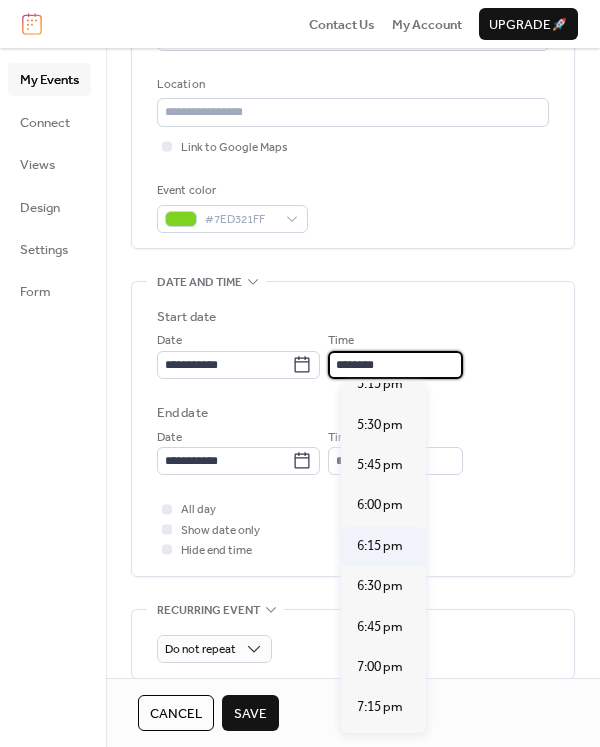 scroll, scrollTop: 2840, scrollLeft: 0, axis: vertical 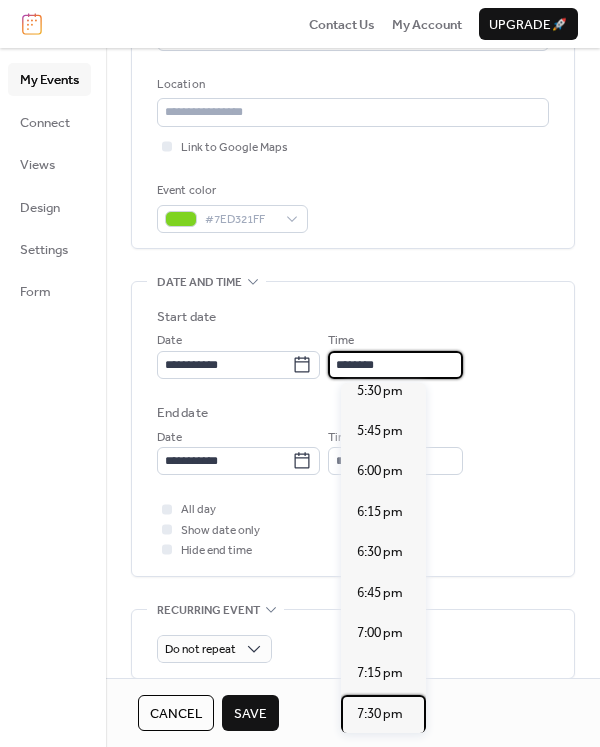 click on "7:30 pm" at bounding box center (380, 714) 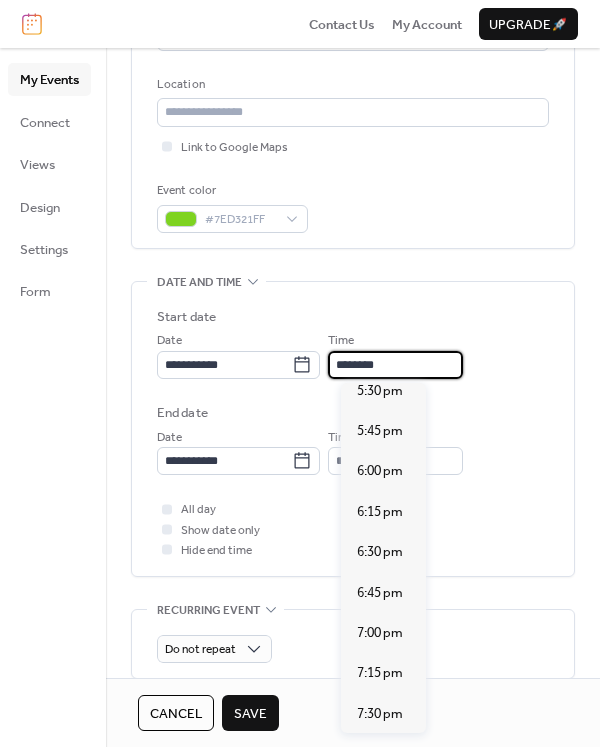 type on "*******" 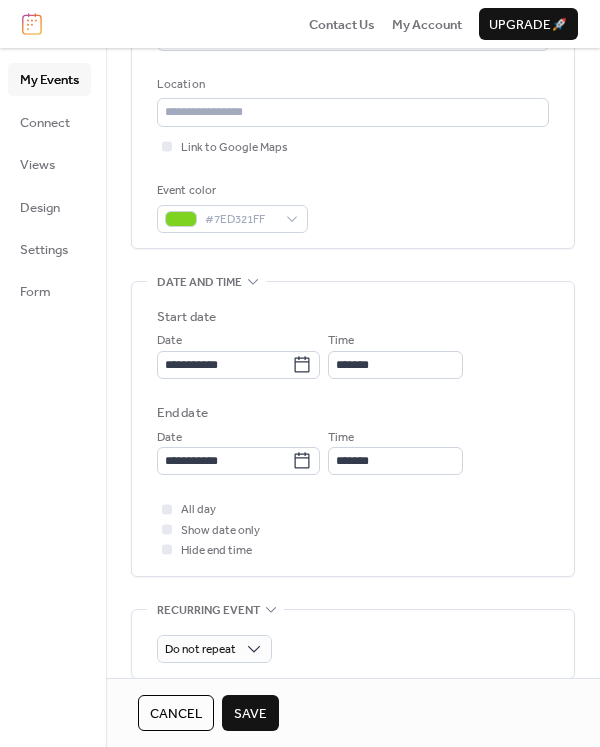 click on "Save" at bounding box center (250, 714) 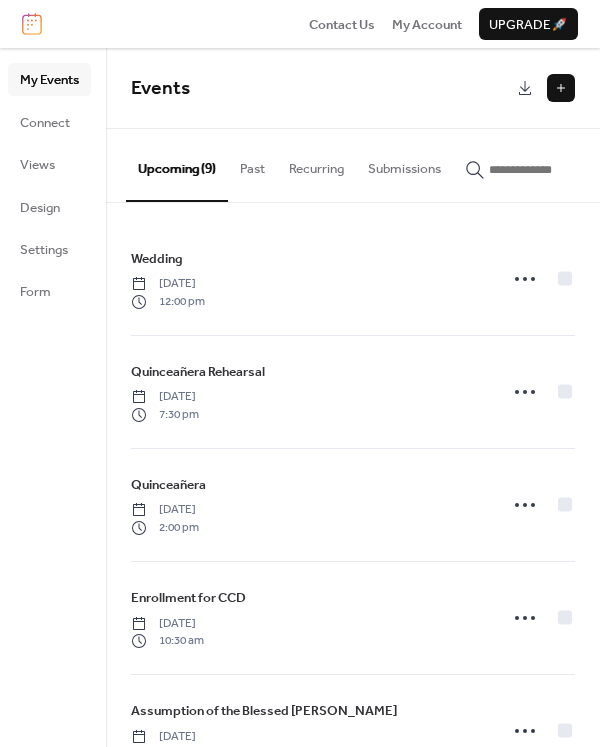 click at bounding box center [561, 88] 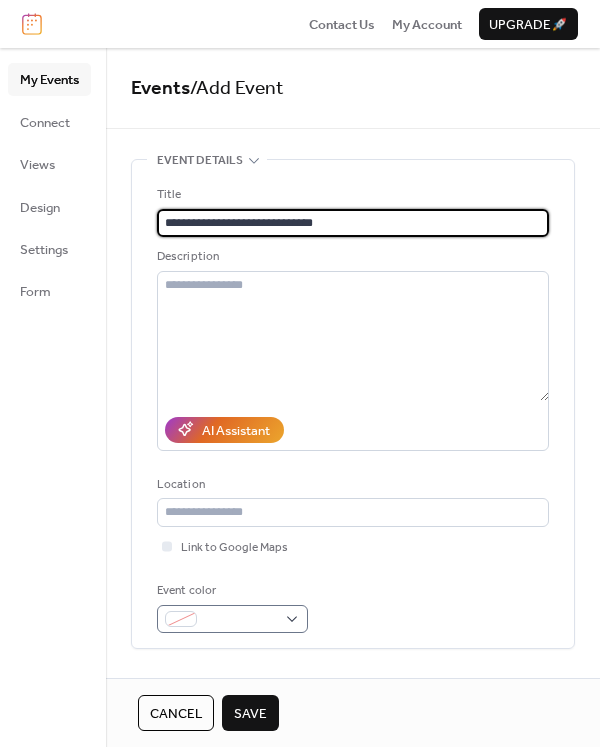 type on "**********" 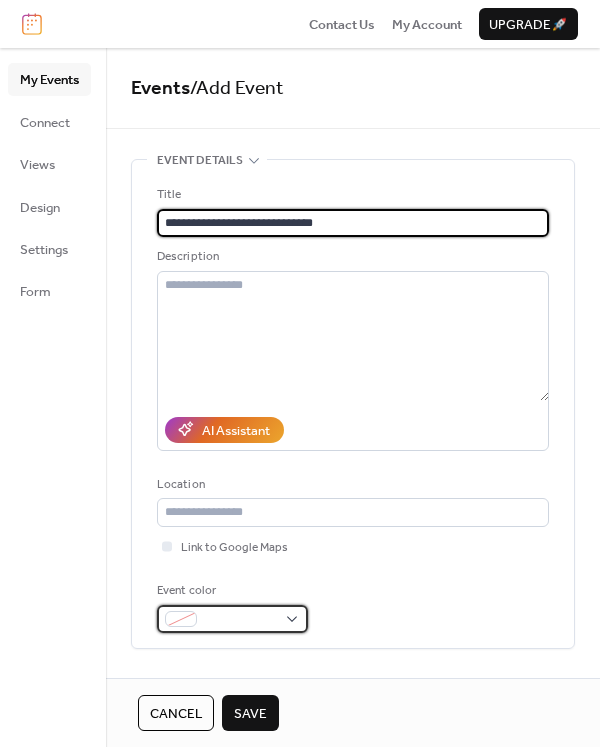 click at bounding box center (181, 619) 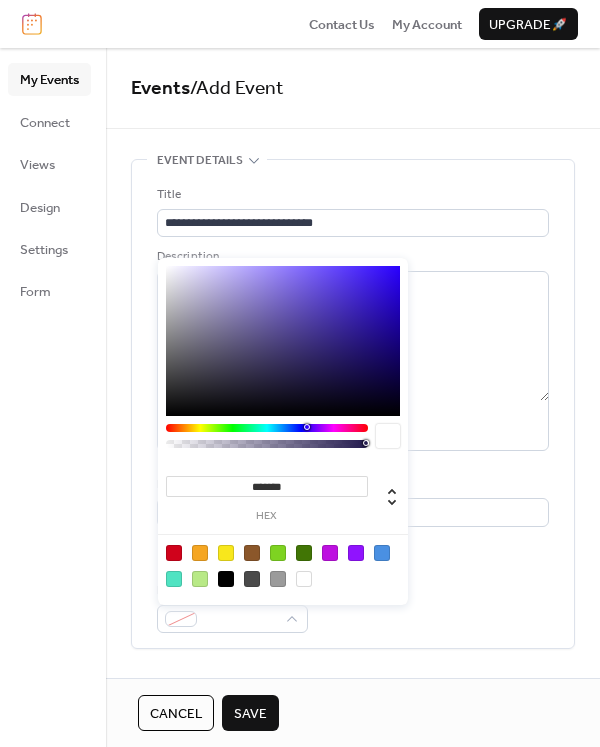 click at bounding box center (382, 553) 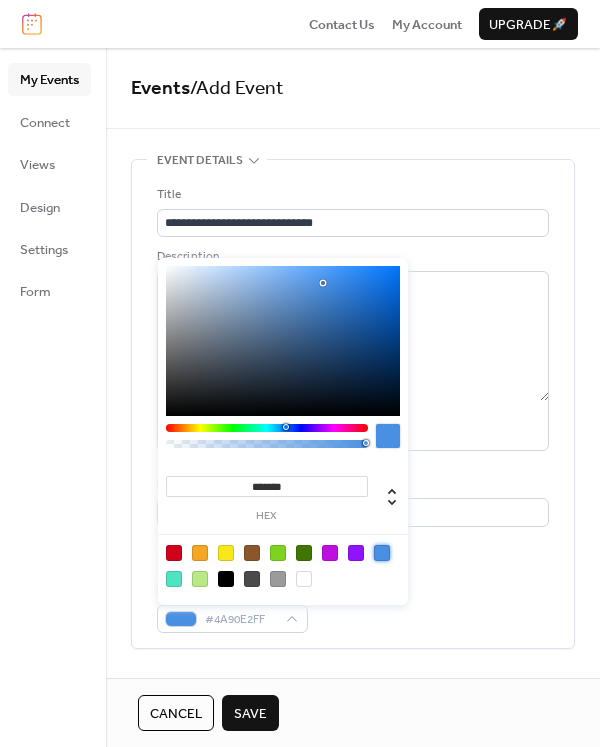 click on "**********" at bounding box center (353, 409) 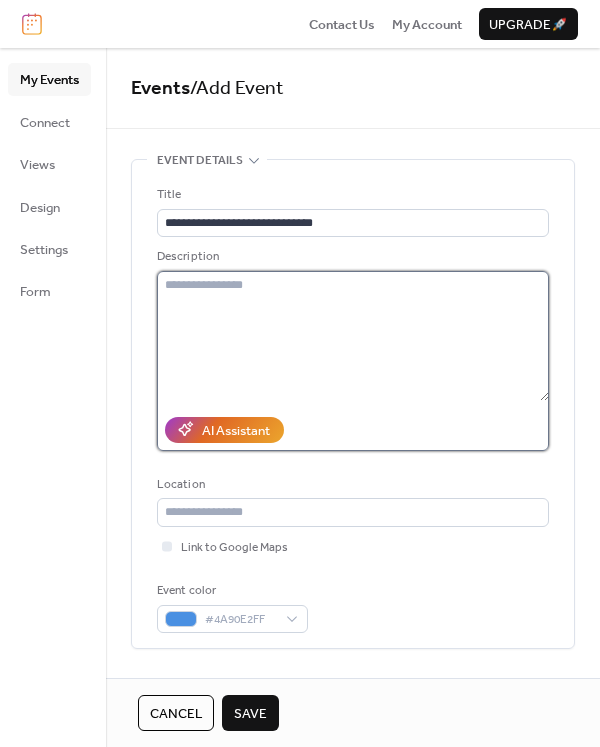 click at bounding box center [353, 336] 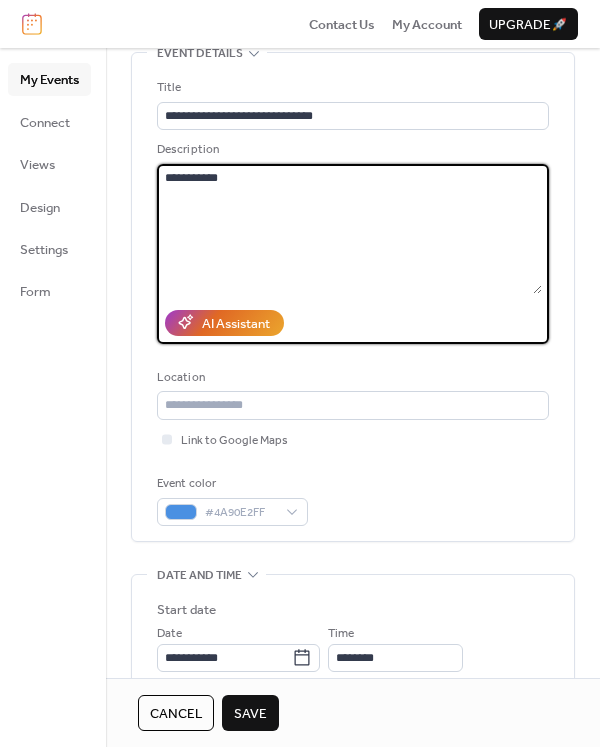 scroll, scrollTop: 300, scrollLeft: 0, axis: vertical 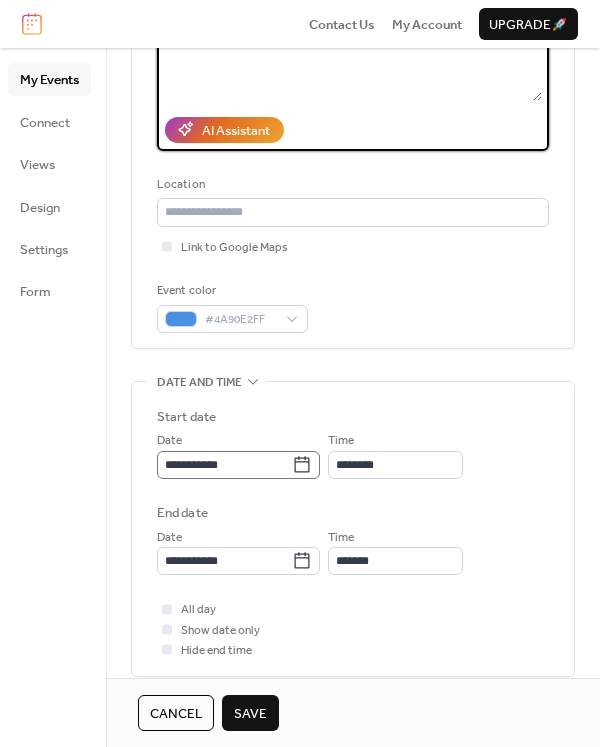 type on "**********" 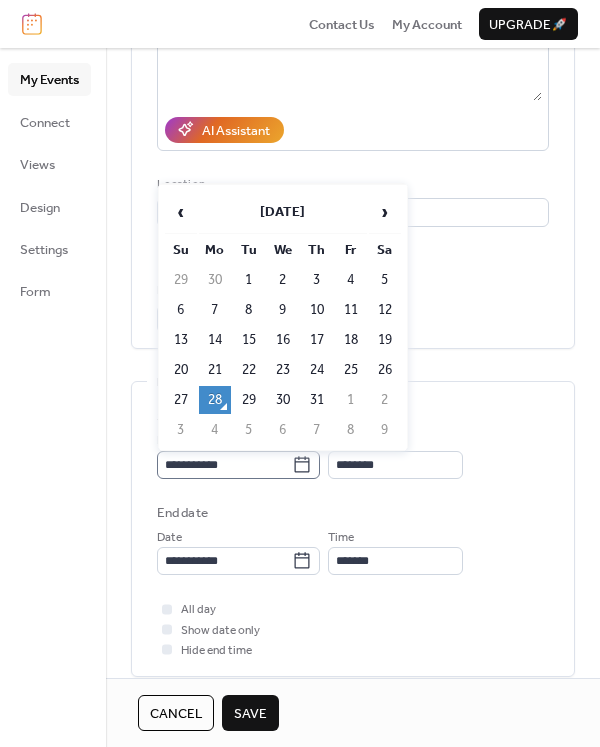 click 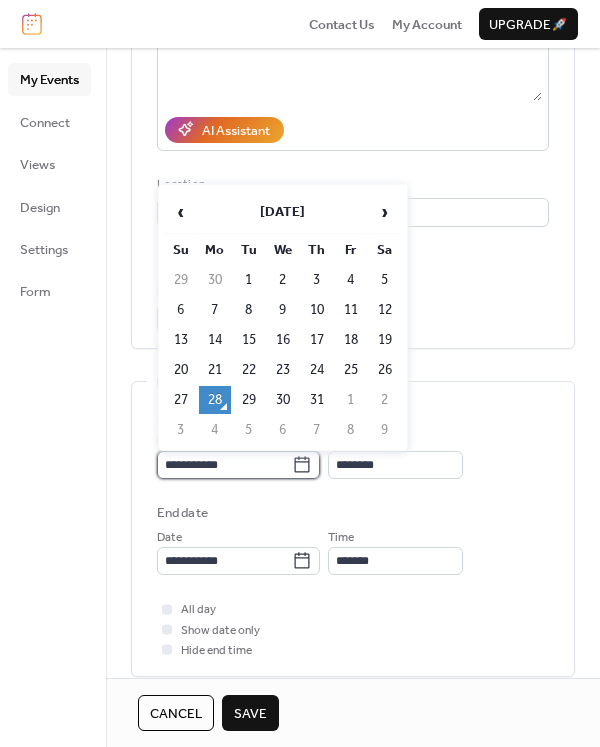 click on "**********" at bounding box center [224, 465] 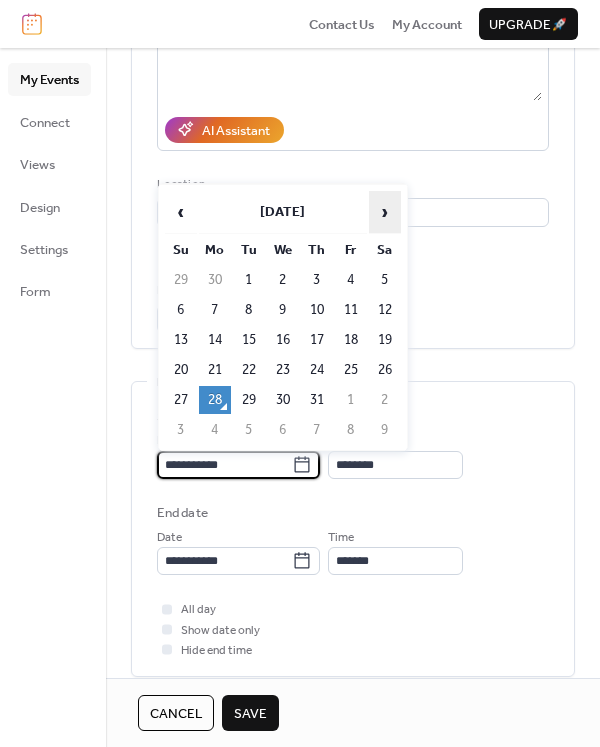click on "›" at bounding box center (385, 212) 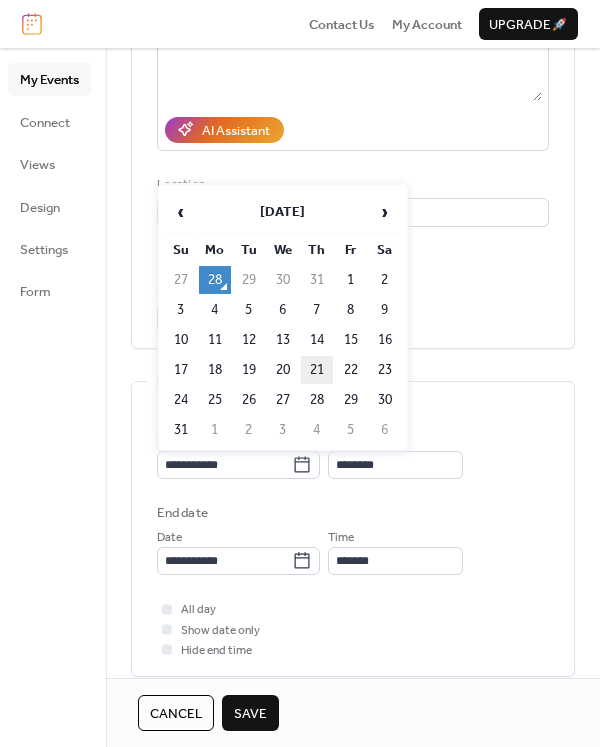 click on "21" at bounding box center [317, 370] 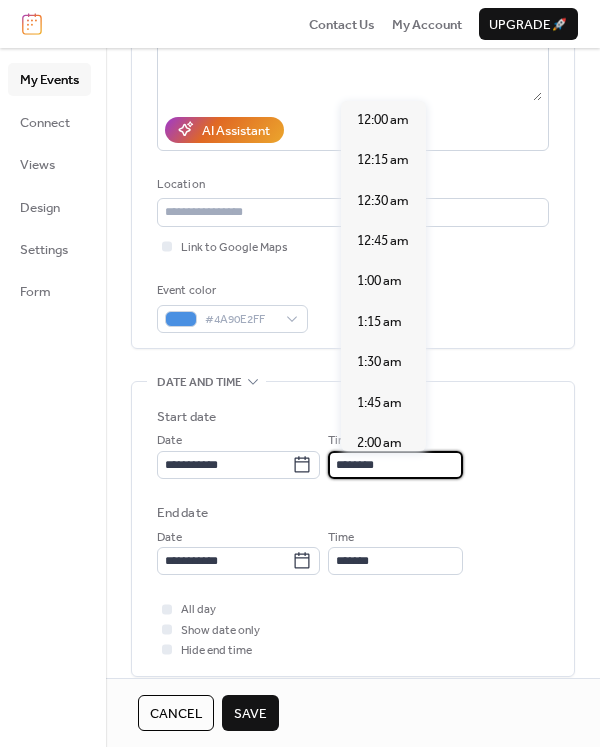 click on "********" at bounding box center [395, 465] 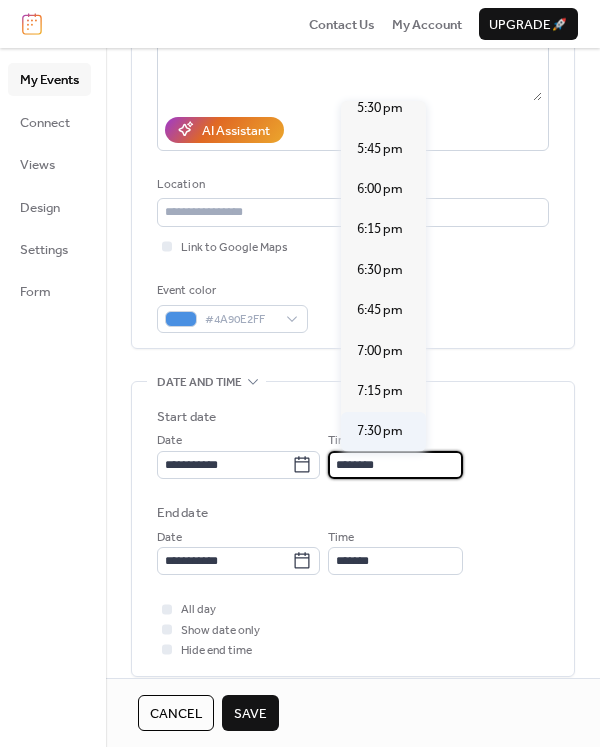 scroll, scrollTop: 3040, scrollLeft: 0, axis: vertical 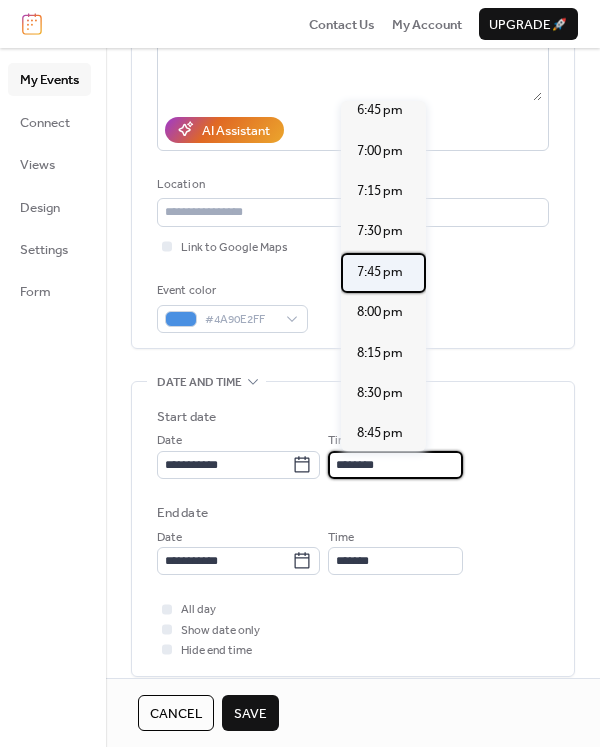 click on "7:45 pm" at bounding box center (383, 273) 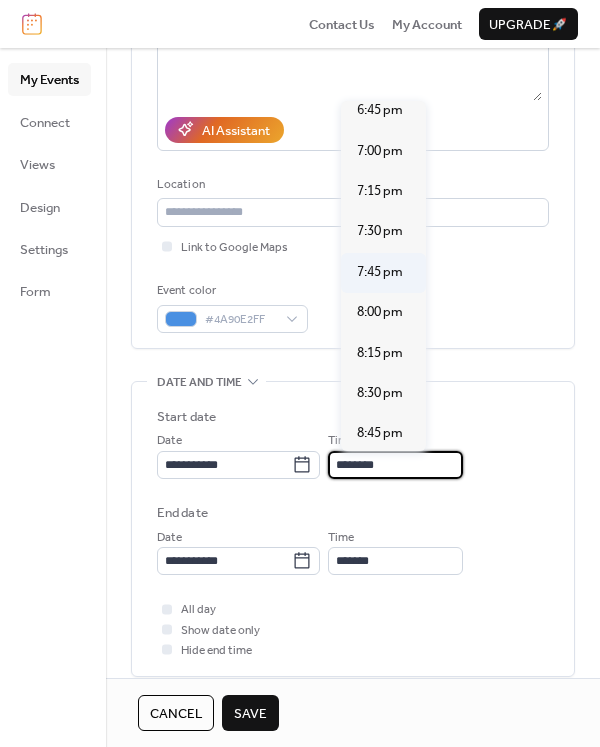 type on "*******" 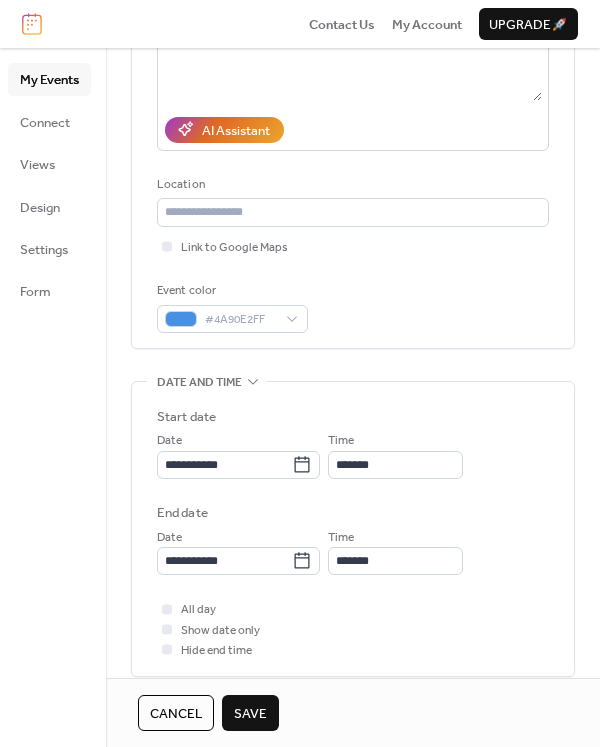click on "Save" at bounding box center [250, 714] 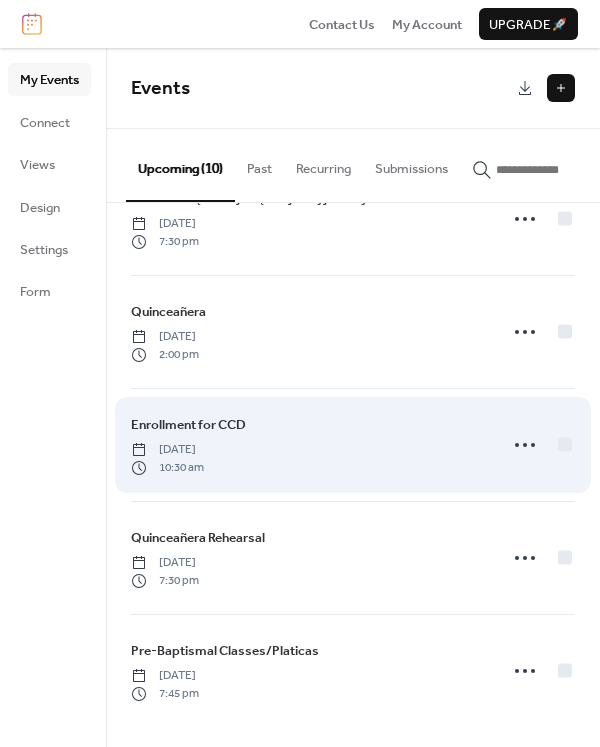 scroll, scrollTop: 632, scrollLeft: 0, axis: vertical 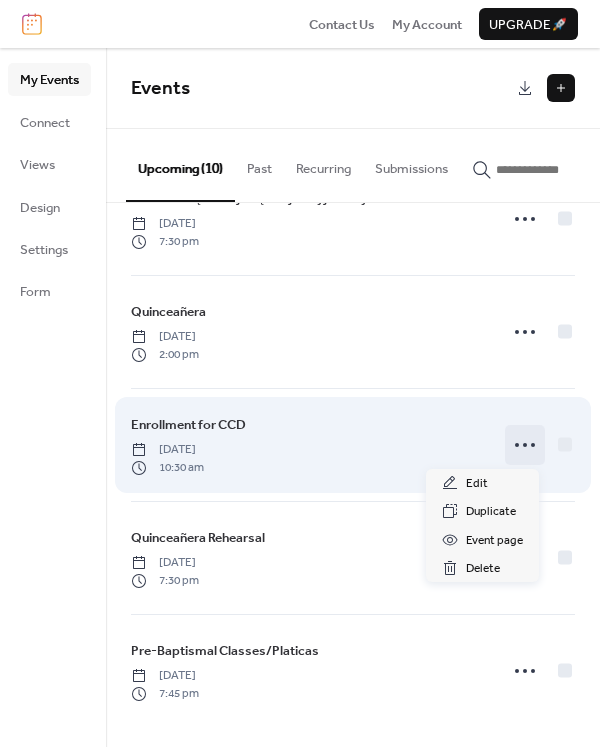 click 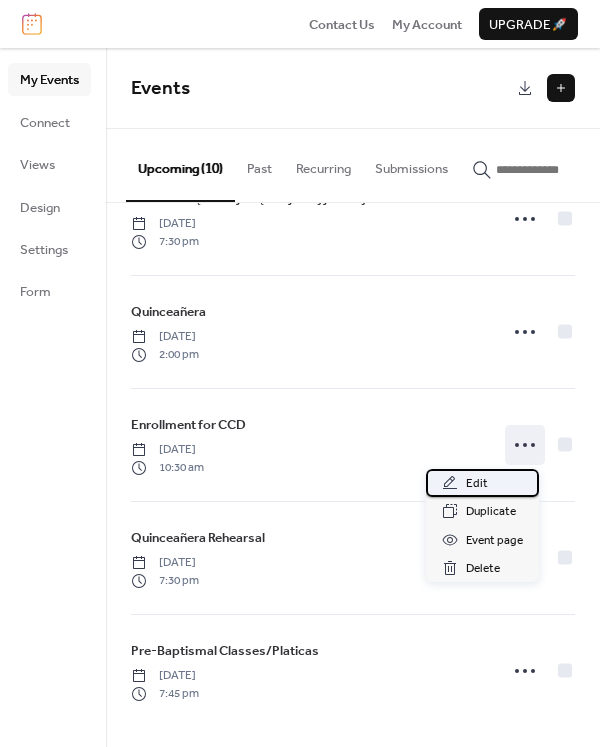 click on "Edit" at bounding box center [477, 484] 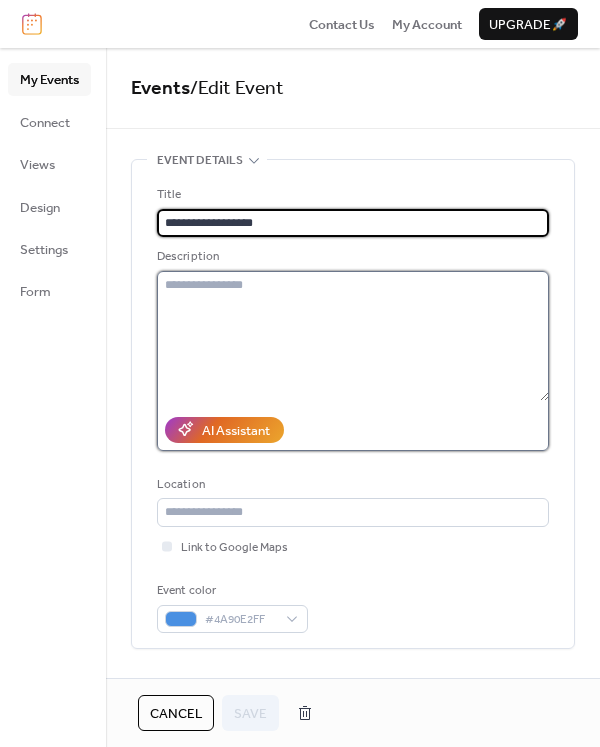 click at bounding box center (353, 336) 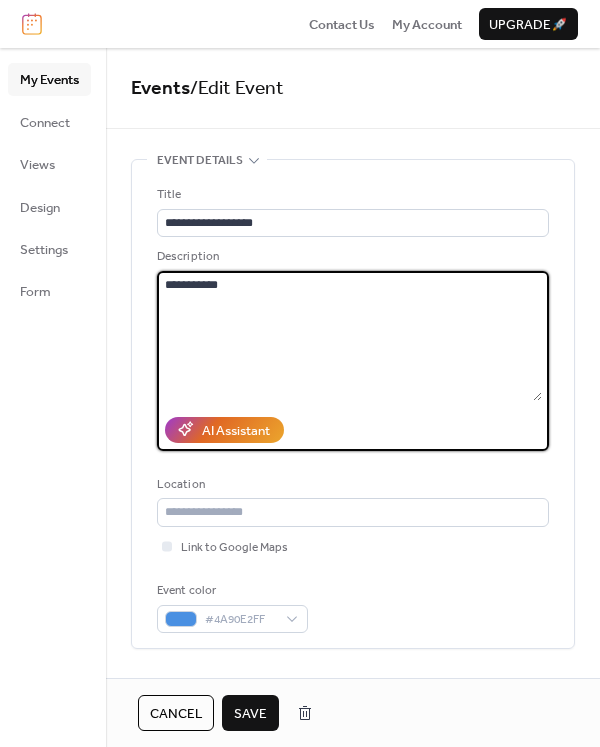 type on "**********" 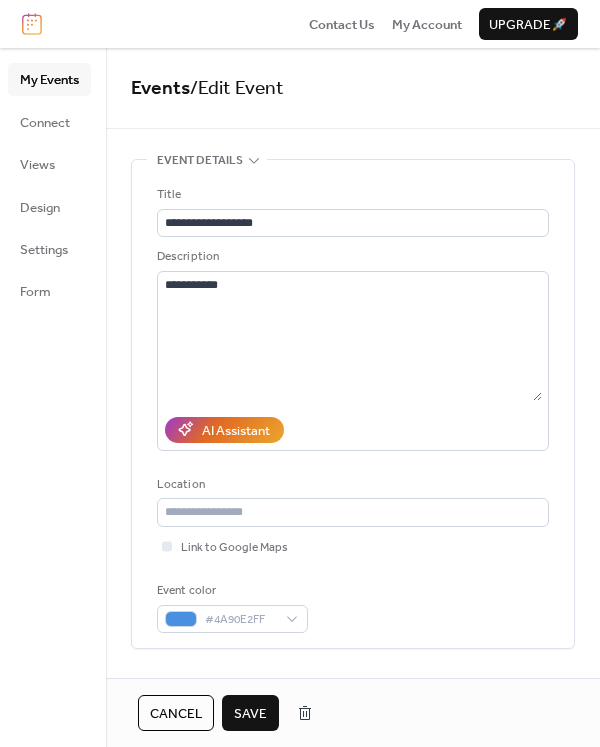 click on "Save" at bounding box center (250, 714) 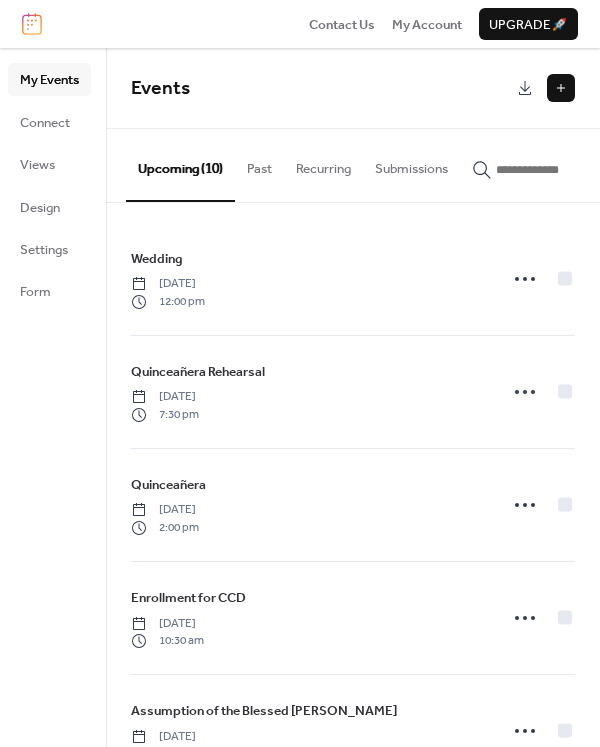 click at bounding box center (561, 88) 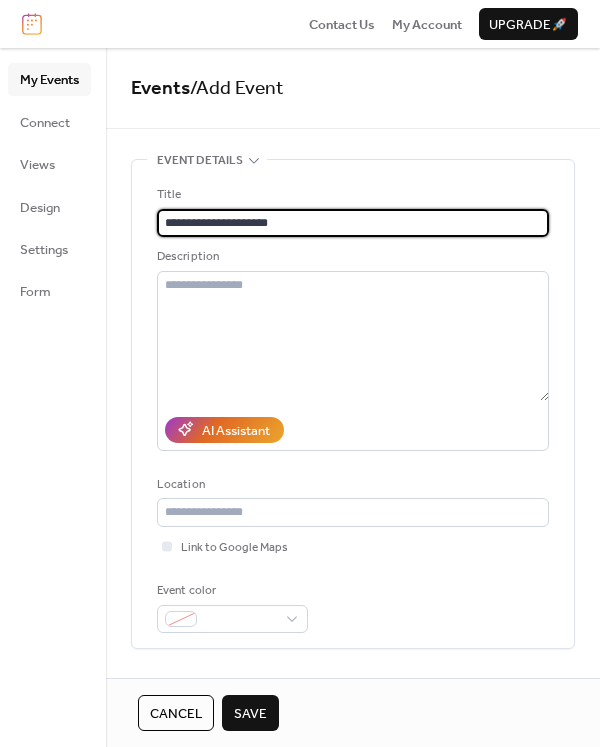 drag, startPoint x: 313, startPoint y: 221, endPoint x: 236, endPoint y: 228, distance: 77.31753 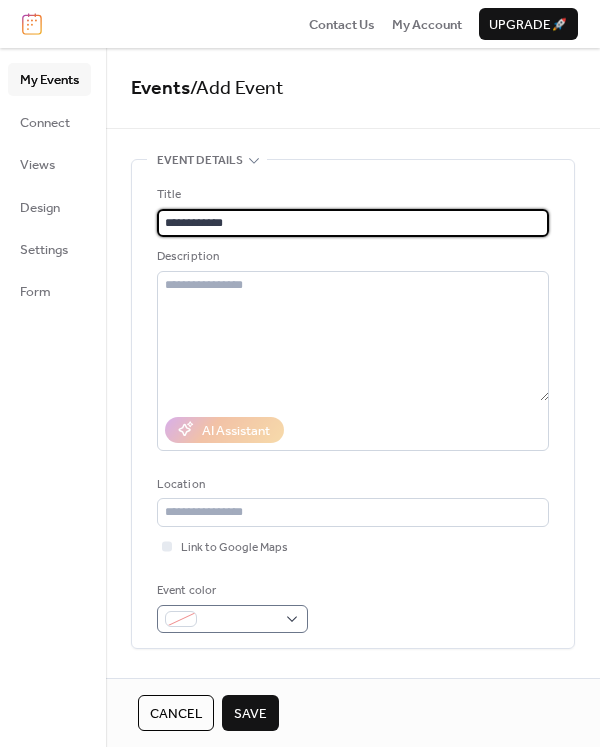 type on "**********" 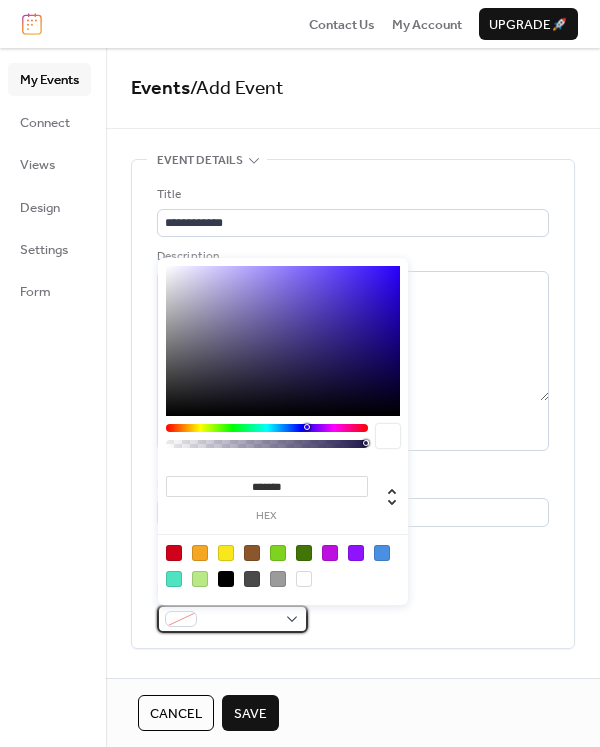 click at bounding box center [240, 620] 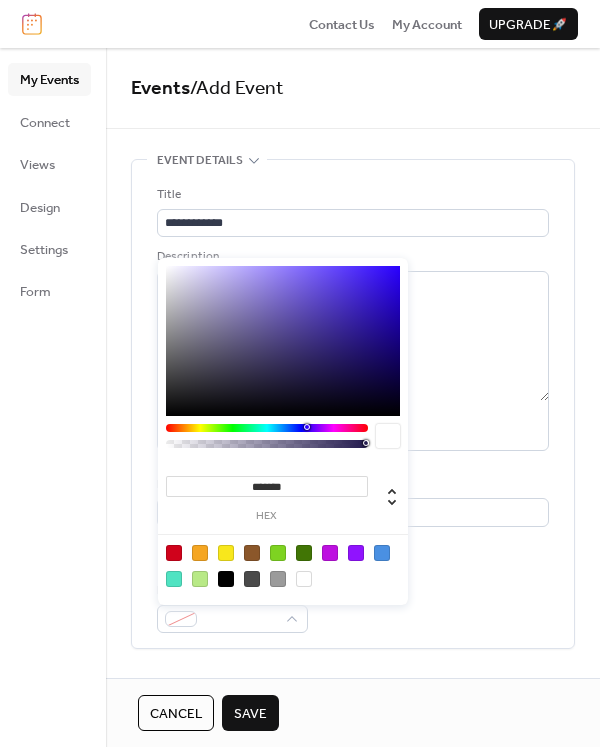 click at bounding box center (278, 553) 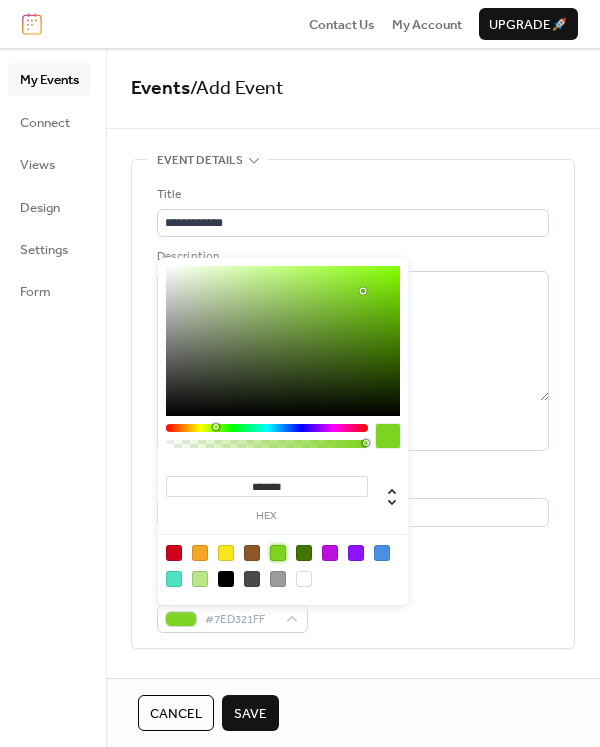 click on "Event color #7ED321FF" at bounding box center (353, 607) 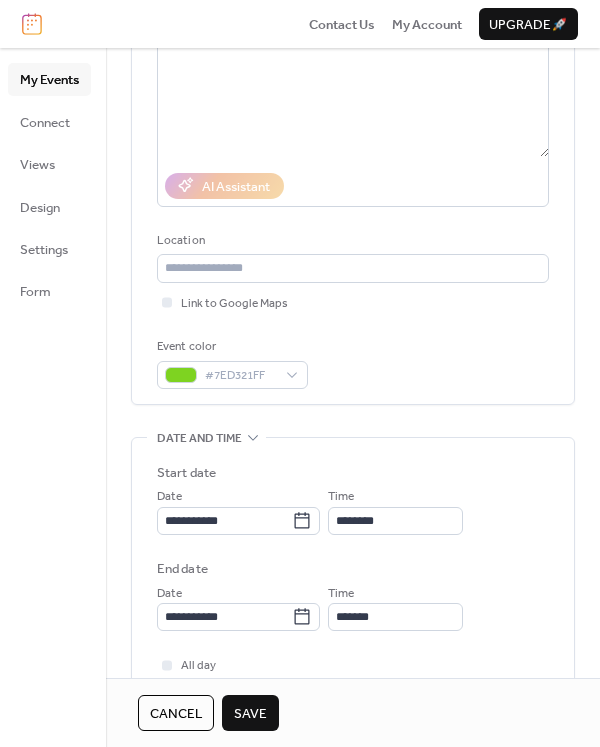 scroll, scrollTop: 300, scrollLeft: 0, axis: vertical 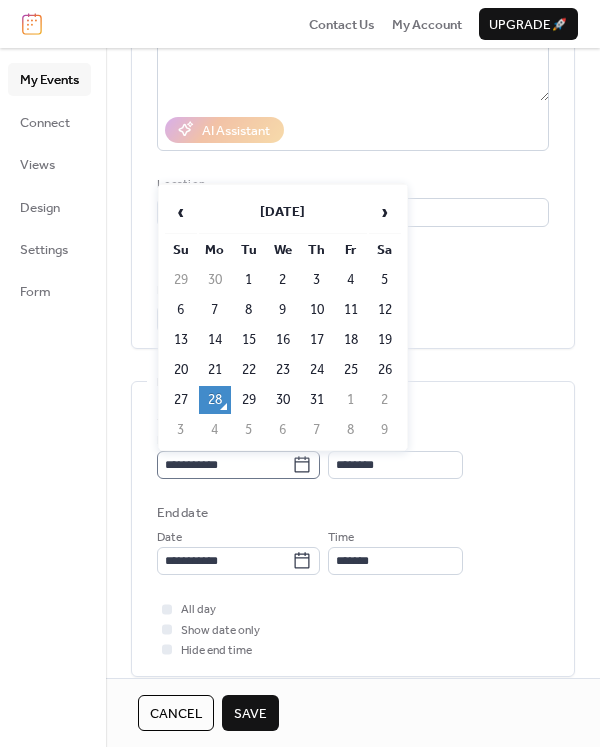 click 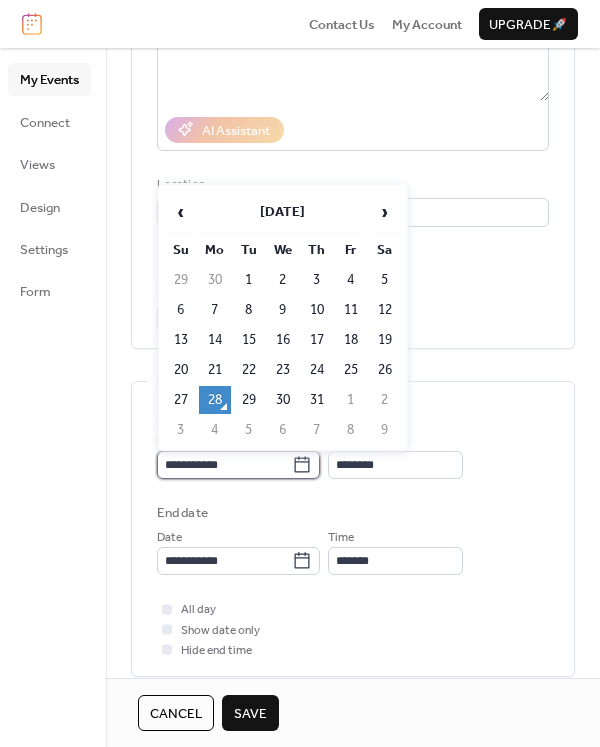 click on "**********" at bounding box center [224, 465] 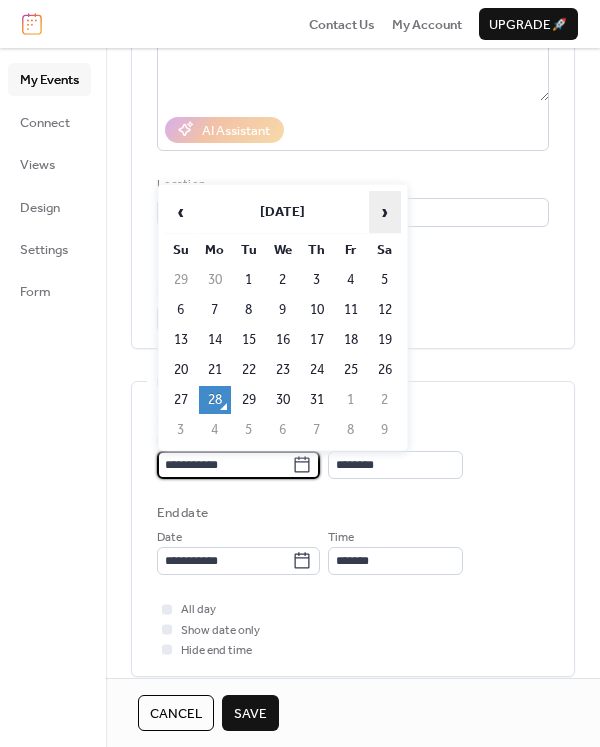 click on "›" at bounding box center (385, 212) 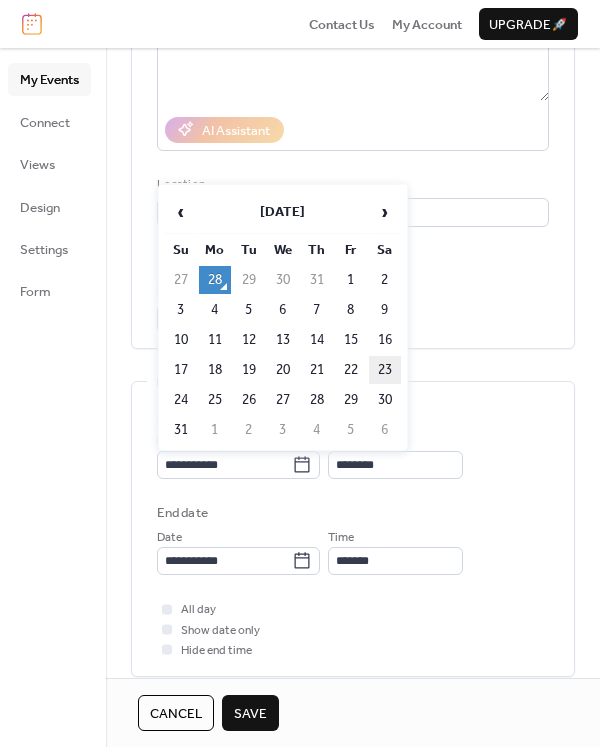 click on "23" at bounding box center [385, 370] 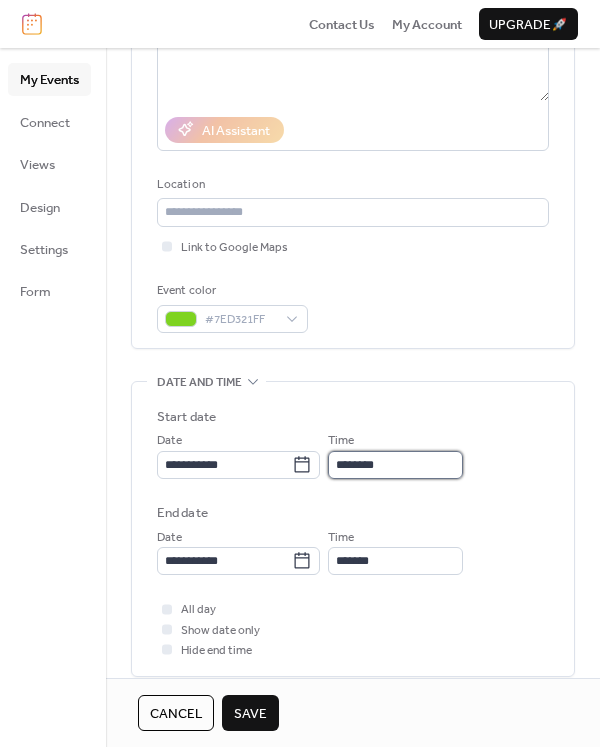 click on "********" at bounding box center (395, 465) 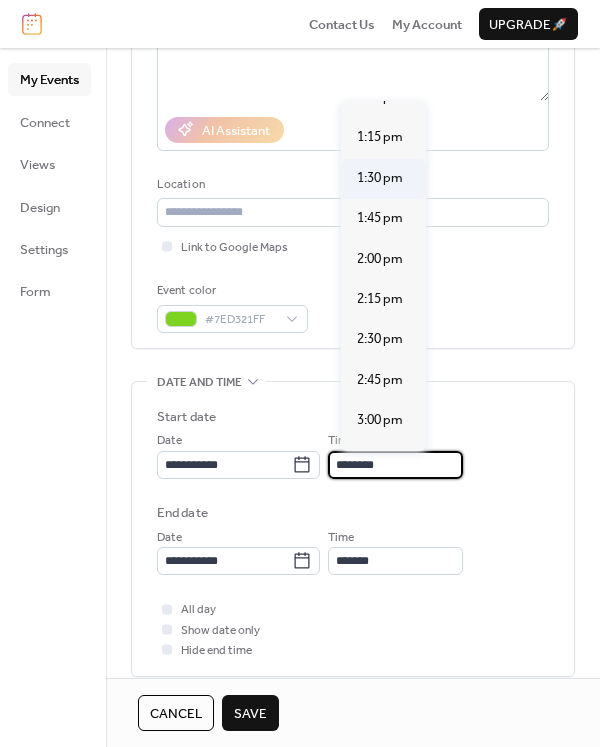 scroll, scrollTop: 2140, scrollLeft: 0, axis: vertical 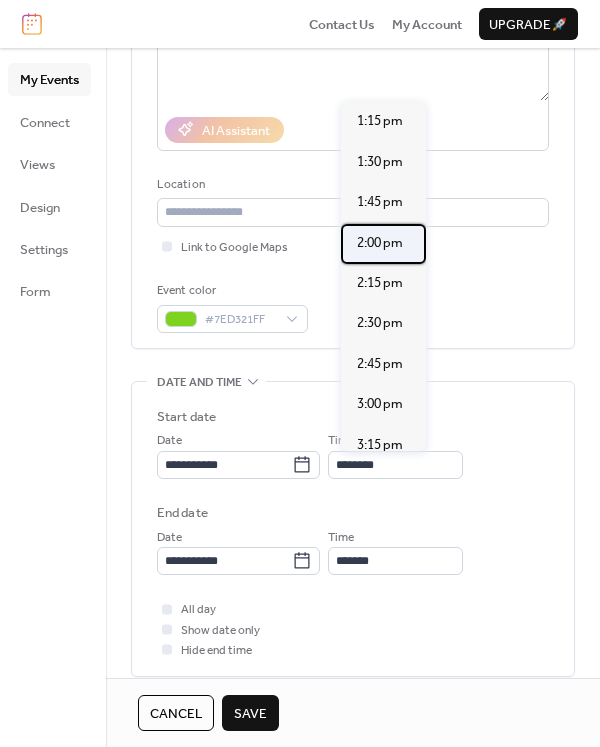 click on "2:00 pm" at bounding box center (380, 243) 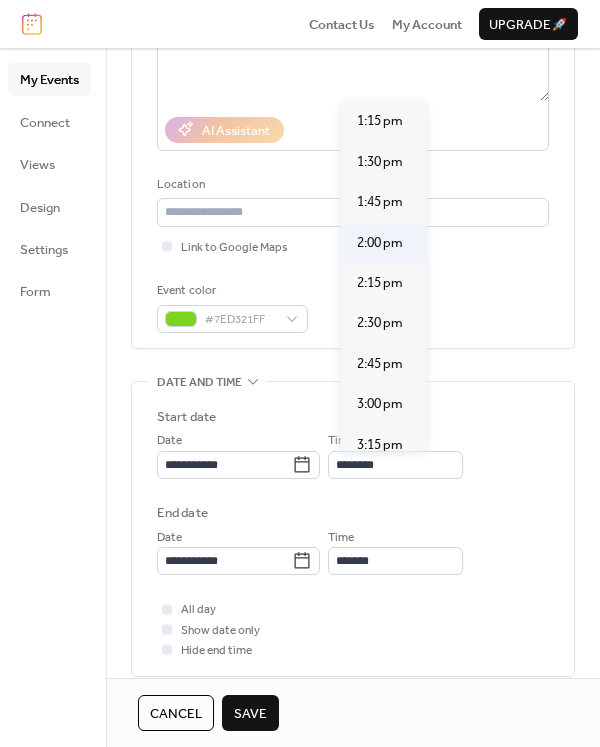 type on "*******" 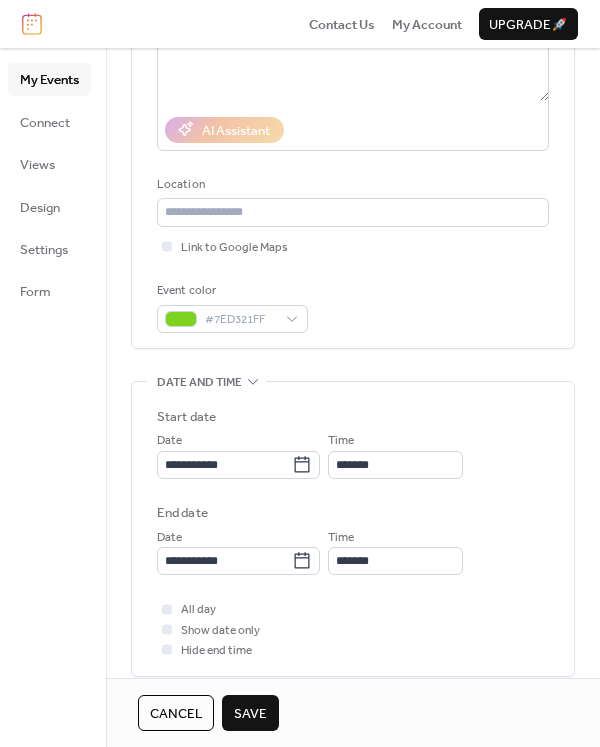 click on "Save" at bounding box center (250, 714) 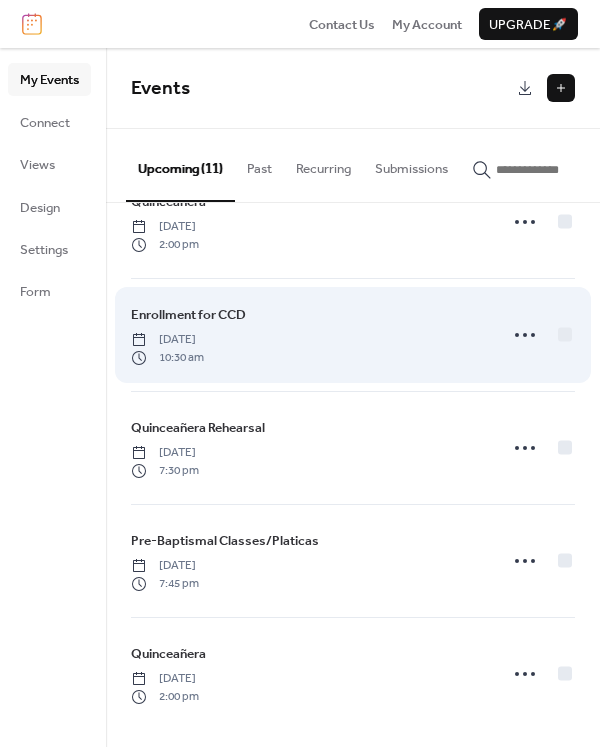 scroll, scrollTop: 745, scrollLeft: 0, axis: vertical 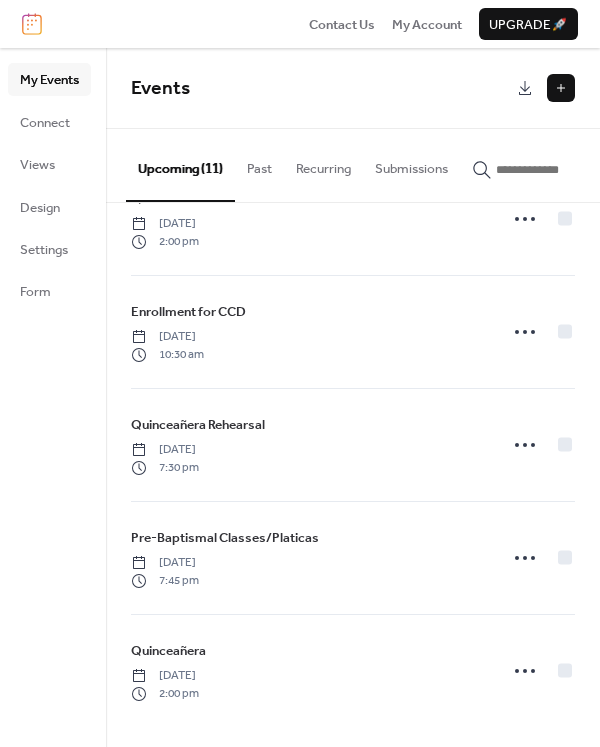 click at bounding box center [561, 88] 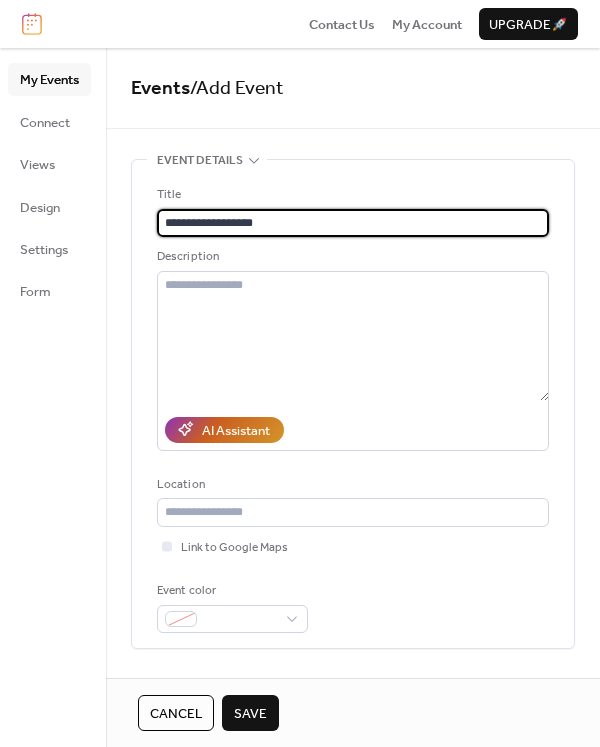 type on "**********" 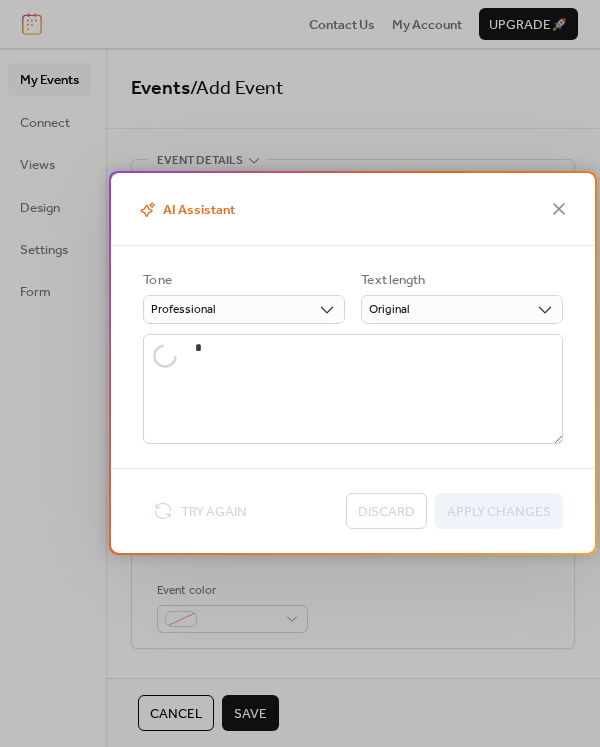type on "**********" 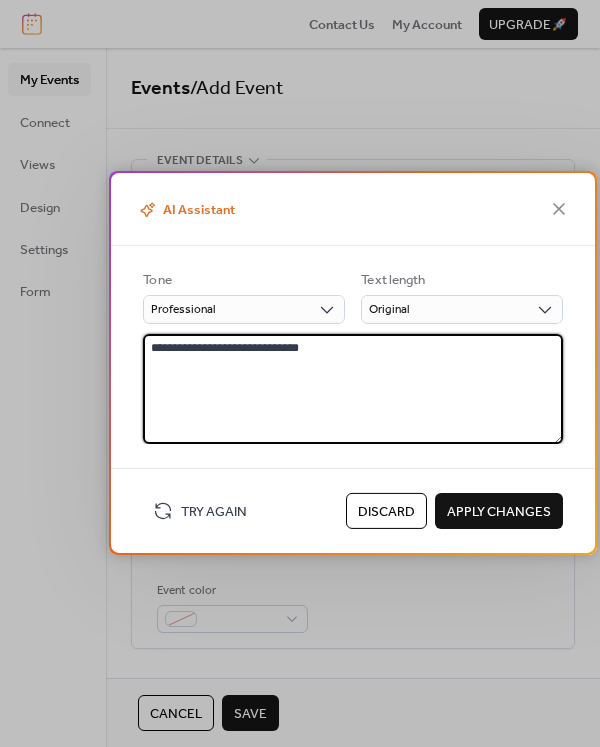 drag, startPoint x: 349, startPoint y: 349, endPoint x: 142, endPoint y: 352, distance: 207.02174 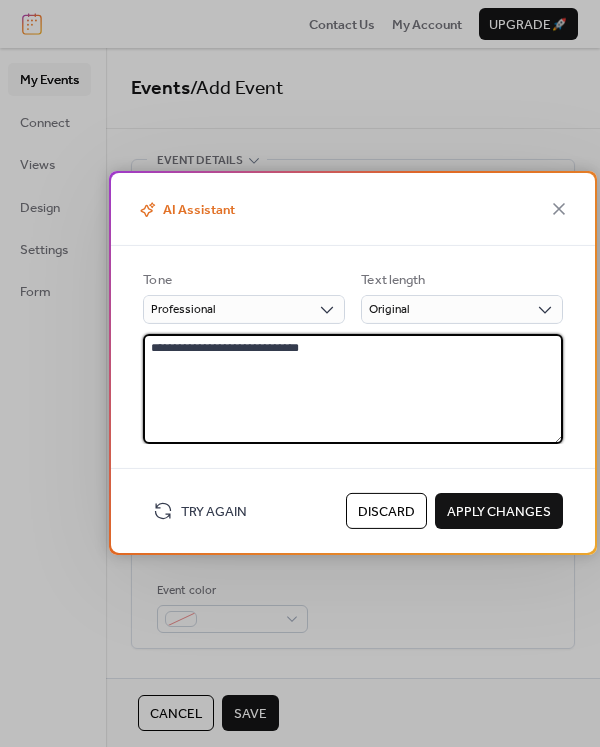 click on "**********" at bounding box center (353, 345) 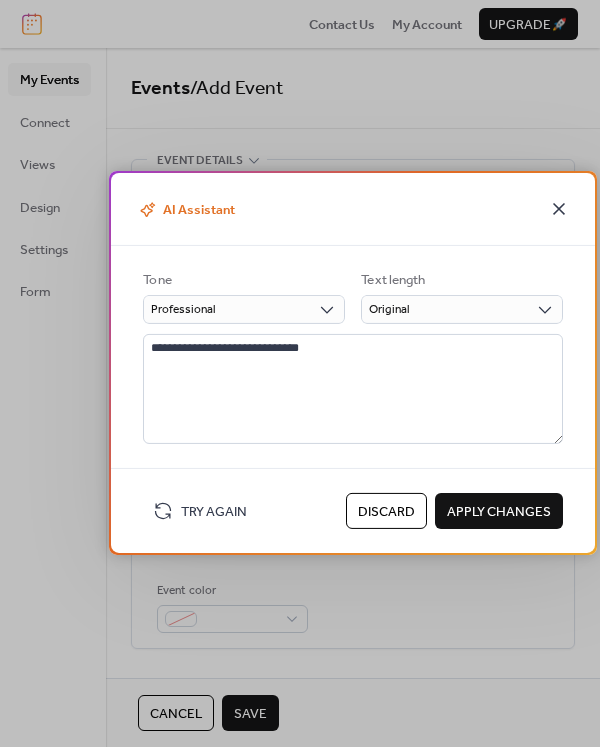 click 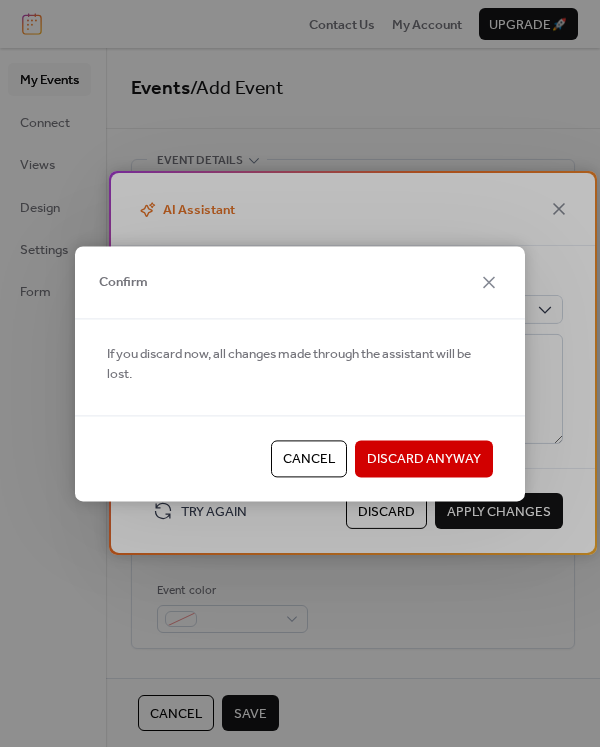 click on "Discard Anyway" at bounding box center (424, 459) 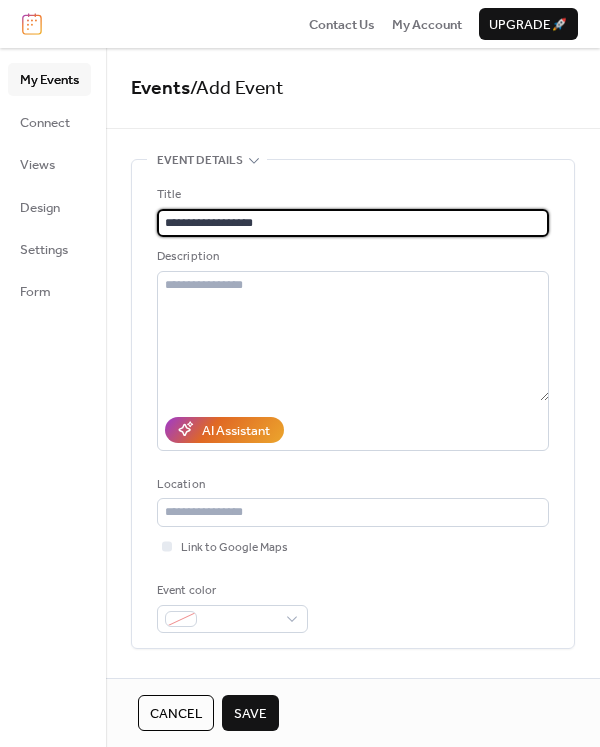 drag, startPoint x: 310, startPoint y: 227, endPoint x: 165, endPoint y: 229, distance: 145.0138 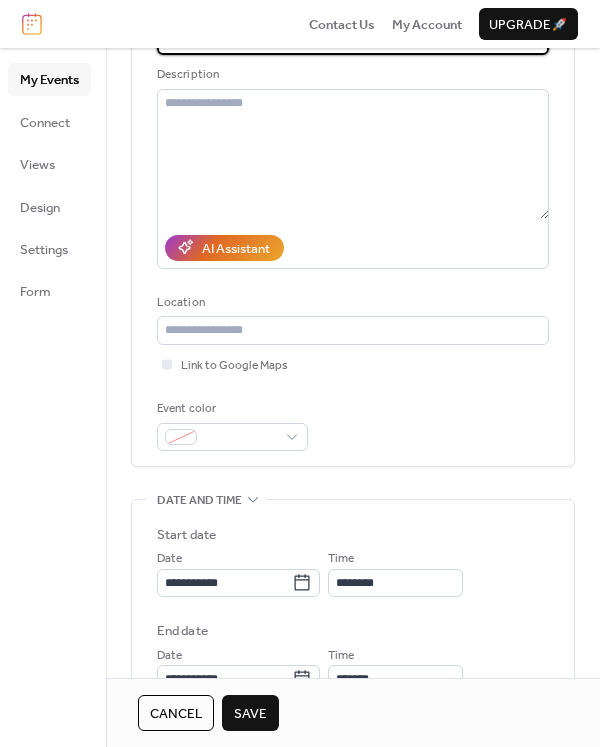 scroll, scrollTop: 200, scrollLeft: 0, axis: vertical 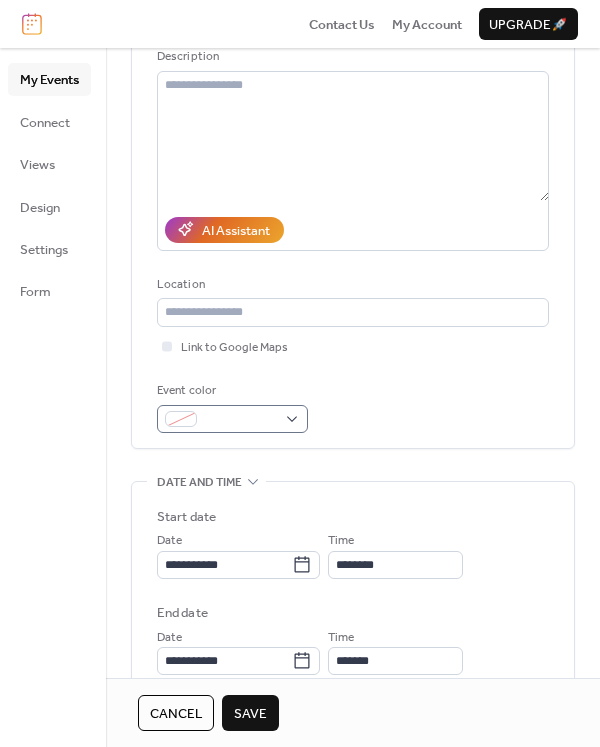 type on "**********" 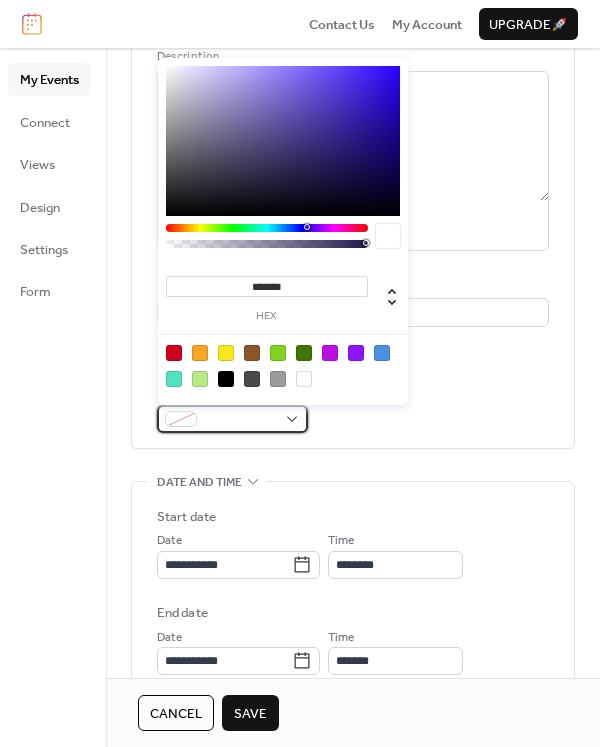 click at bounding box center (240, 420) 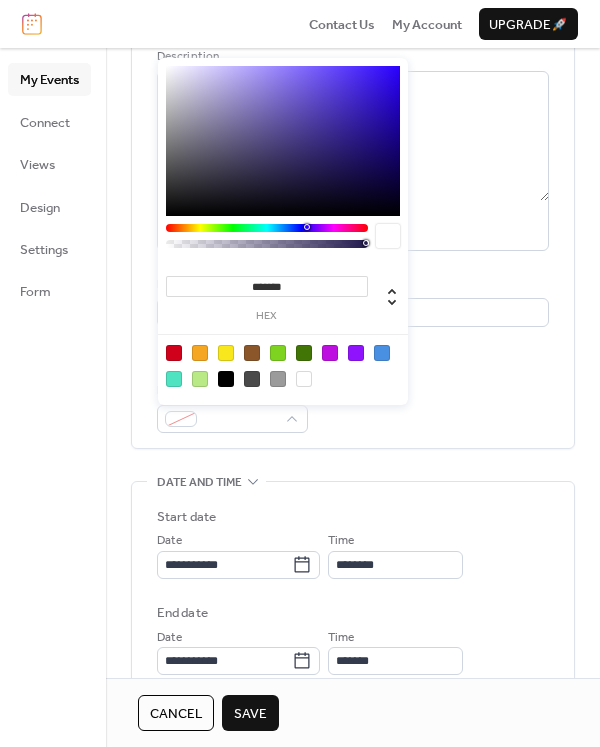 click at bounding box center (278, 353) 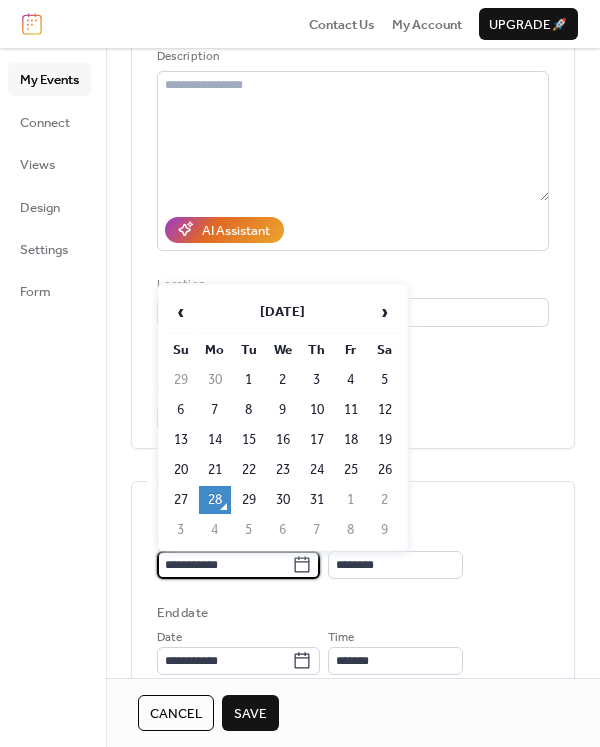 click on "**********" at bounding box center (224, 565) 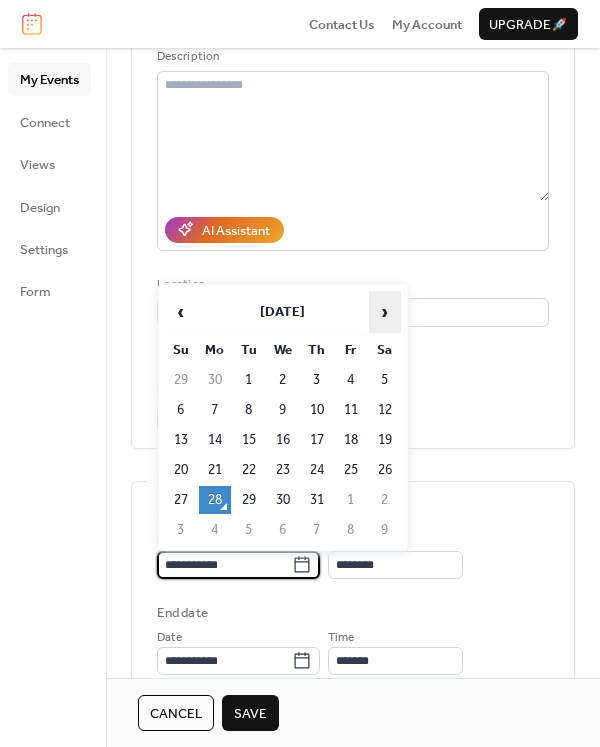 click on "›" at bounding box center [385, 312] 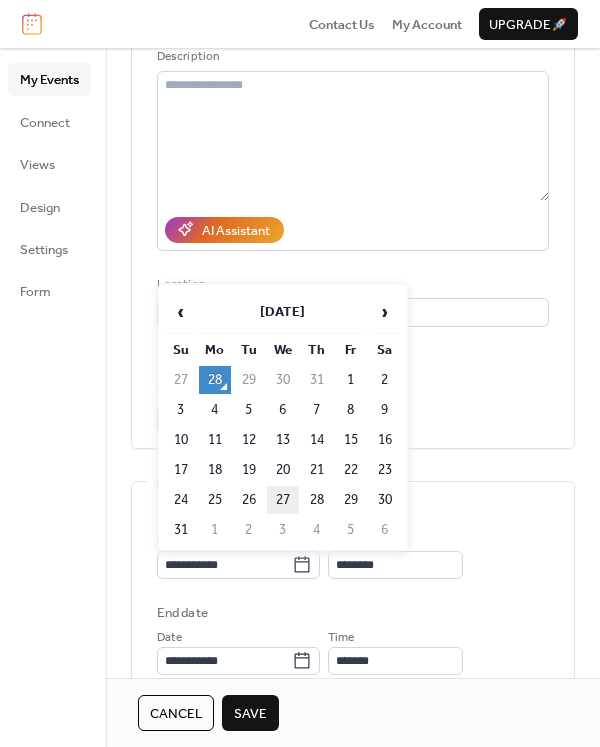 click on "27" at bounding box center [283, 500] 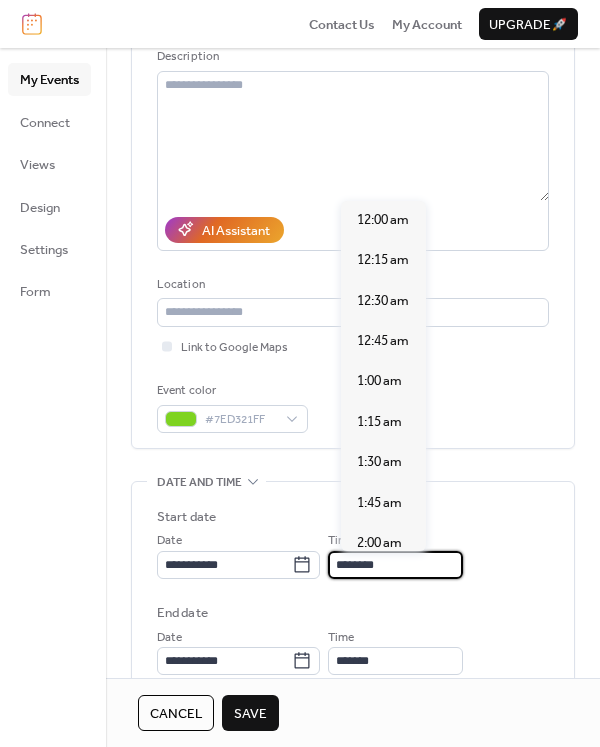 click on "********" at bounding box center (395, 565) 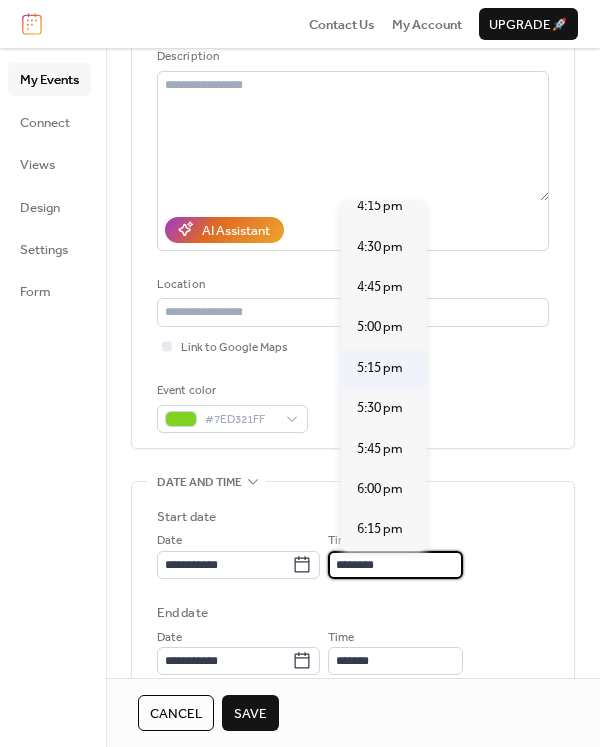 scroll, scrollTop: 2740, scrollLeft: 0, axis: vertical 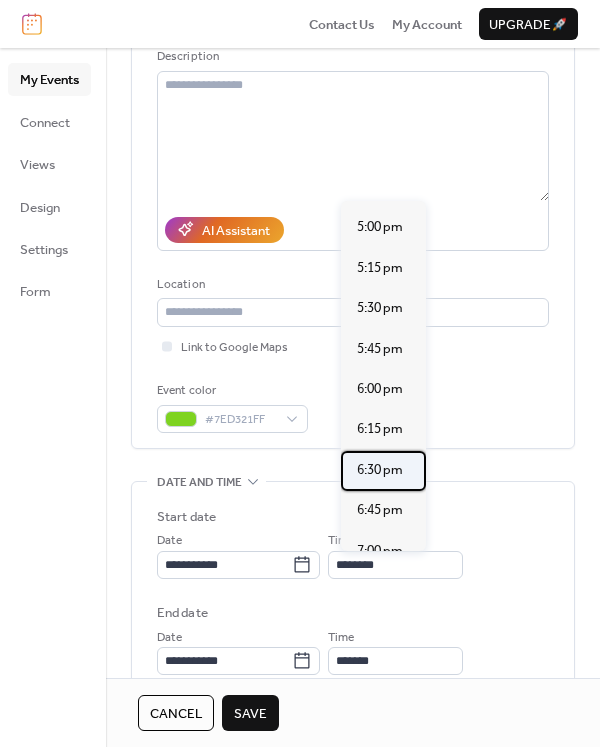 click on "6:30 pm" at bounding box center (380, 470) 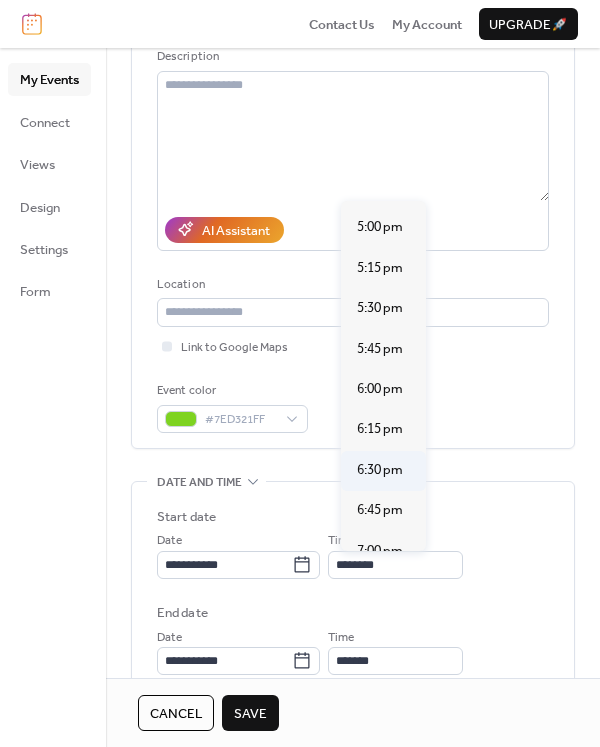 type on "*******" 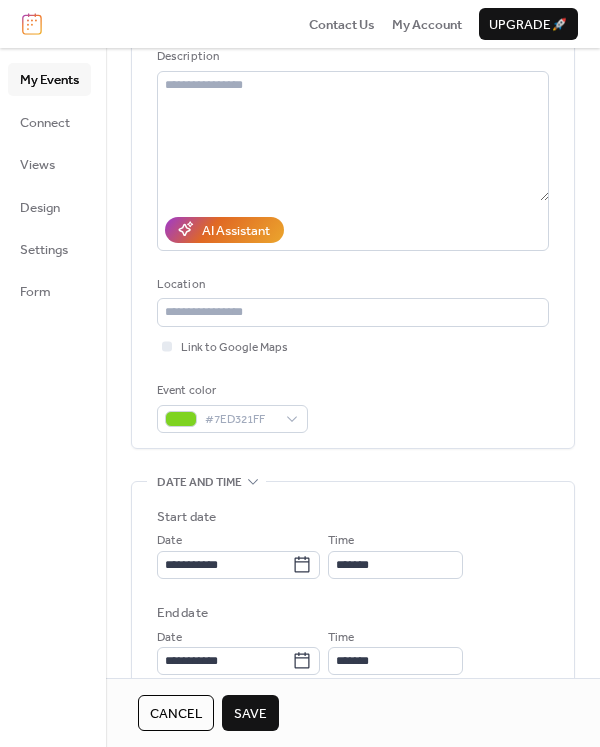 click on "Save" at bounding box center [250, 714] 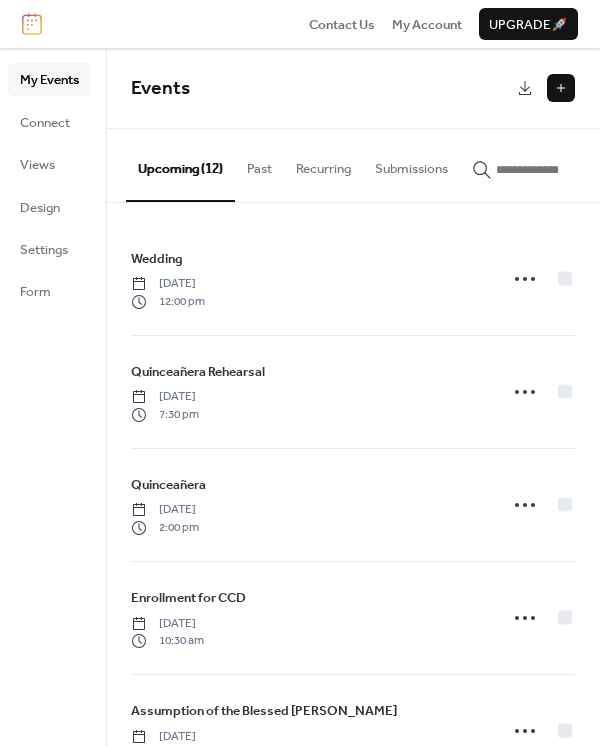 click at bounding box center (561, 88) 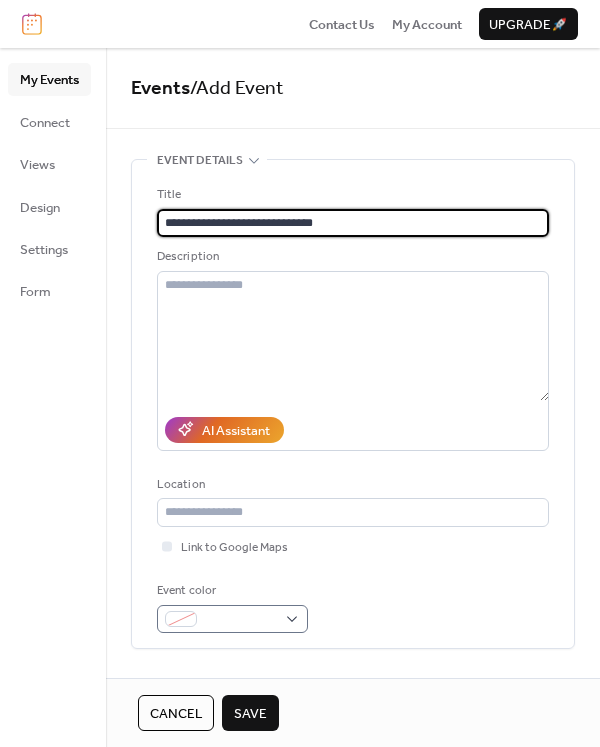 type on "**********" 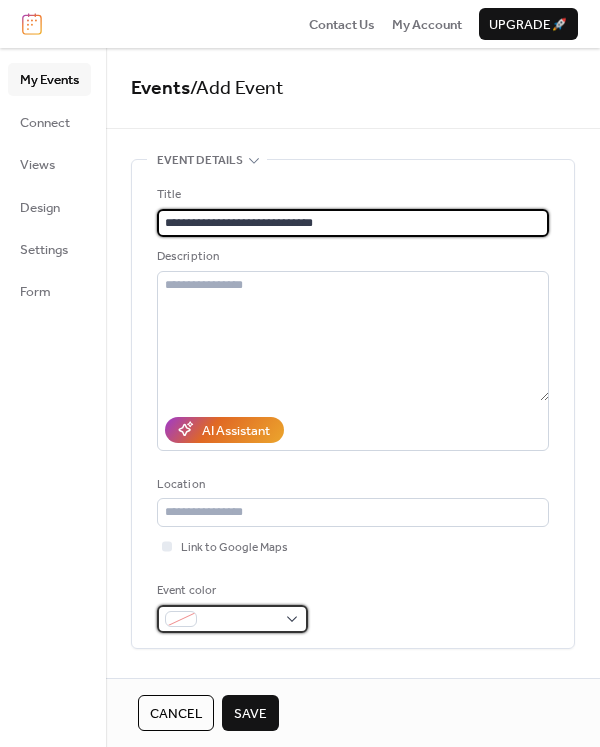 click at bounding box center [232, 619] 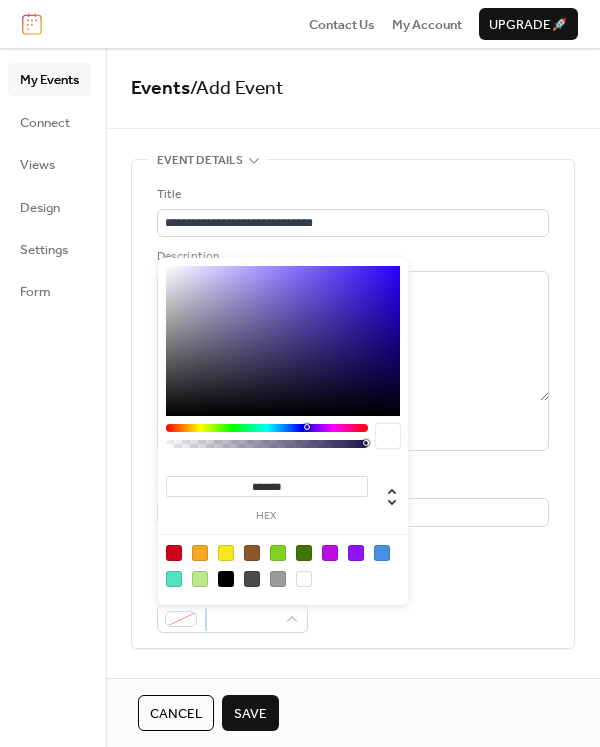 click at bounding box center (283, 565) 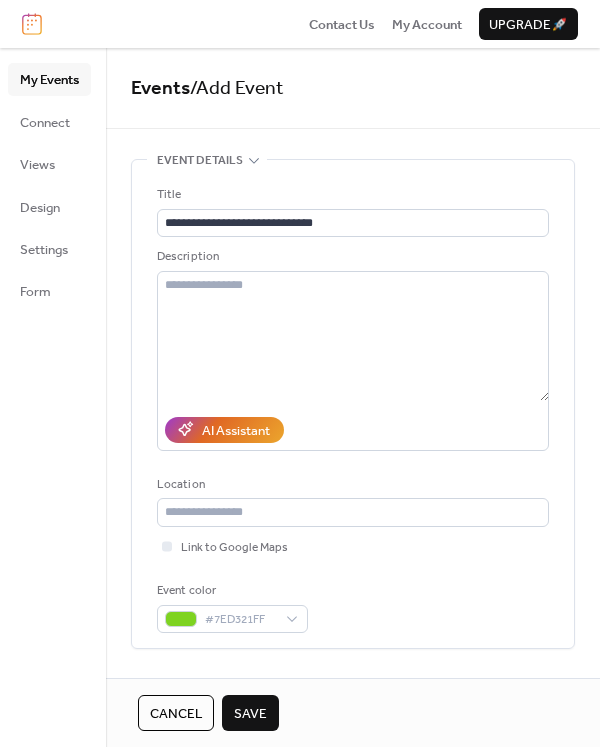 click on "Event color #7ED321FF" at bounding box center [353, 607] 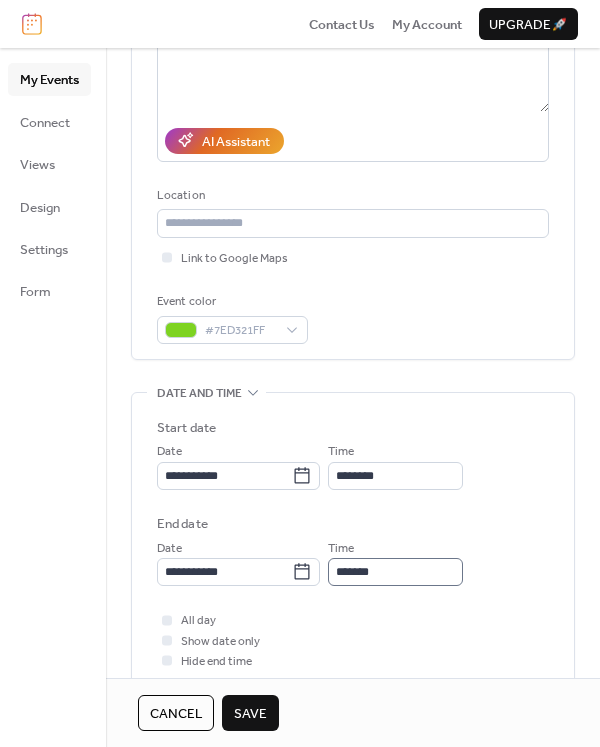 scroll, scrollTop: 300, scrollLeft: 0, axis: vertical 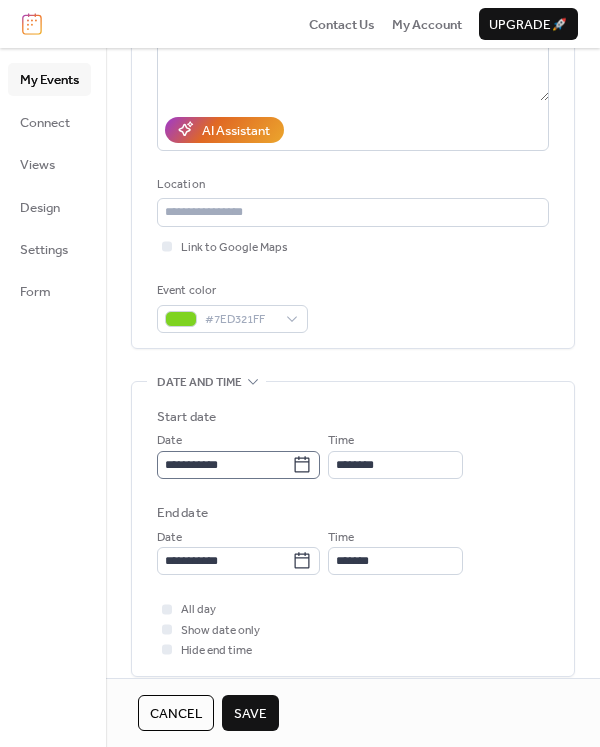 click 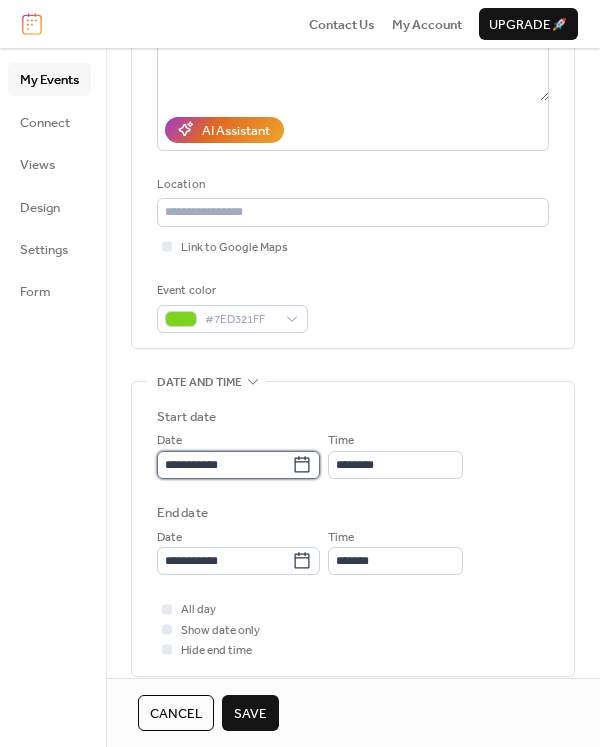 click on "**********" at bounding box center (224, 465) 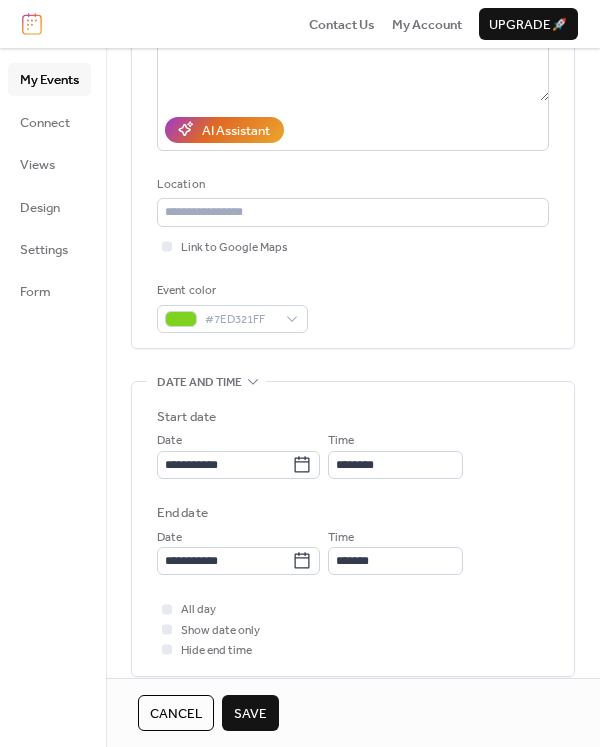 click on "Start date" at bounding box center [353, 417] 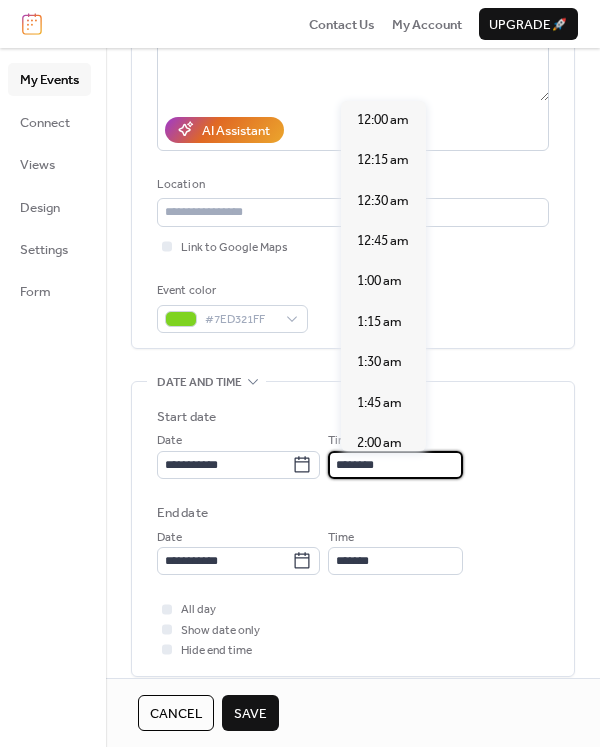 click on "********" at bounding box center (395, 465) 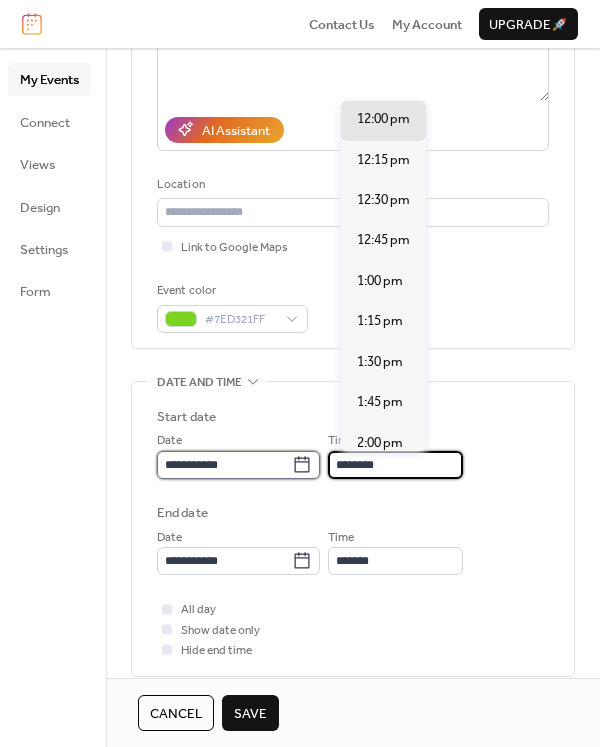 click on "**********" at bounding box center [224, 465] 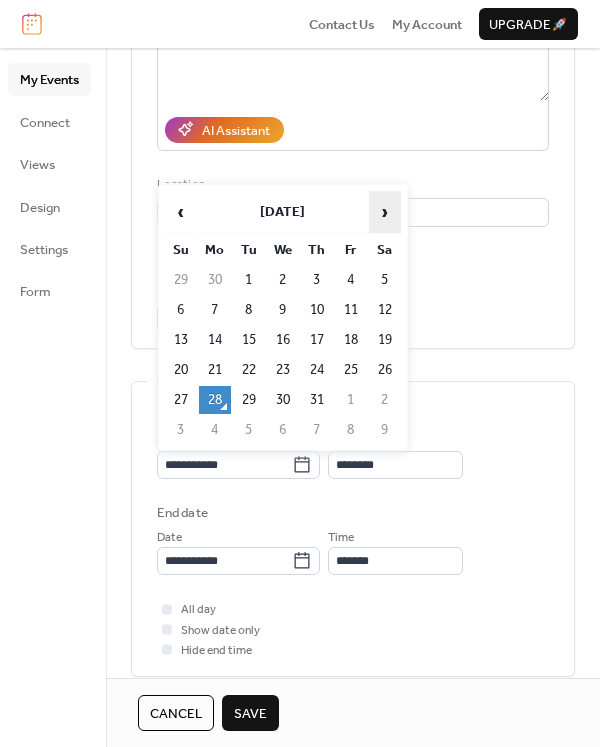 click on "›" at bounding box center (385, 212) 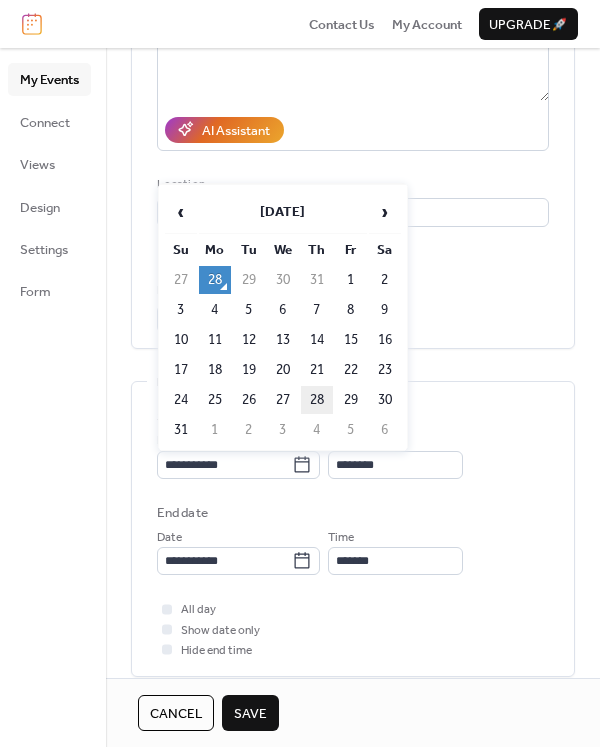 click on "28" at bounding box center [317, 400] 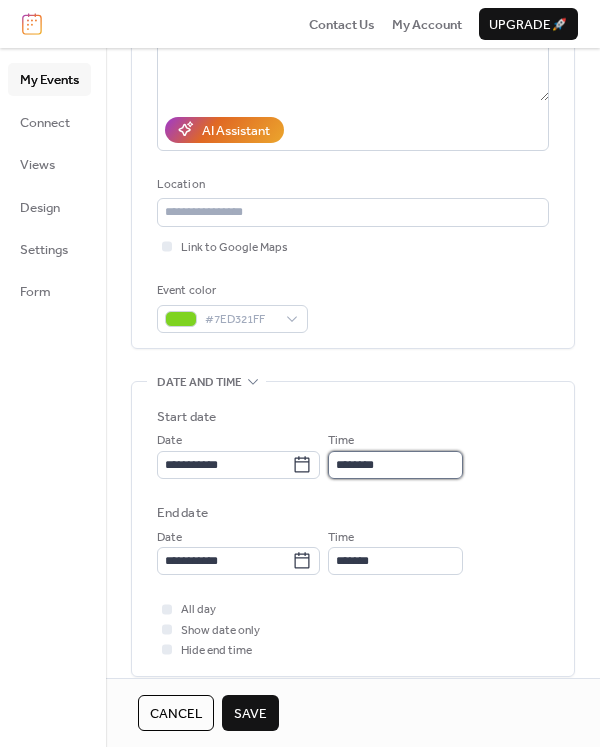 click on "********" at bounding box center [395, 465] 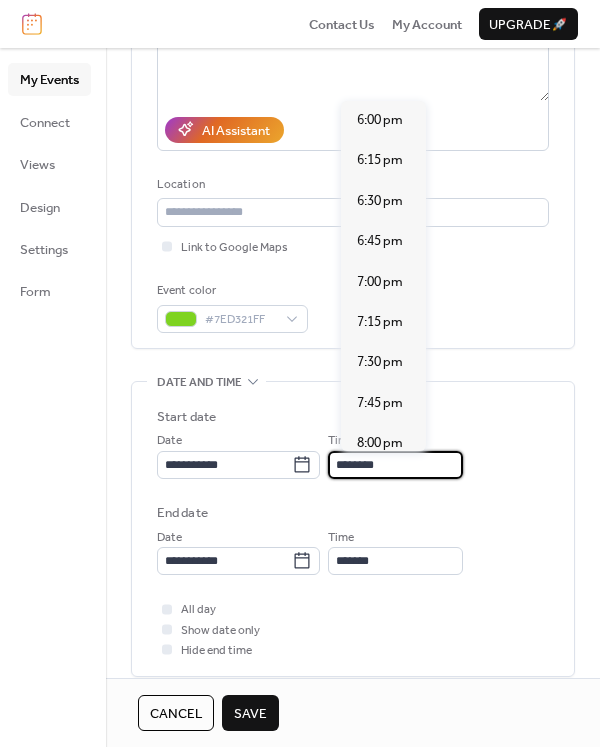 scroll, scrollTop: 2940, scrollLeft: 0, axis: vertical 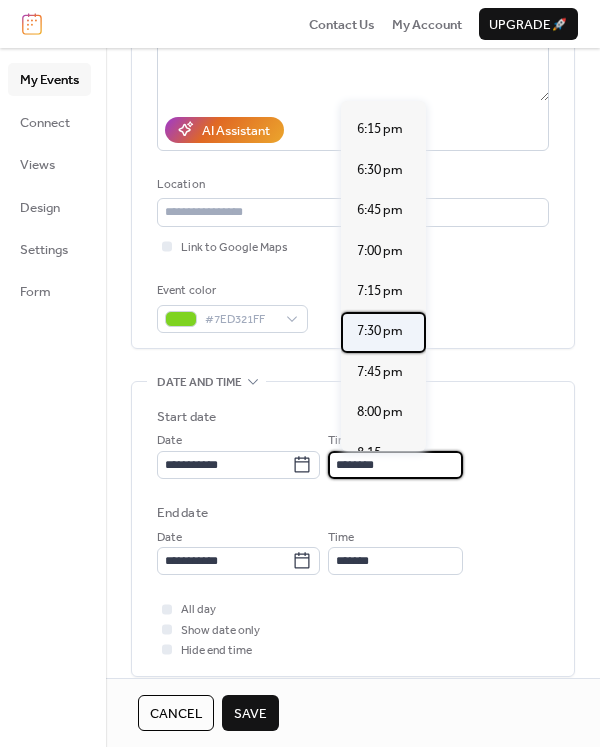 click on "7:30 pm" at bounding box center [380, 331] 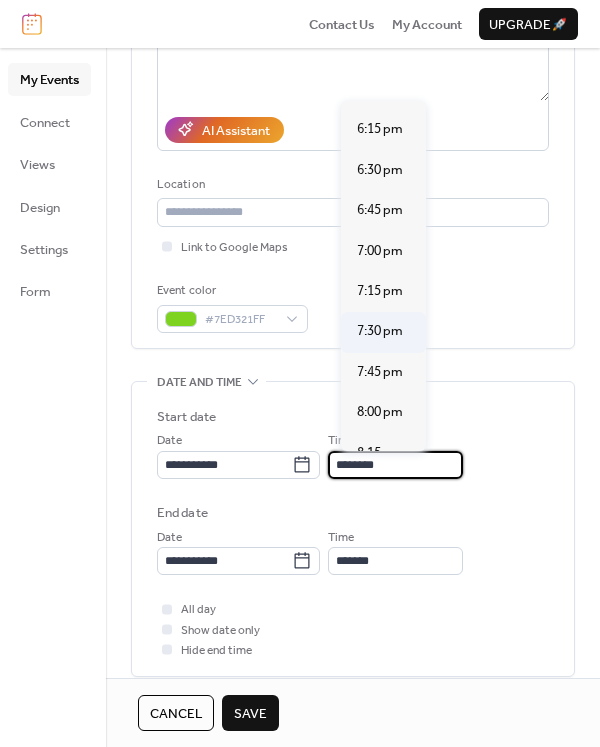 type on "*******" 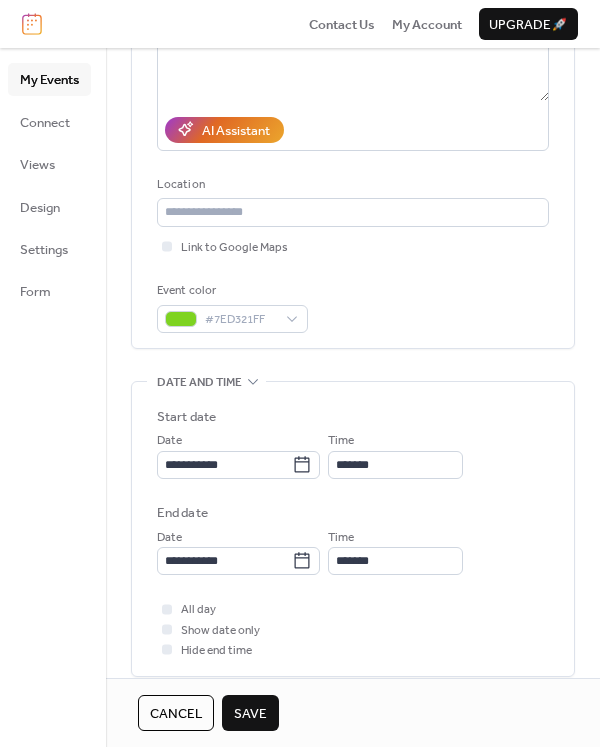 click on "Save" at bounding box center [250, 714] 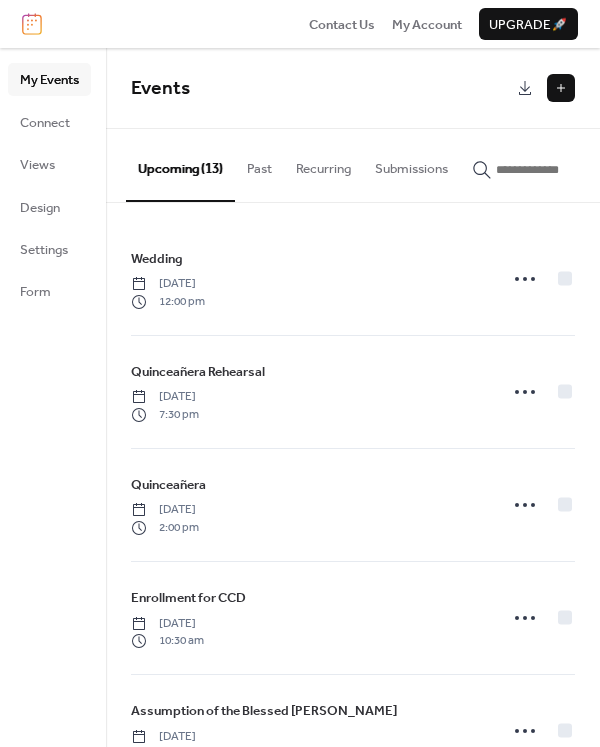 click at bounding box center (561, 88) 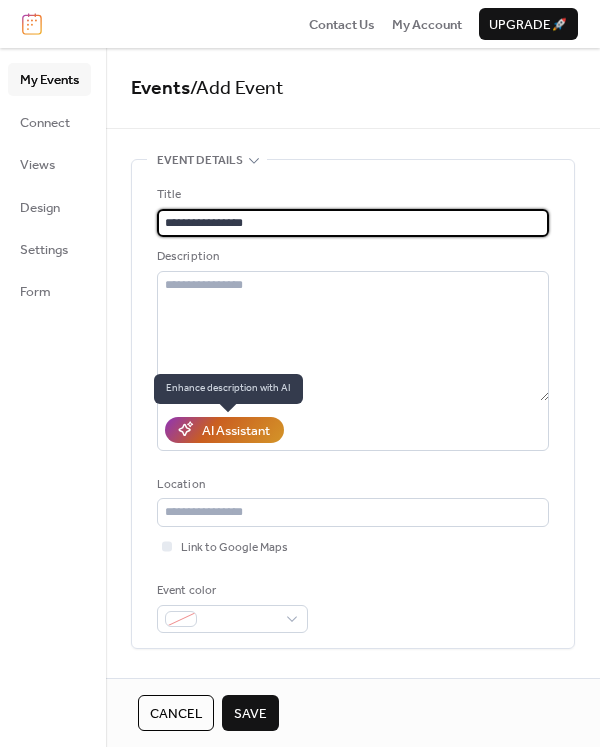 type on "**********" 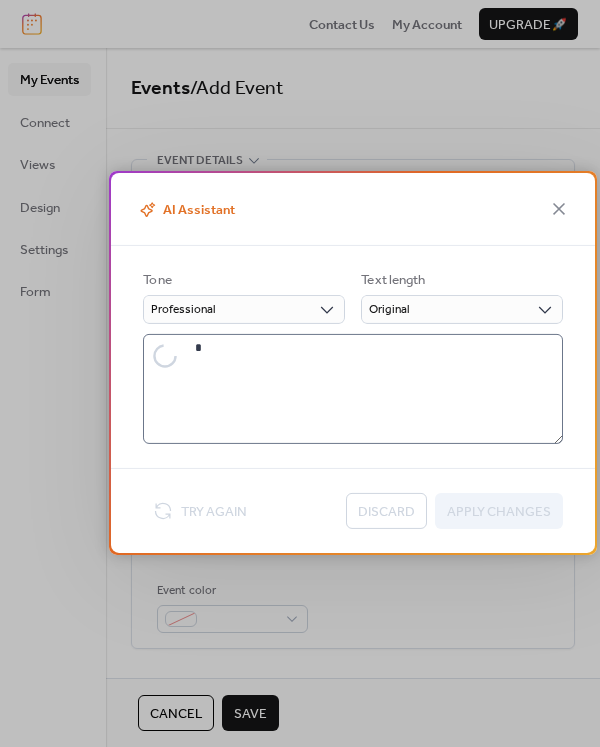 type on "**********" 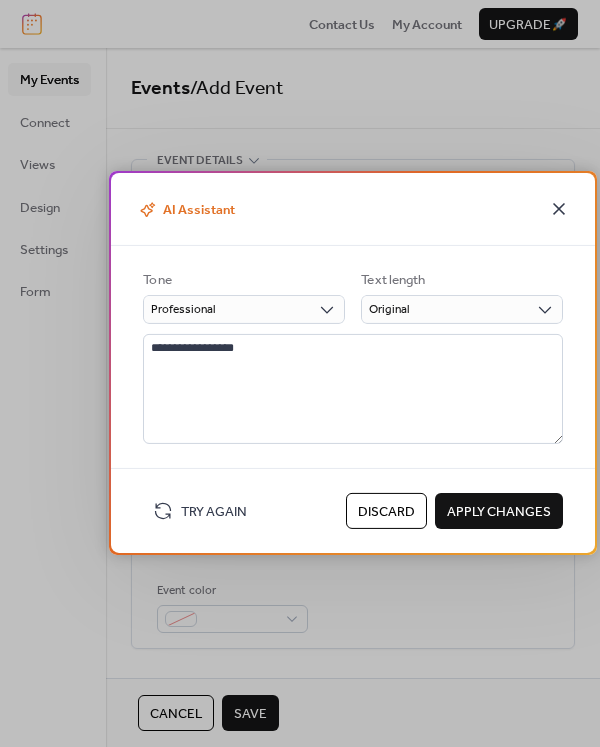 click 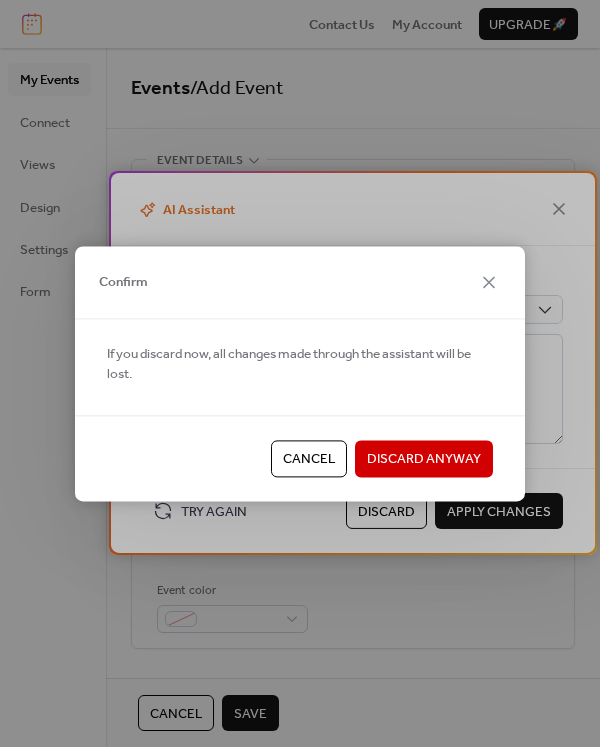 click on "Discard Anyway" at bounding box center (424, 460) 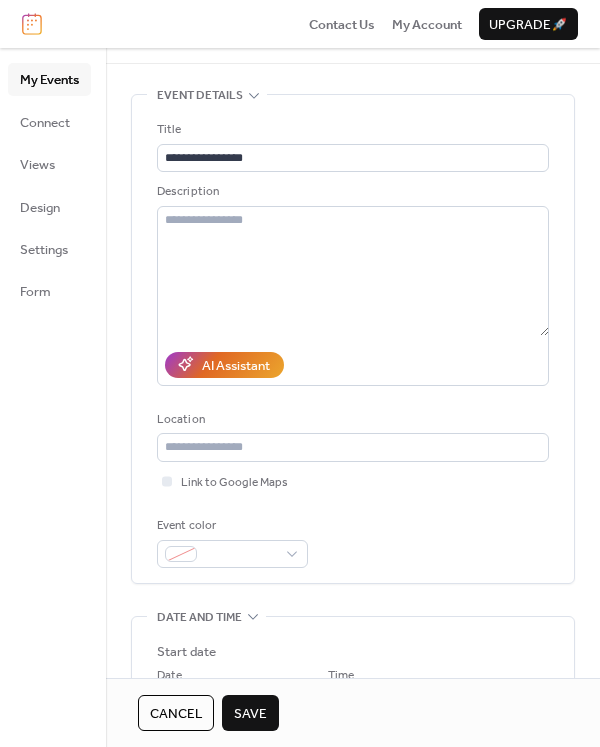 scroll, scrollTop: 100, scrollLeft: 0, axis: vertical 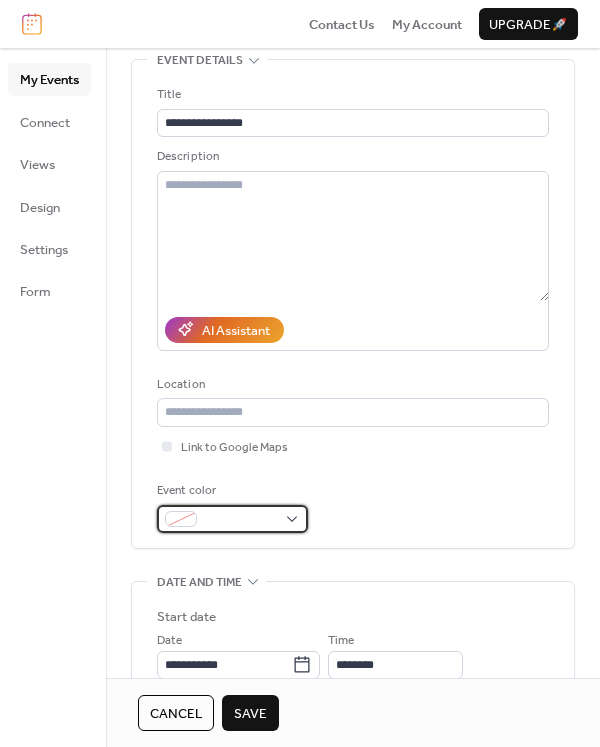 click at bounding box center [232, 519] 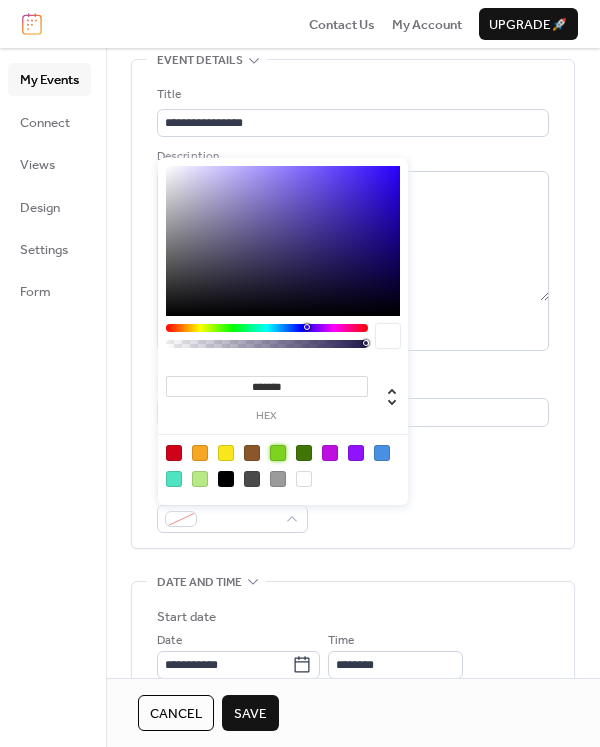 click at bounding box center [278, 453] 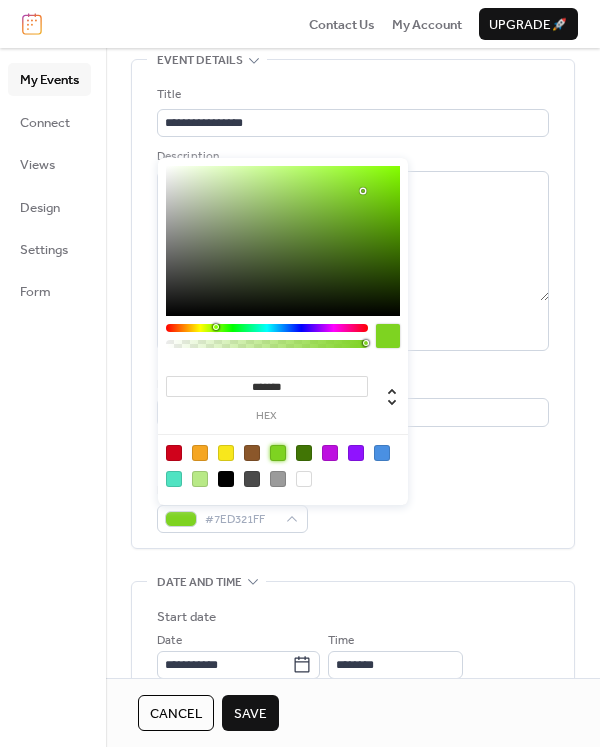 click on "**********" at bounding box center [353, 695] 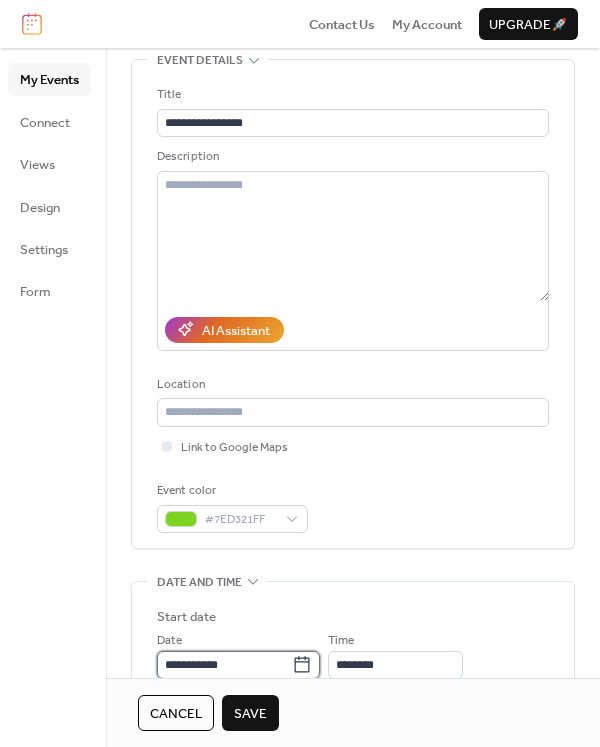 click on "**********" at bounding box center (224, 665) 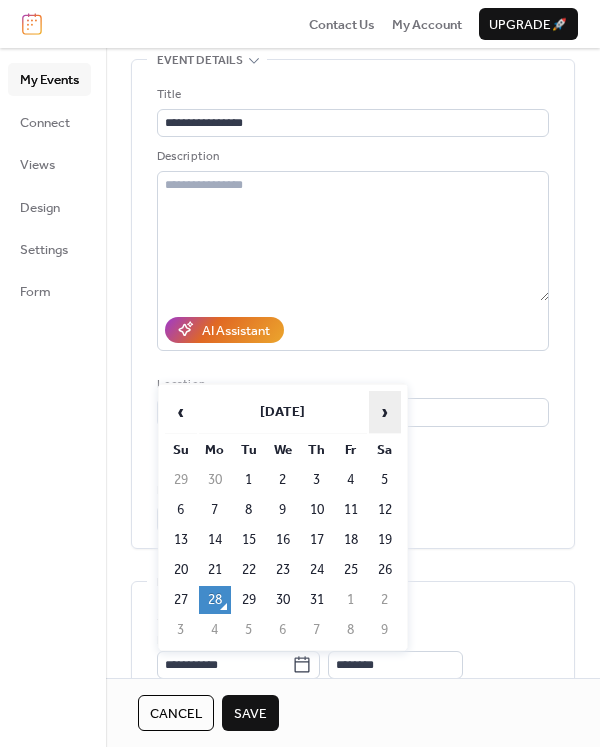 click on "›" at bounding box center [385, 412] 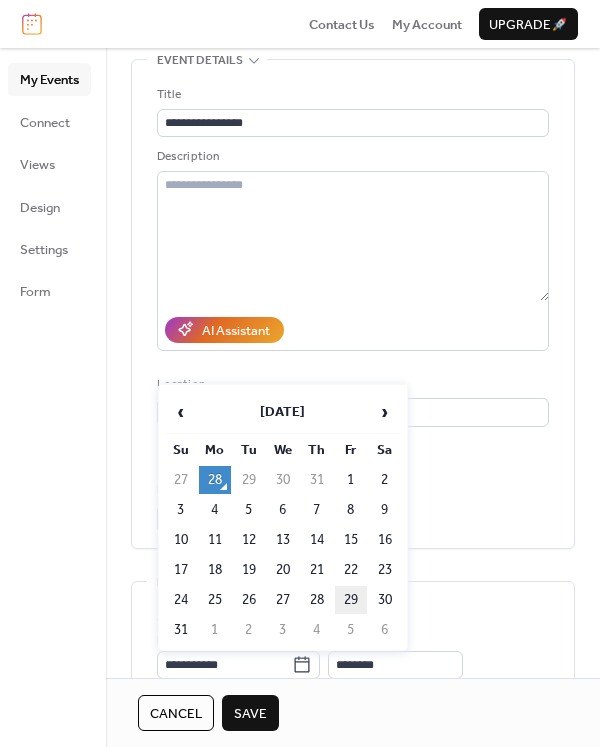click on "29" at bounding box center (351, 600) 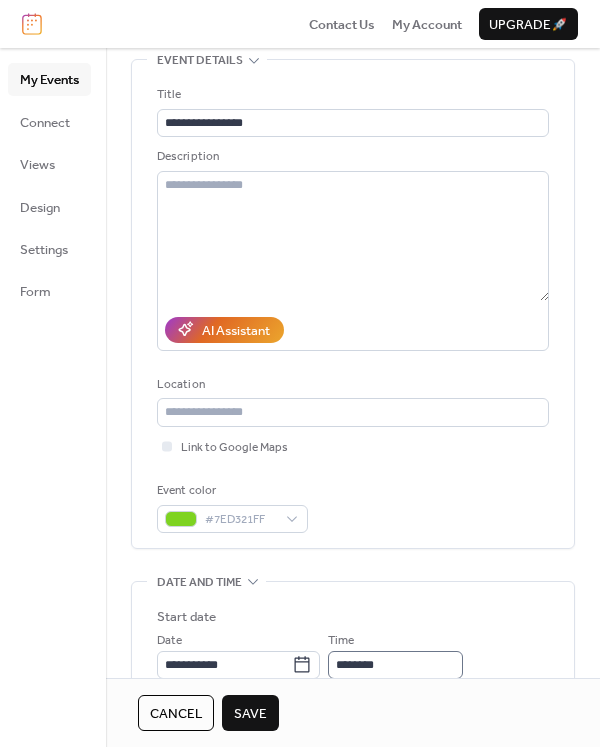 click on "Cancel Save" at bounding box center (353, 712) 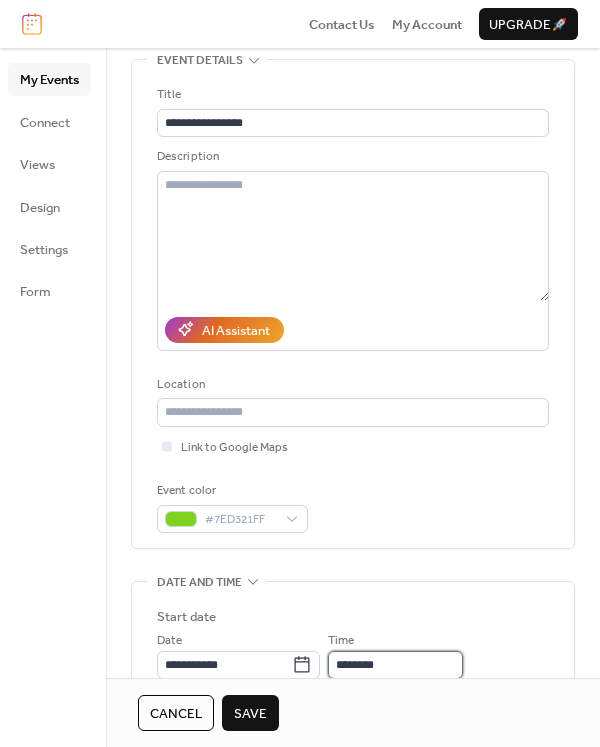 click on "********" at bounding box center [395, 665] 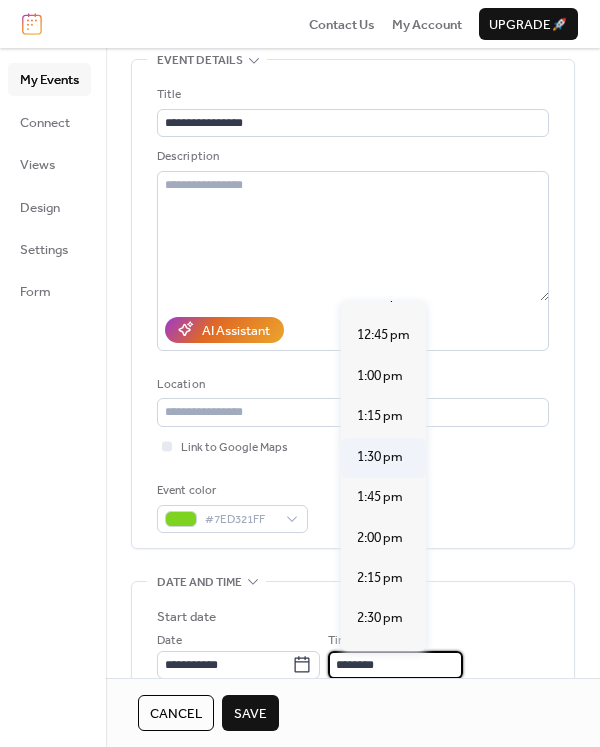 scroll, scrollTop: 2140, scrollLeft: 0, axis: vertical 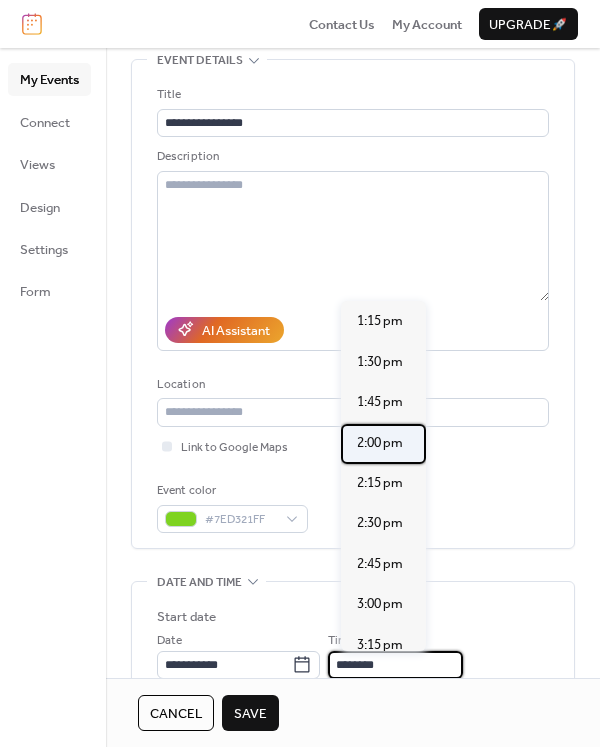 click on "2:00 pm" at bounding box center (380, 443) 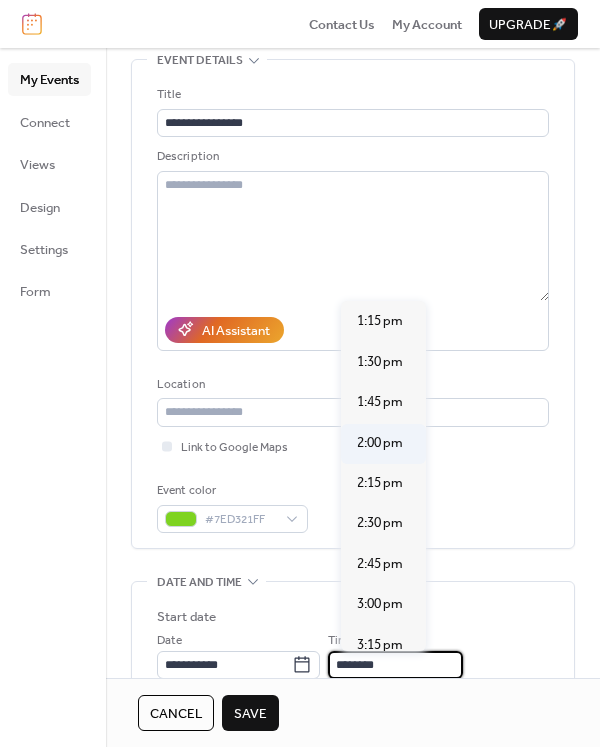 type on "*******" 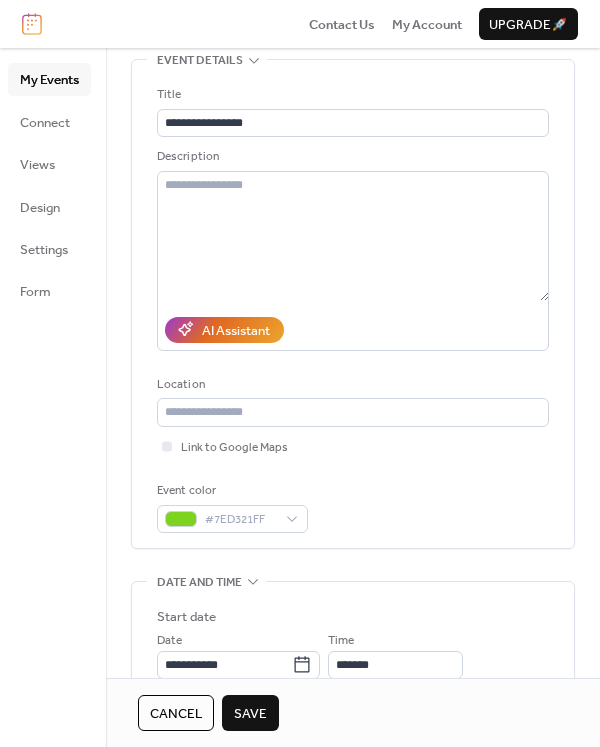 click on "Save" at bounding box center (250, 713) 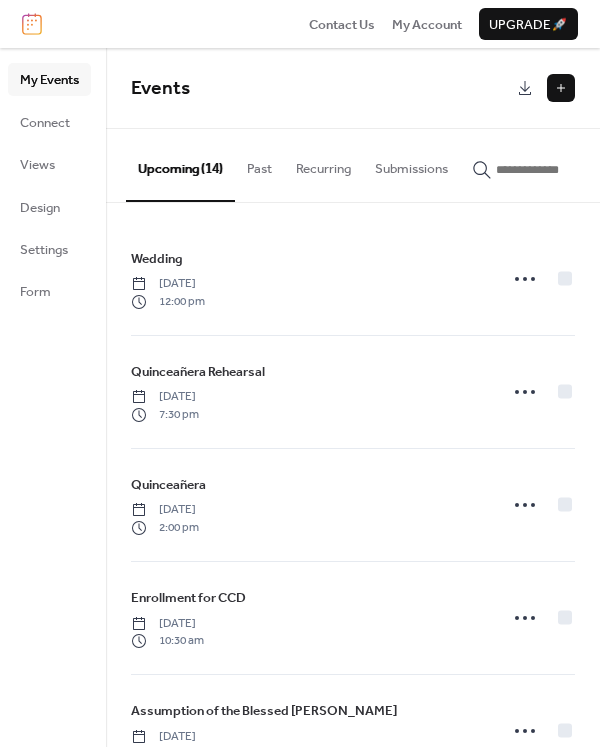 click at bounding box center [561, 88] 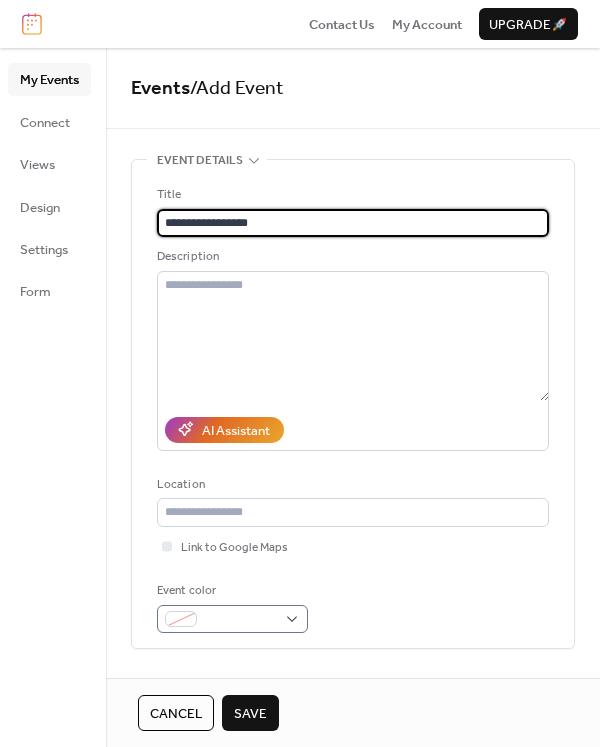 type on "**********" 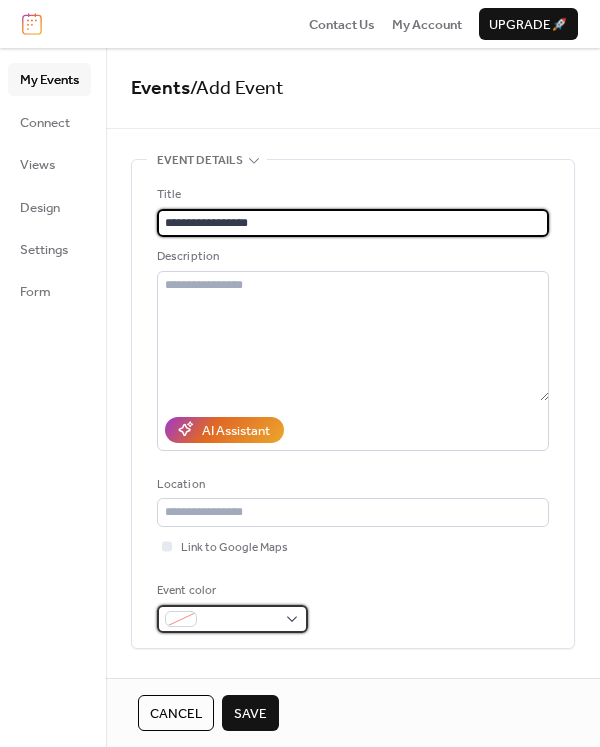 click at bounding box center [240, 620] 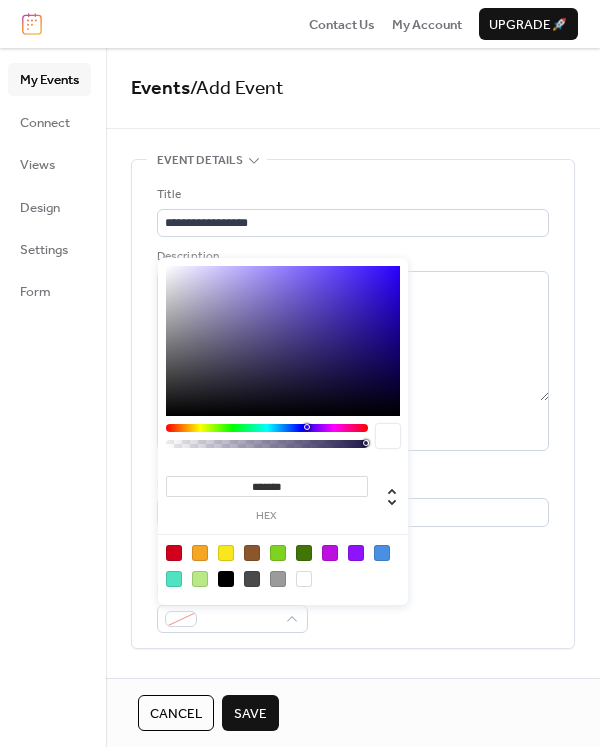 click at bounding box center (278, 553) 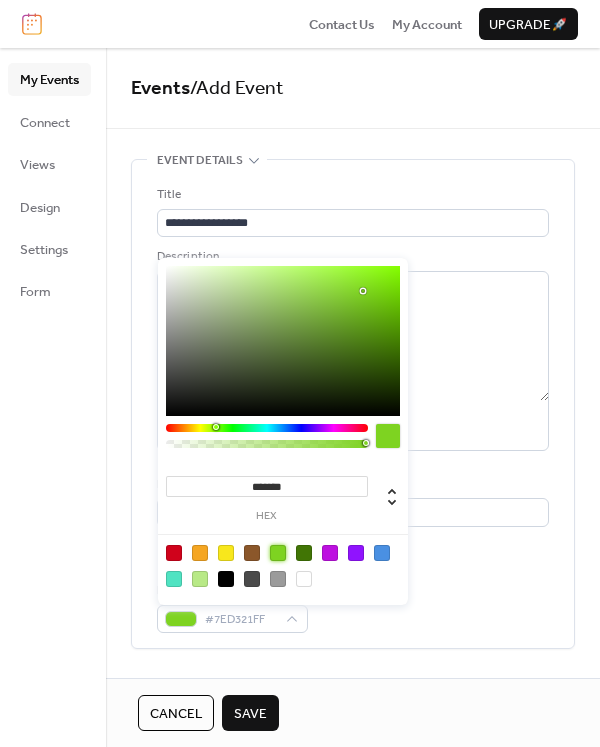 click on "Event color #7ED321FF" at bounding box center (353, 607) 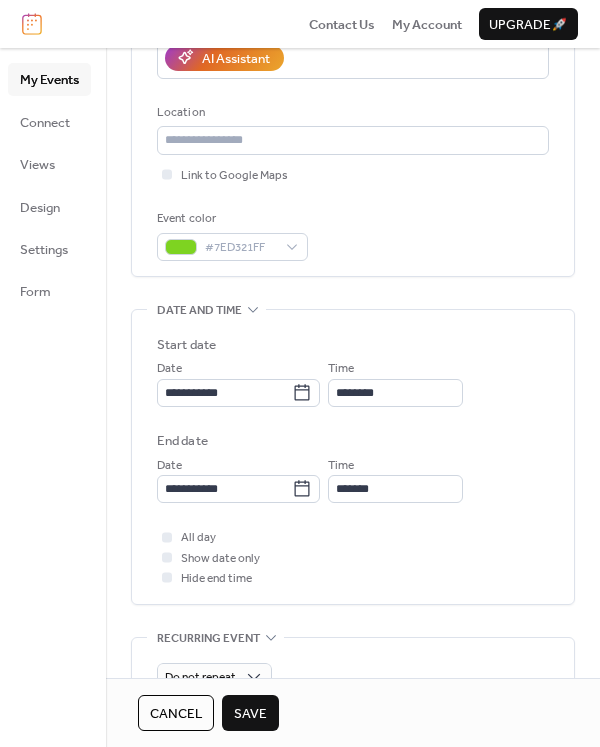 scroll, scrollTop: 400, scrollLeft: 0, axis: vertical 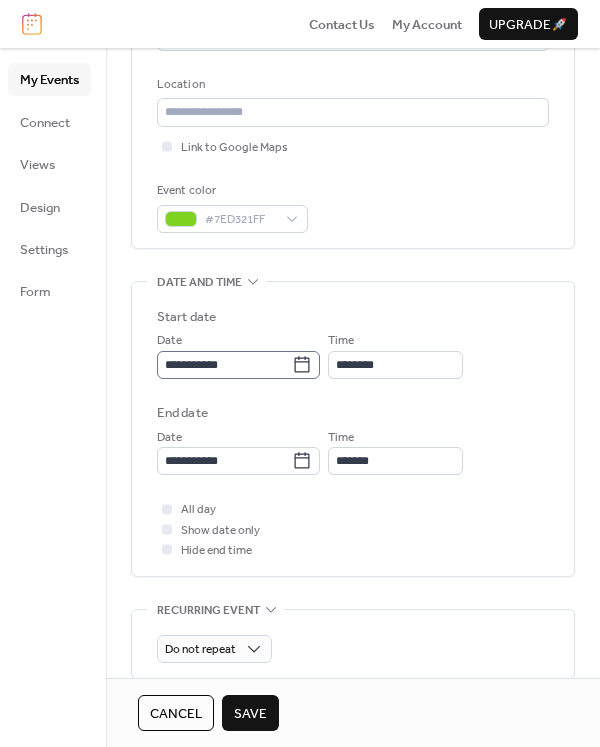 click on "**********" at bounding box center (238, 365) 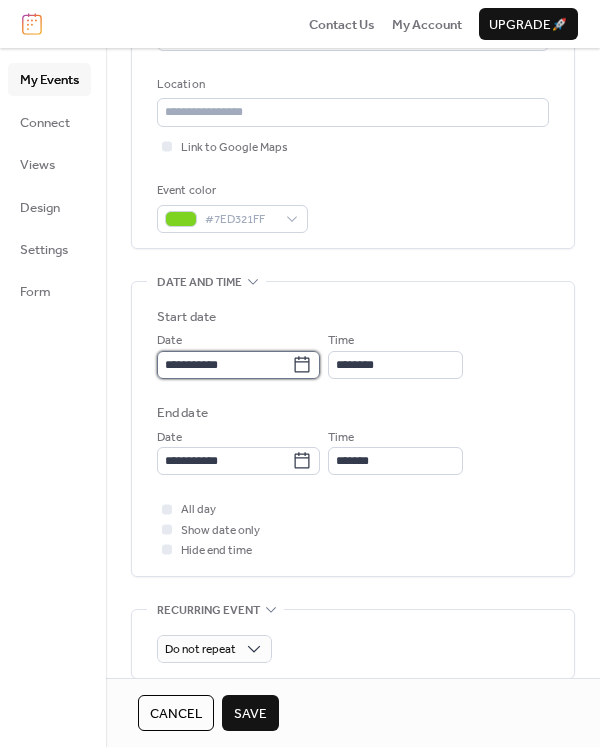 click on "**********" at bounding box center [224, 365] 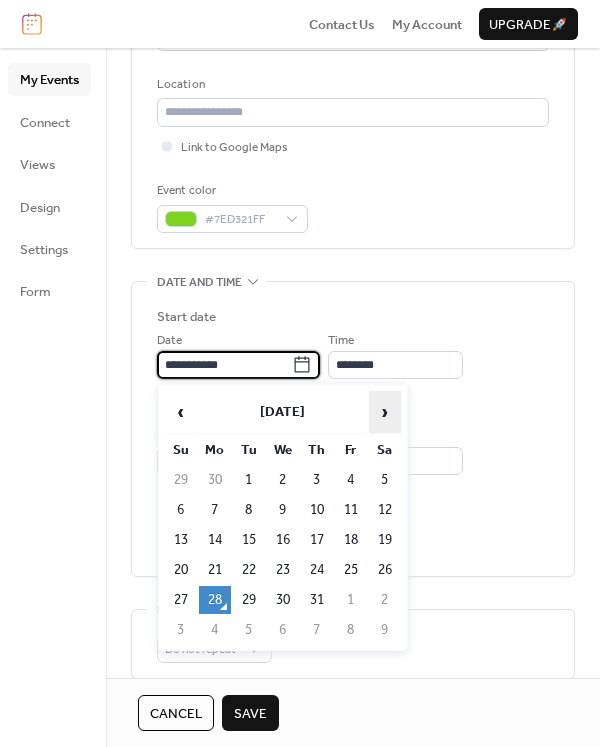 click on "›" at bounding box center (385, 412) 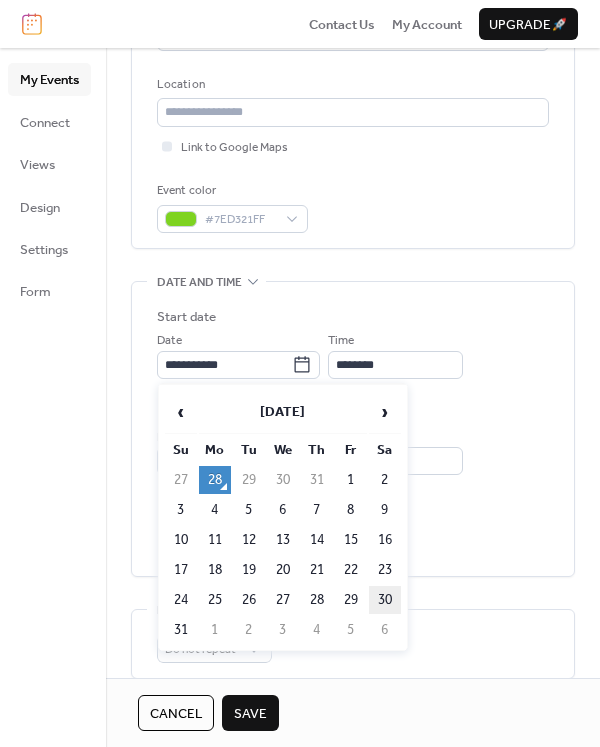 click on "30" at bounding box center (385, 600) 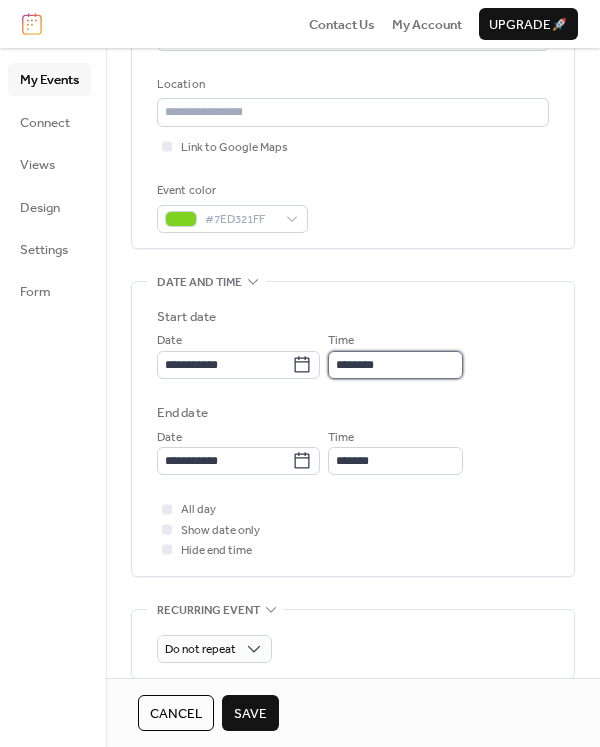 click on "********" at bounding box center (395, 365) 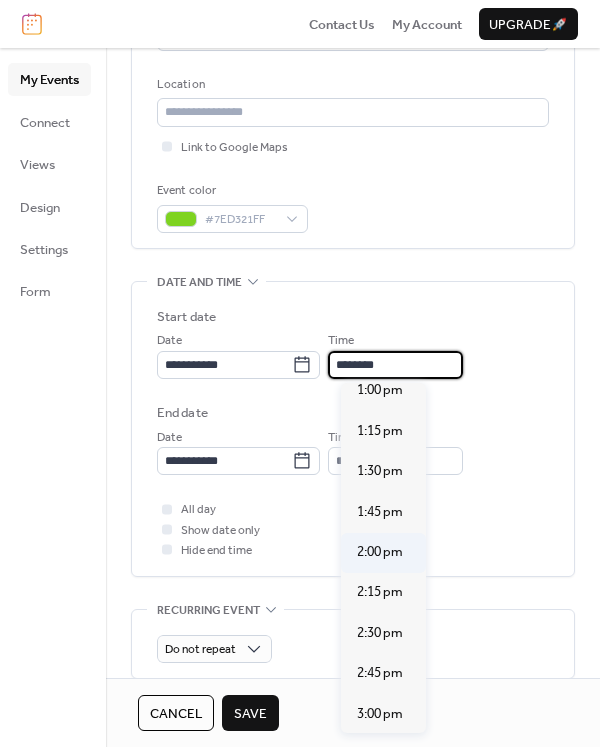 scroll, scrollTop: 2140, scrollLeft: 0, axis: vertical 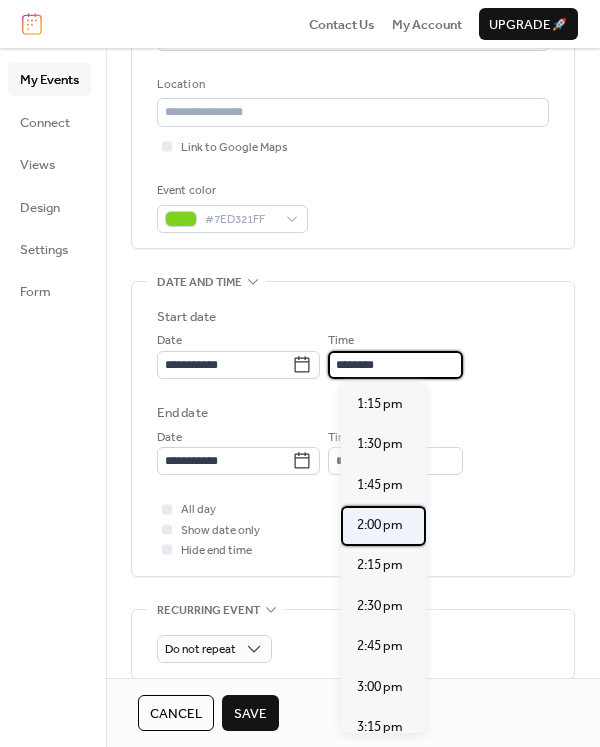 click on "2:00 pm" at bounding box center (380, 525) 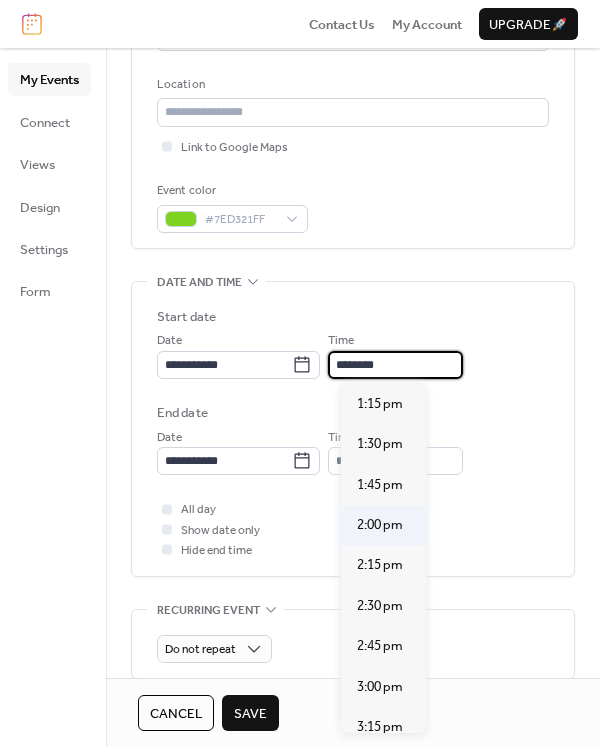 type on "*******" 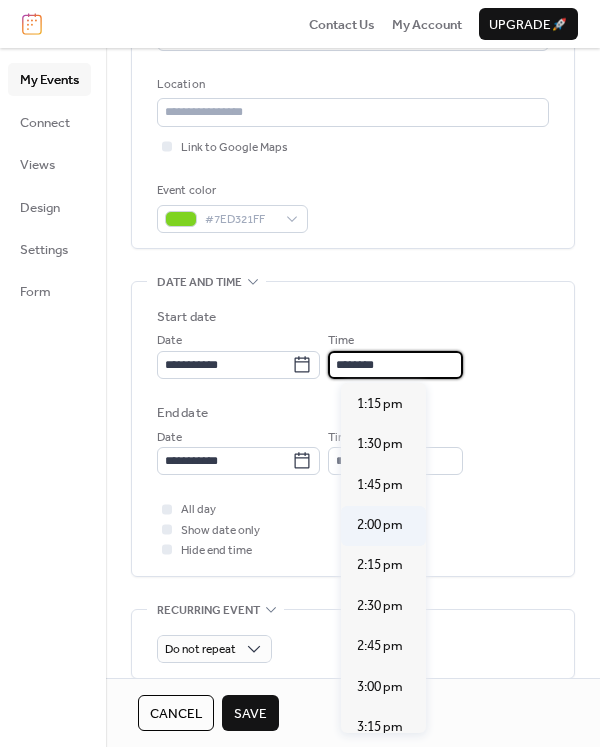 type on "*******" 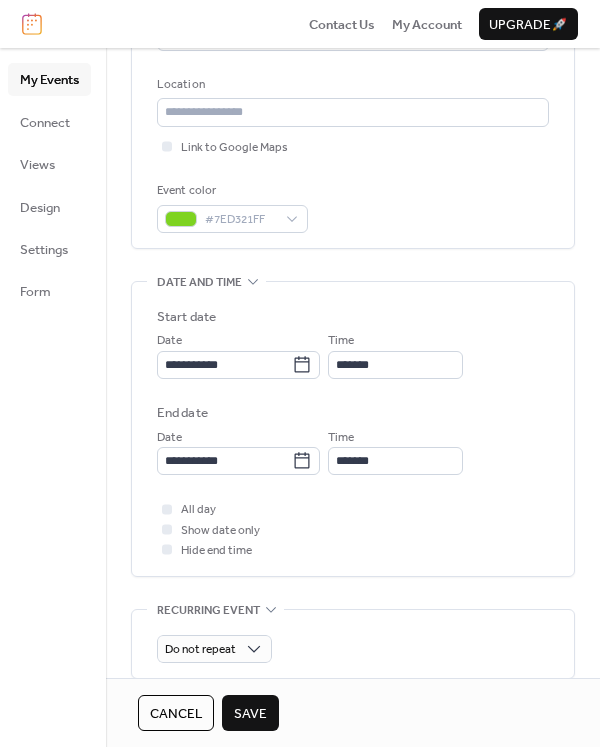click on "Save" at bounding box center [250, 714] 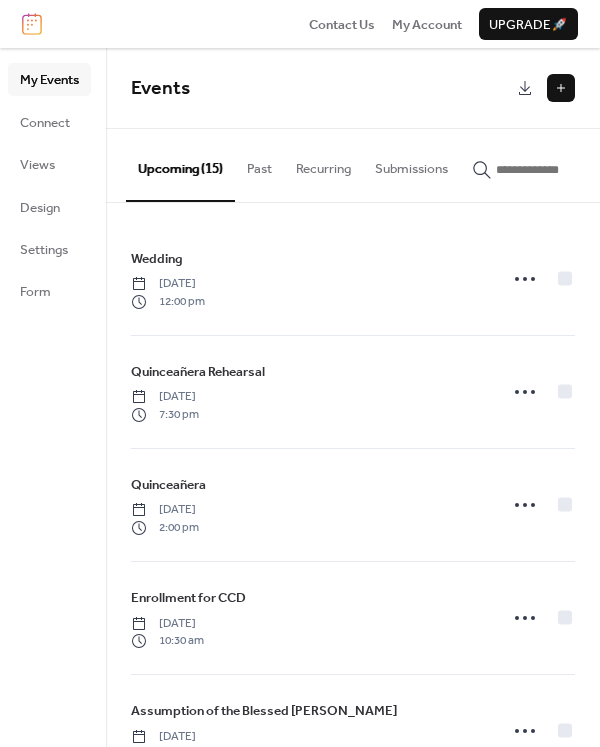 click at bounding box center (561, 88) 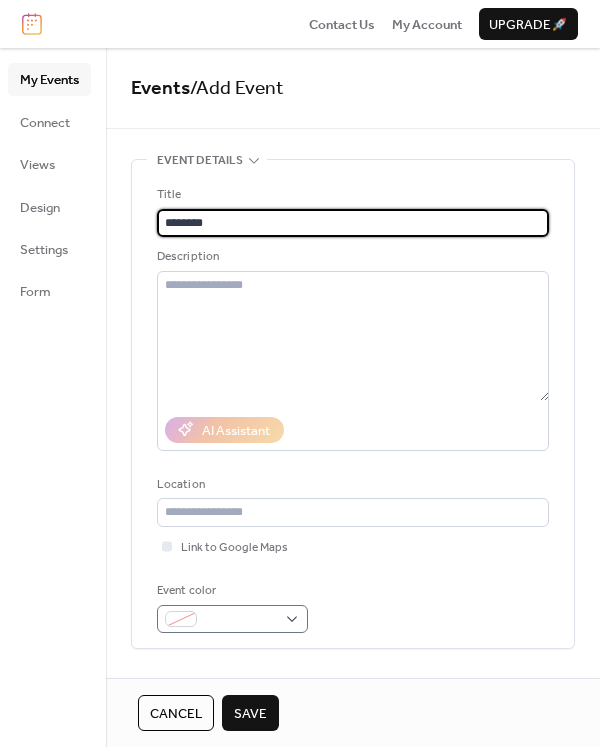 type on "*******" 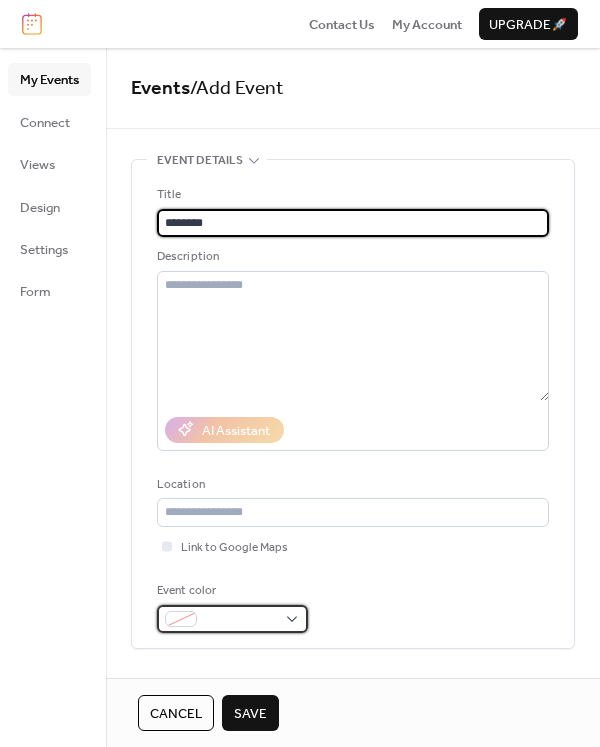 click at bounding box center [240, 620] 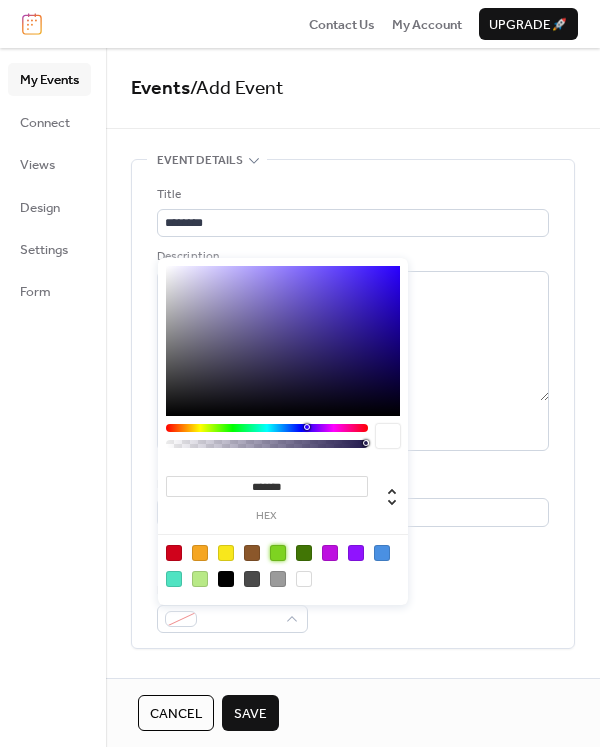 click at bounding box center [278, 553] 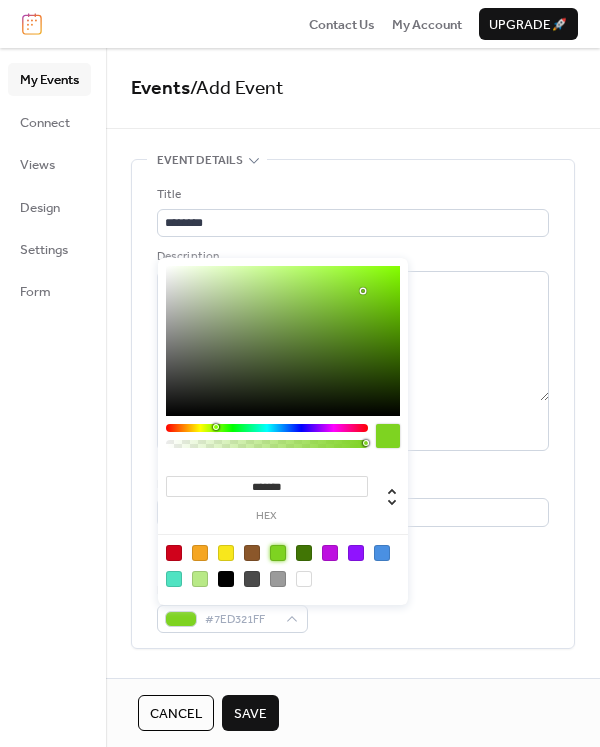 click on "Event color #7ED321FF" at bounding box center [353, 607] 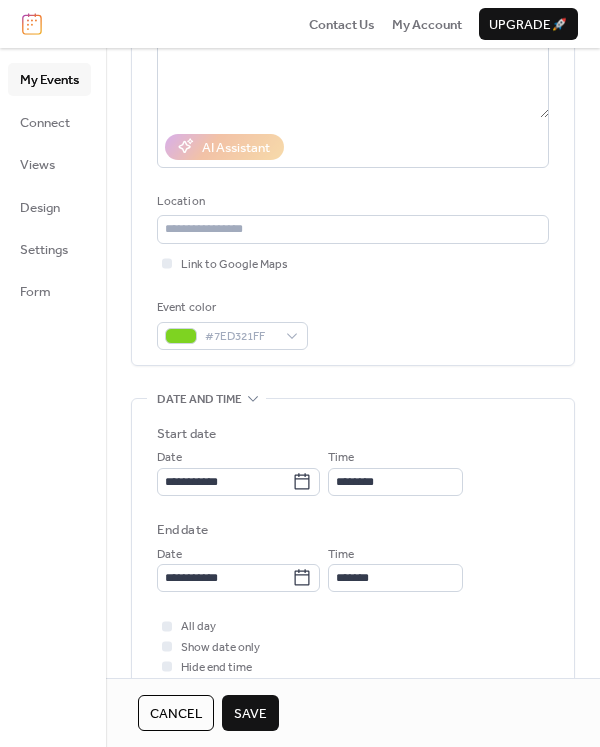 scroll, scrollTop: 300, scrollLeft: 0, axis: vertical 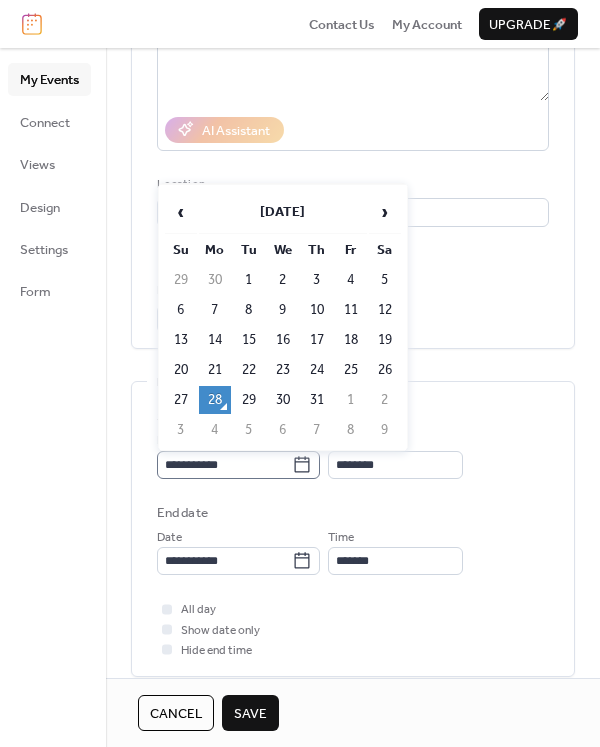 click 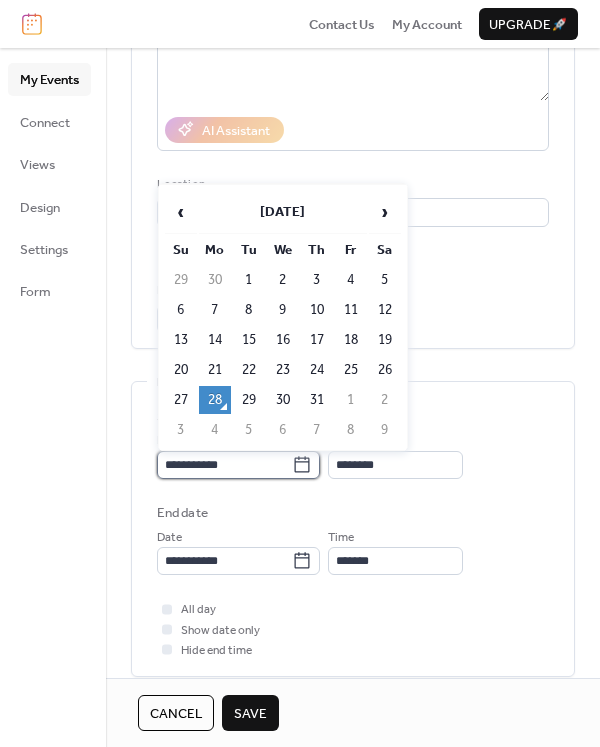 click on "**********" at bounding box center [224, 465] 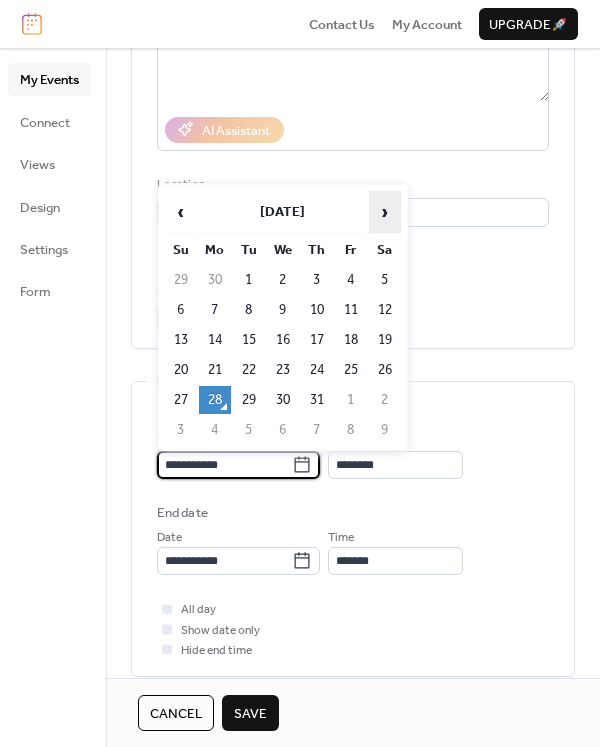 click on "›" at bounding box center [385, 212] 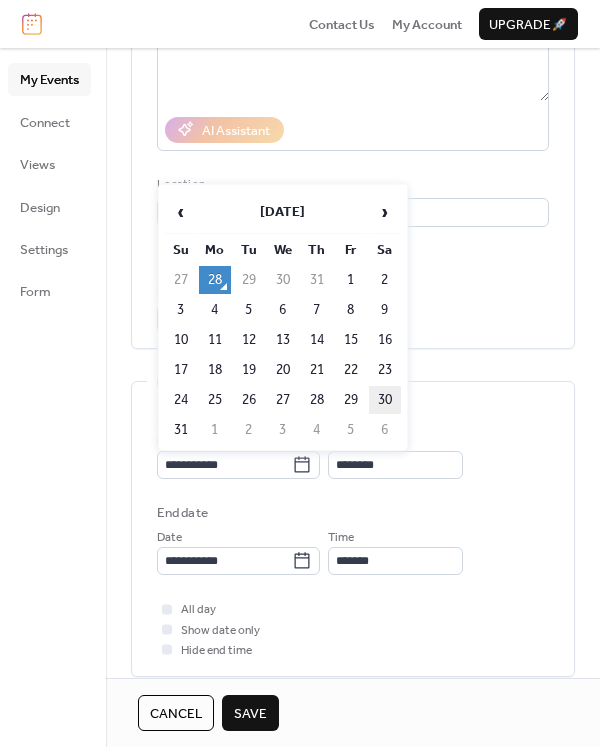 click on "30" at bounding box center (385, 400) 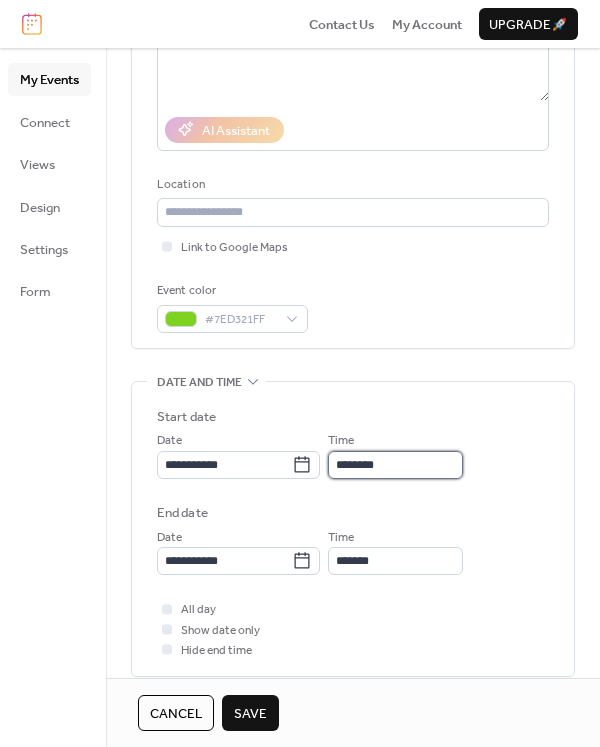 click on "********" at bounding box center (395, 465) 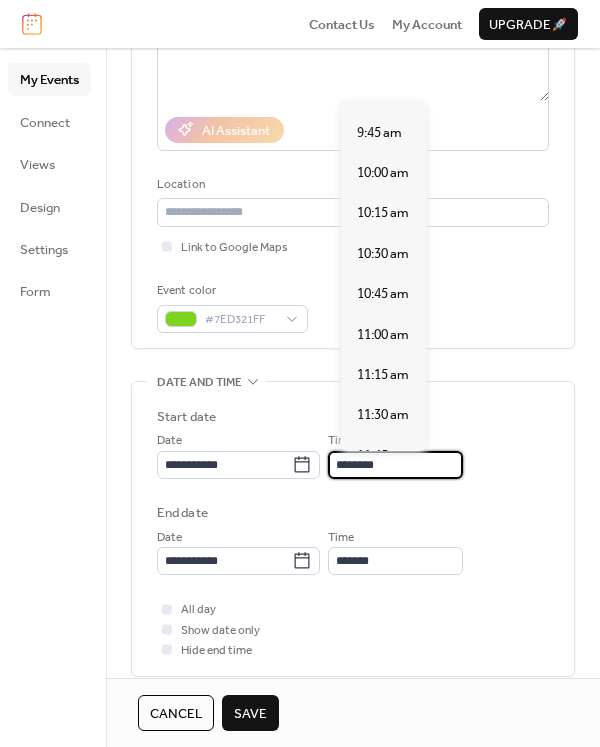 scroll, scrollTop: 1540, scrollLeft: 0, axis: vertical 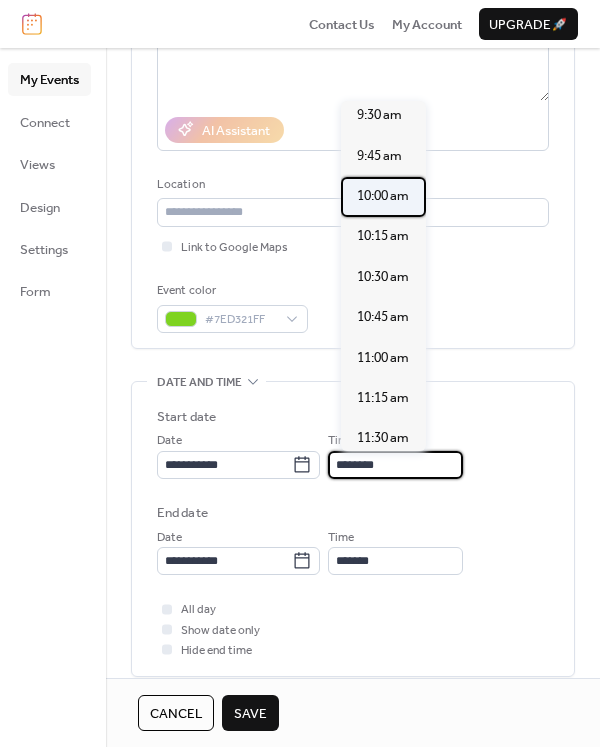 click on "10:00 am" at bounding box center [383, 196] 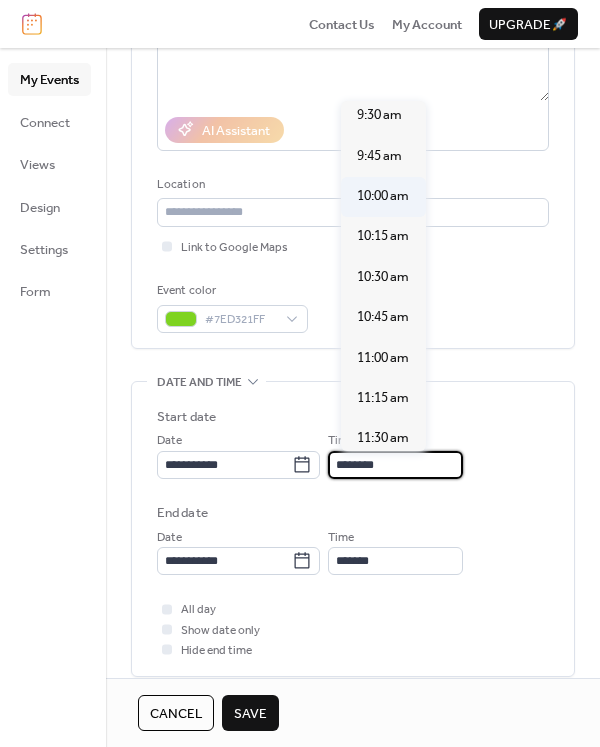 type on "********" 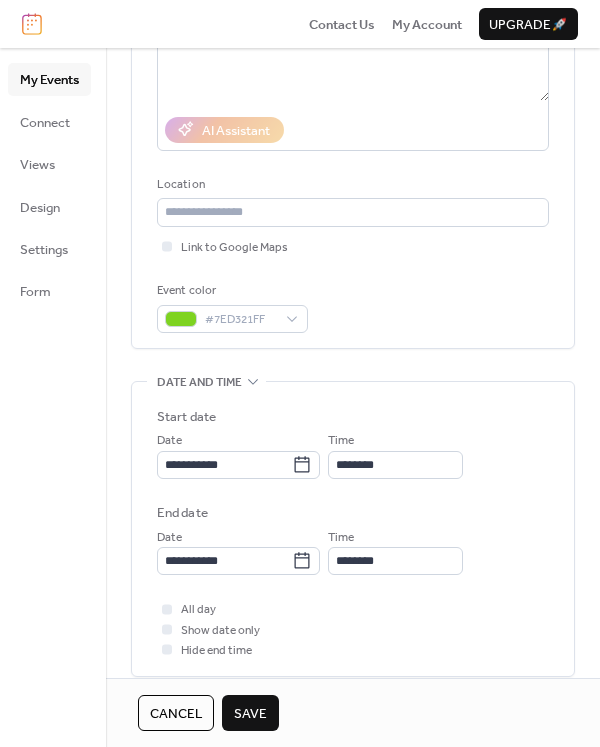click on "Save" at bounding box center [250, 714] 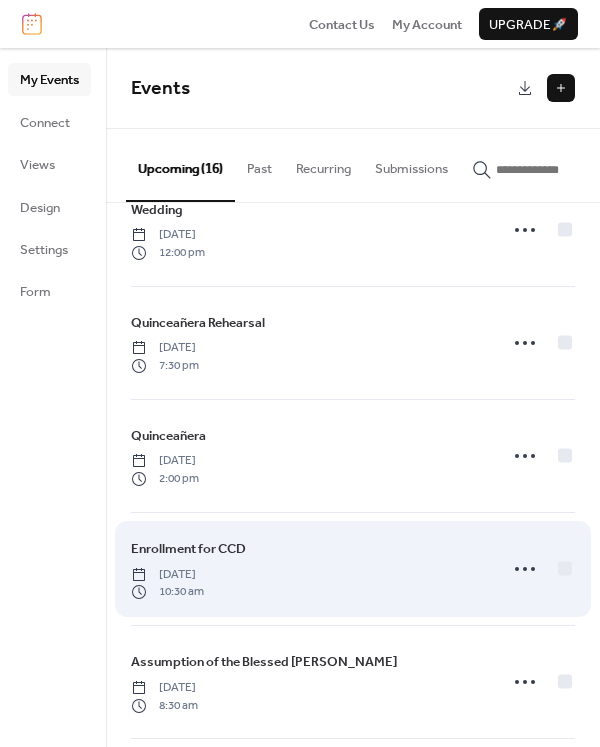 scroll, scrollTop: 0, scrollLeft: 0, axis: both 